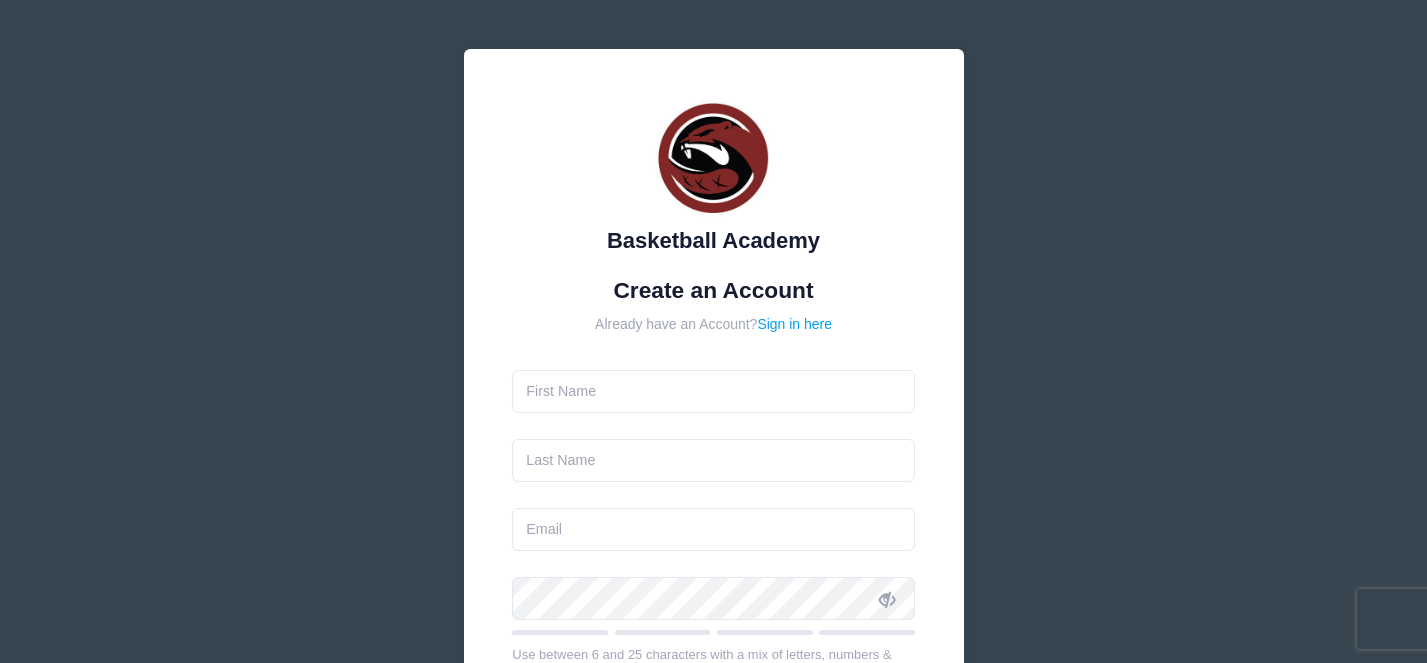 scroll, scrollTop: 0, scrollLeft: 0, axis: both 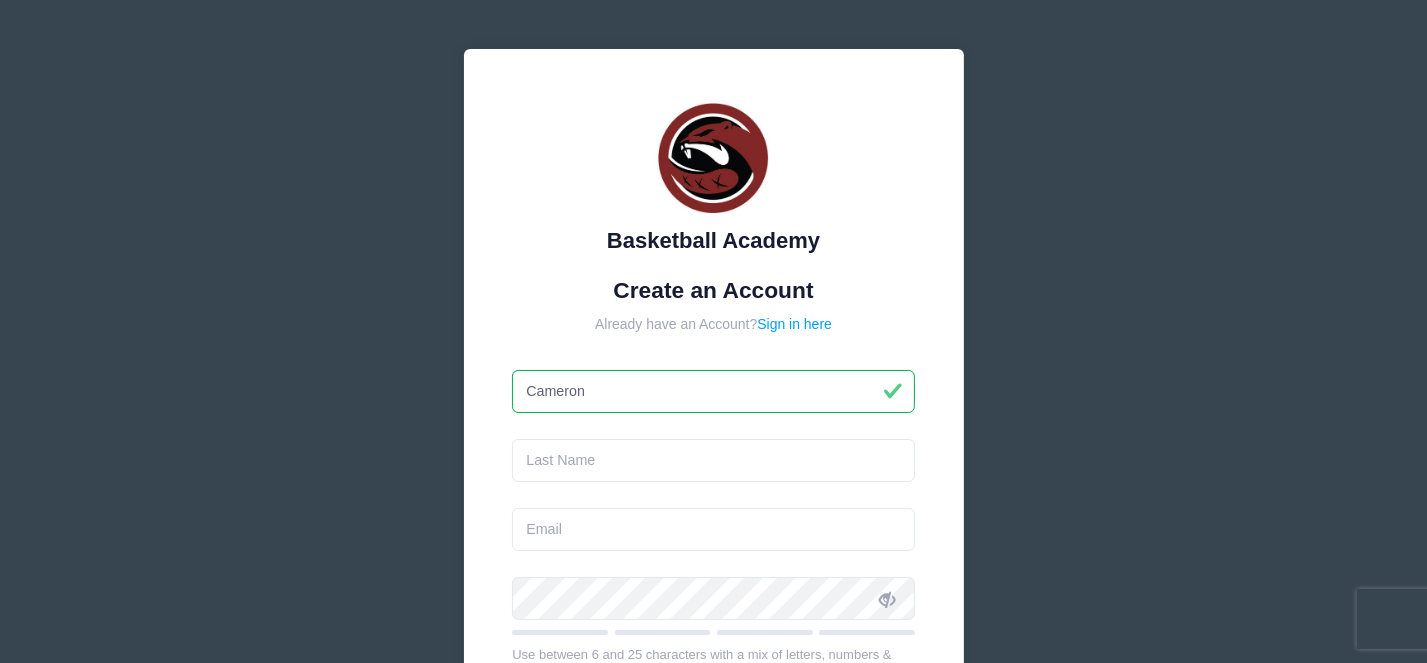 type on "Cameron" 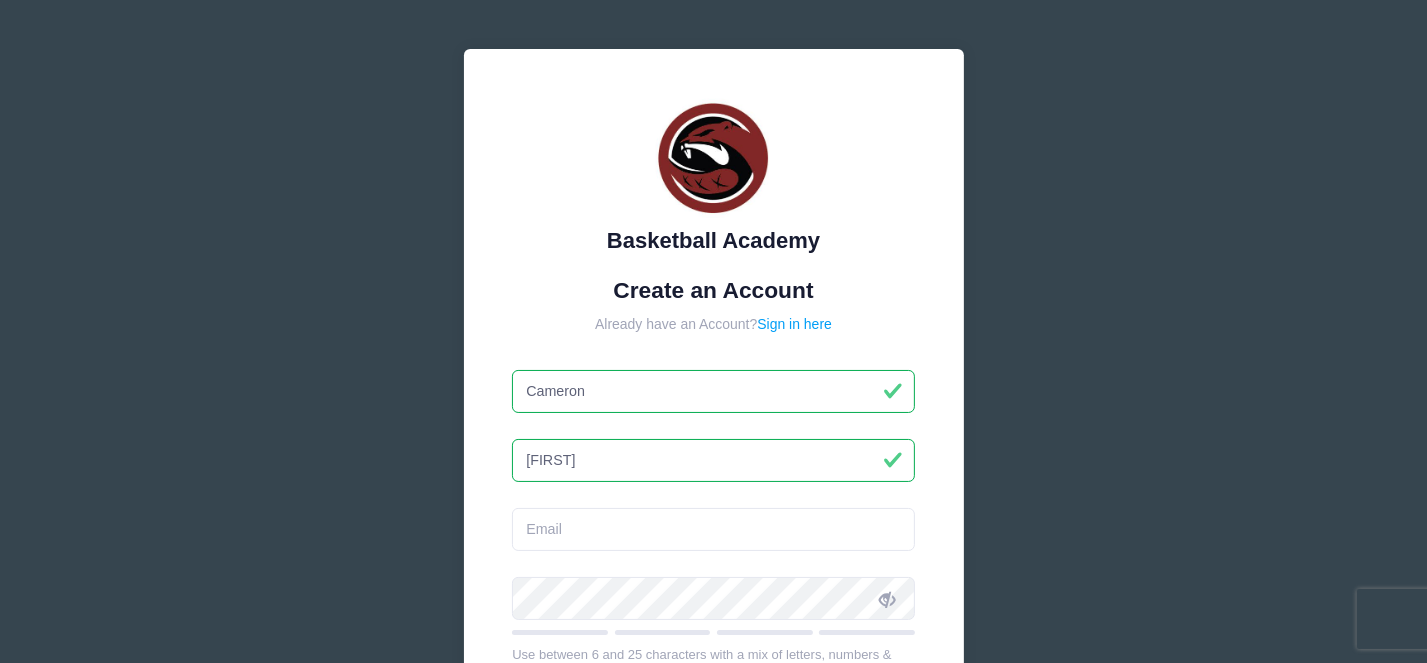 type on "[FIRST]" 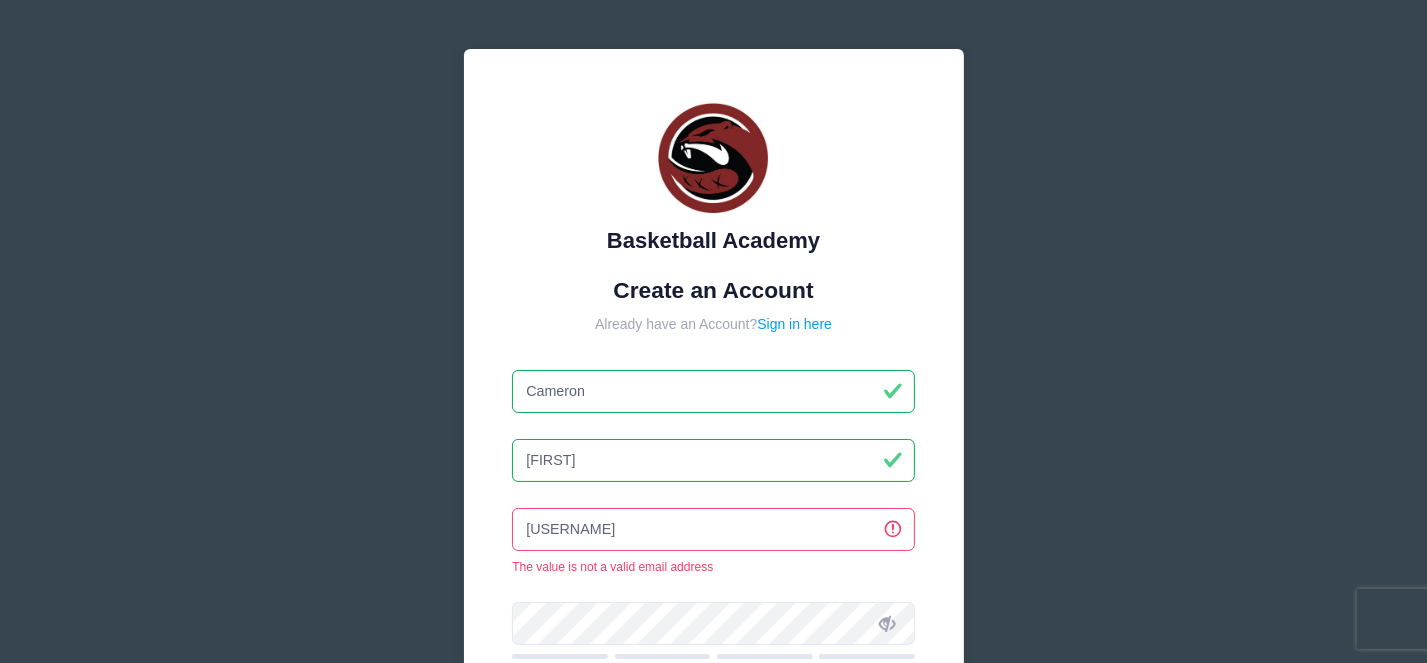 type on "[USERNAME]@[EXAMPLE.COM]" 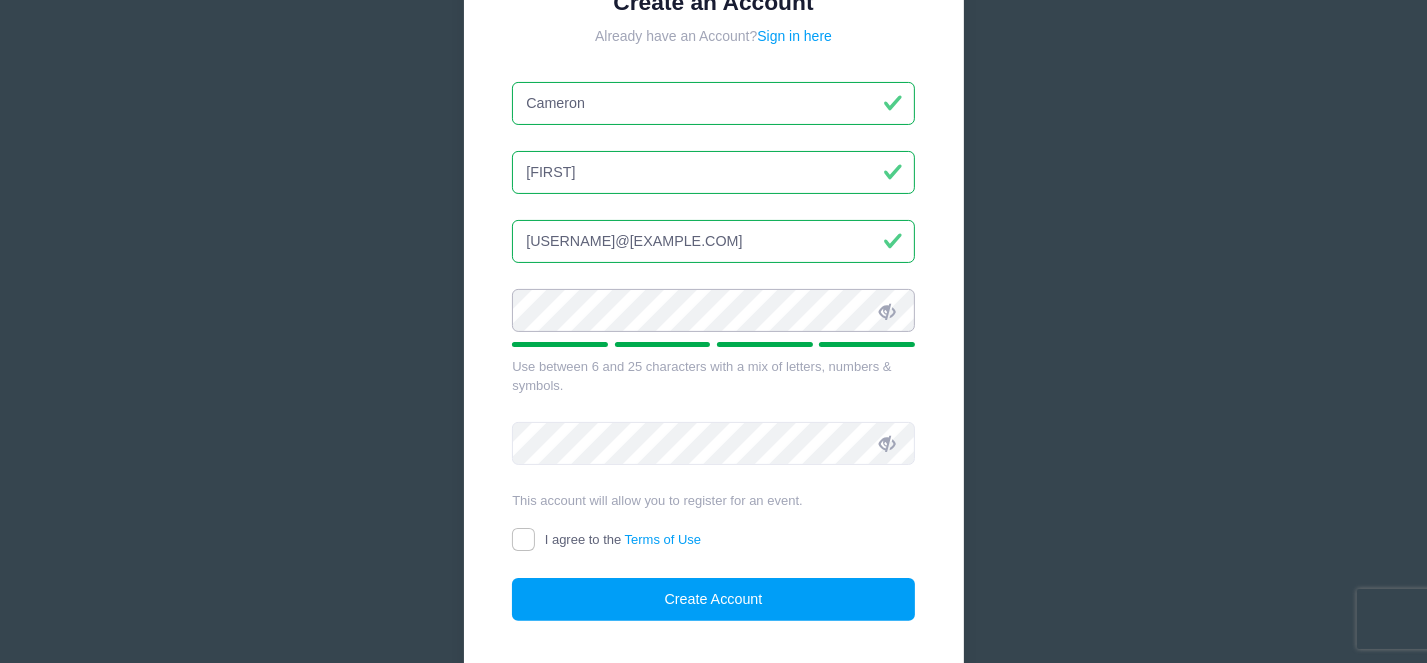 scroll, scrollTop: 291, scrollLeft: 0, axis: vertical 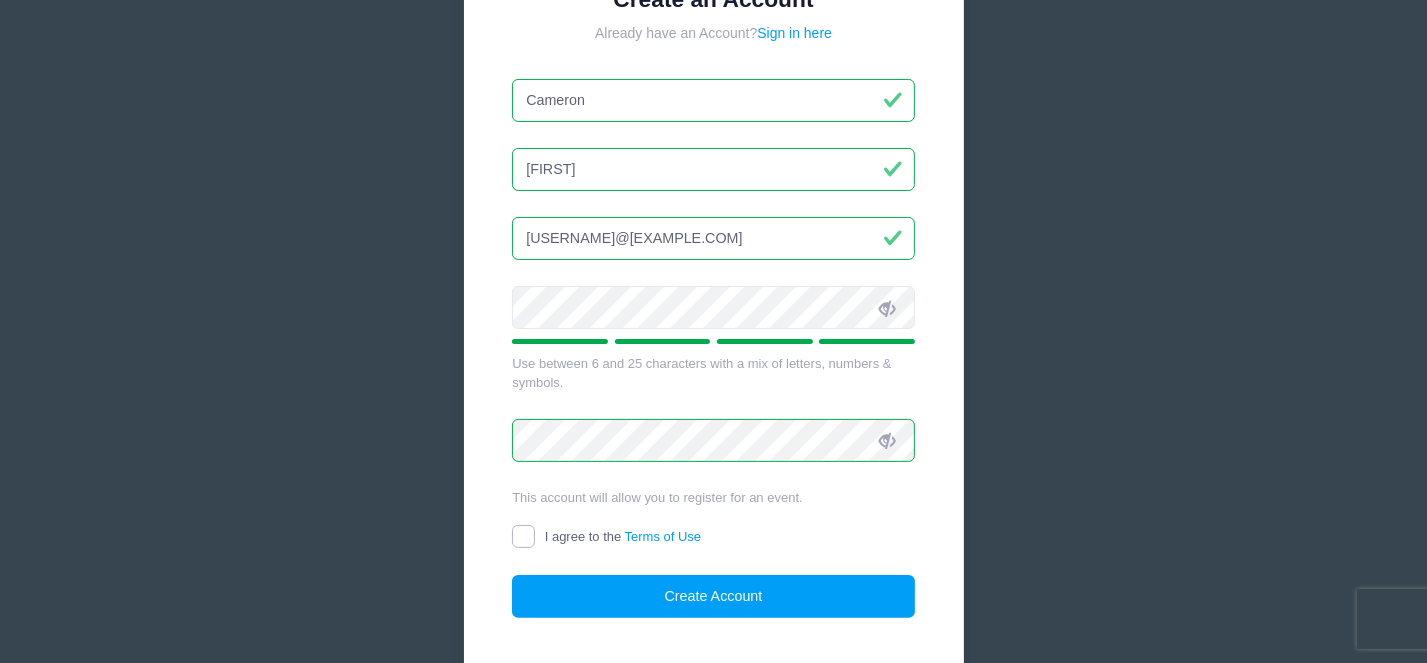 click on "I agree to the
Terms of Use" at bounding box center (523, 536) 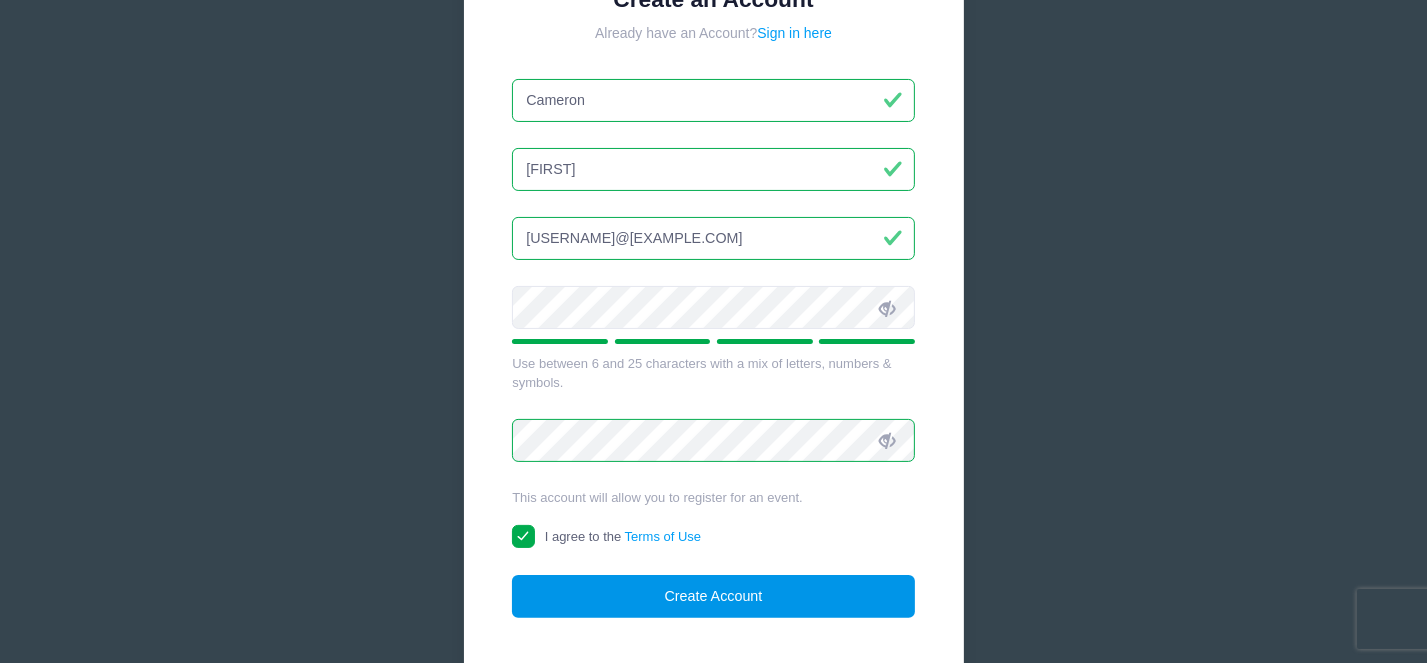 click on "Create Account" at bounding box center [713, 596] 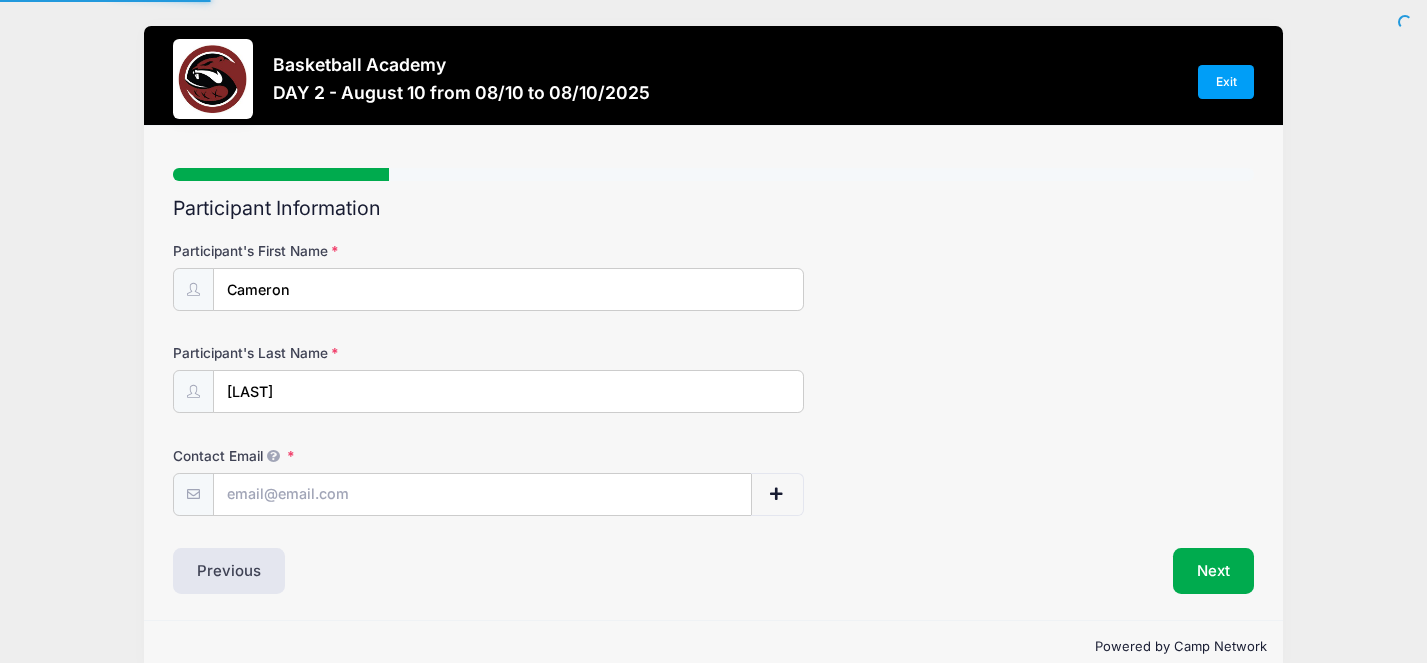 scroll, scrollTop: 0, scrollLeft: 0, axis: both 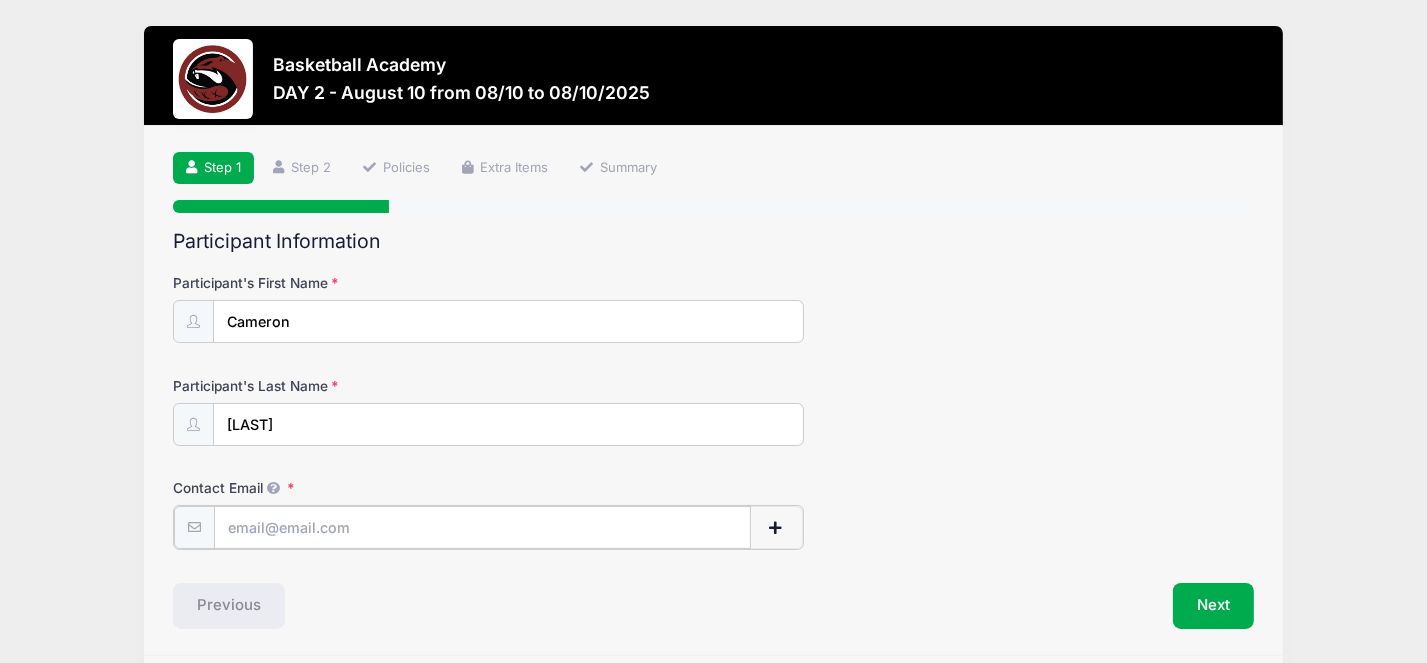 click on "Contact Email" at bounding box center (482, 527) 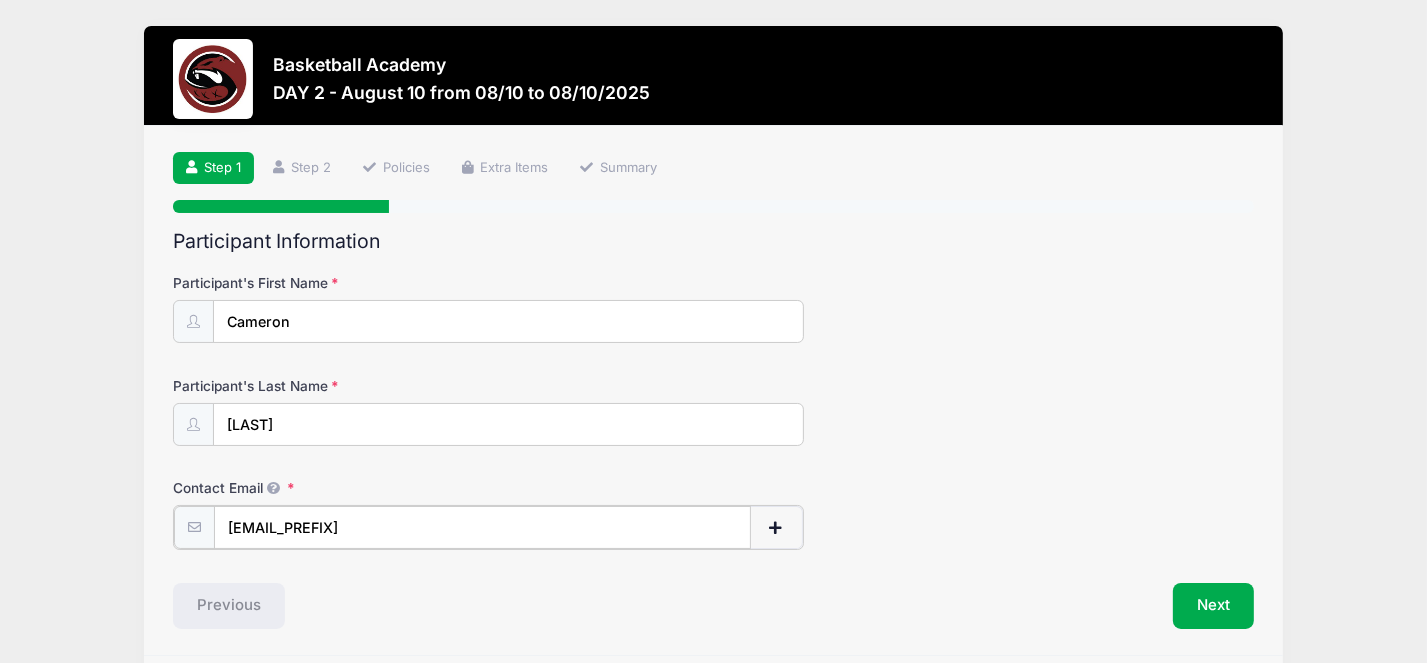 type on "[EMAIL]" 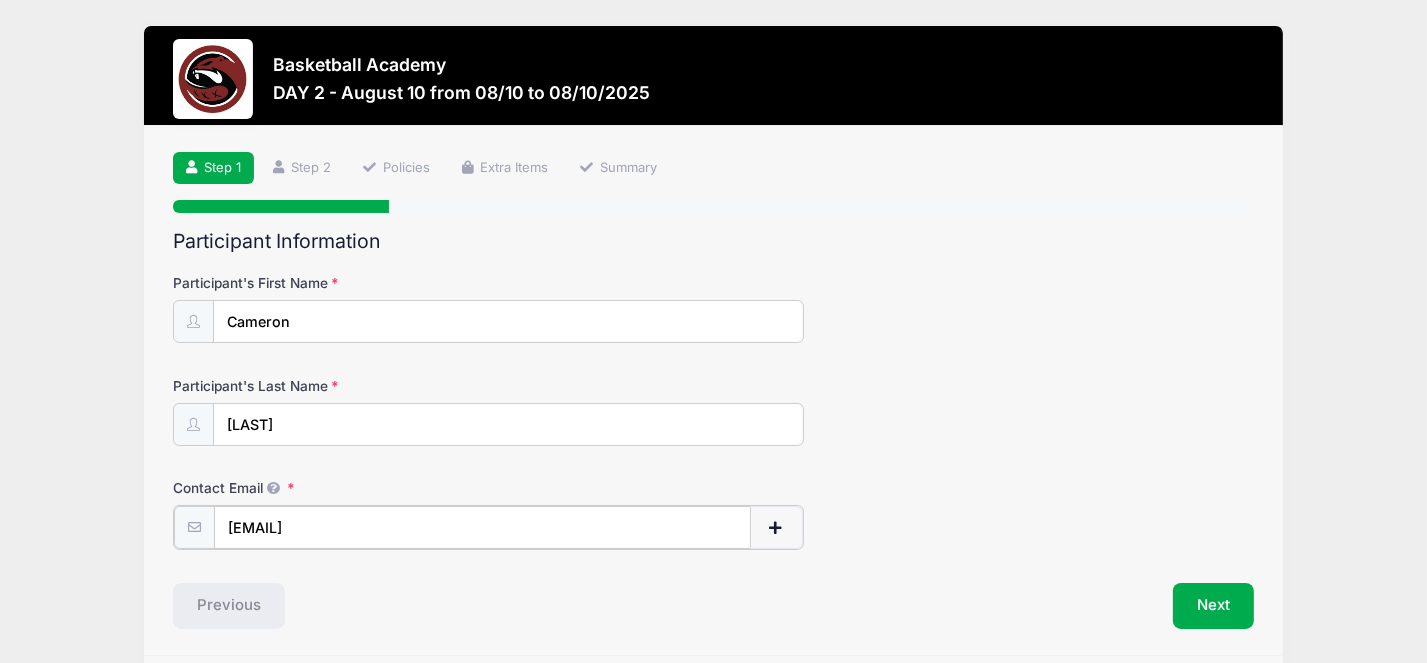 type 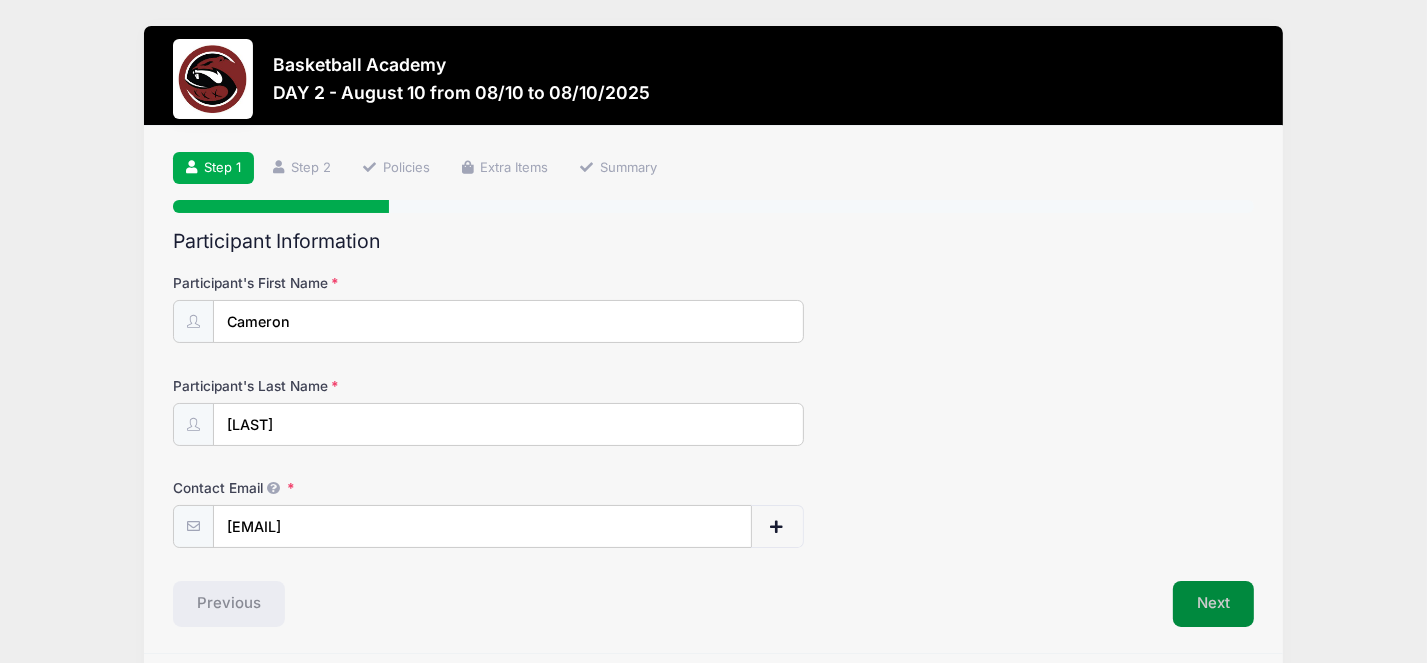 click on "Next" at bounding box center [1213, 604] 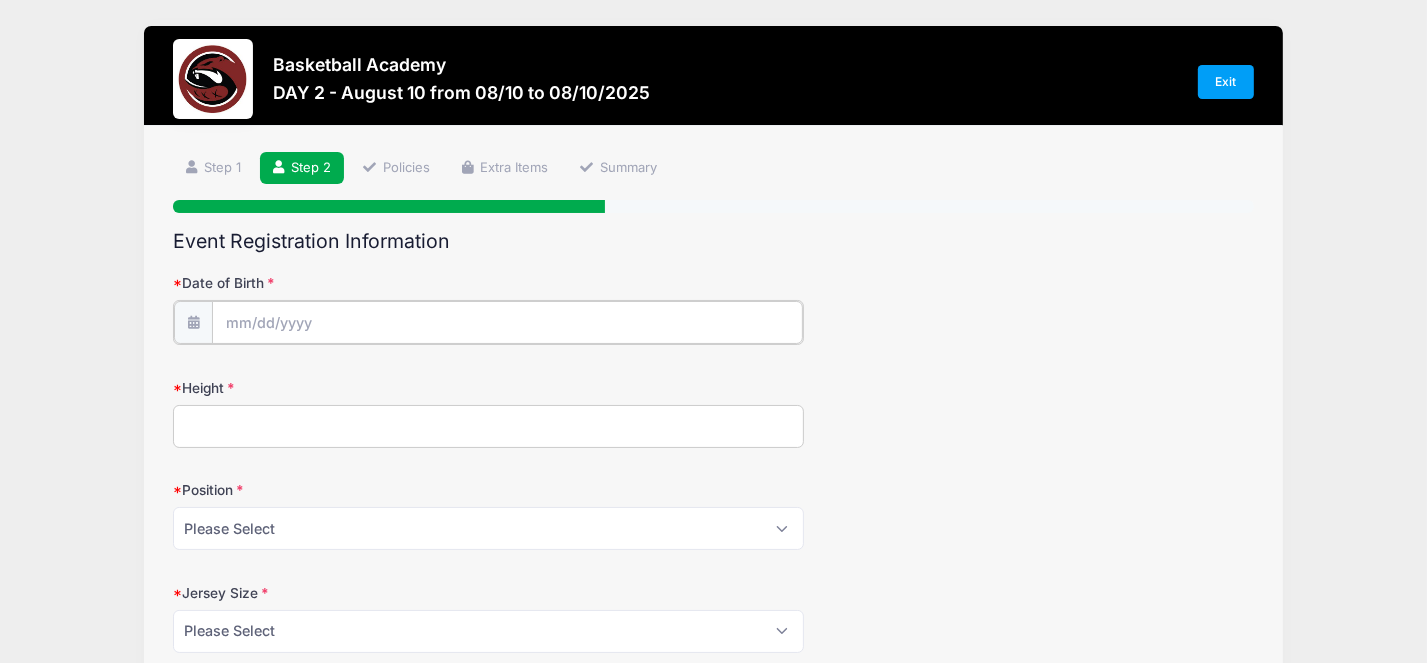 click on "Date of Birth" at bounding box center (507, 322) 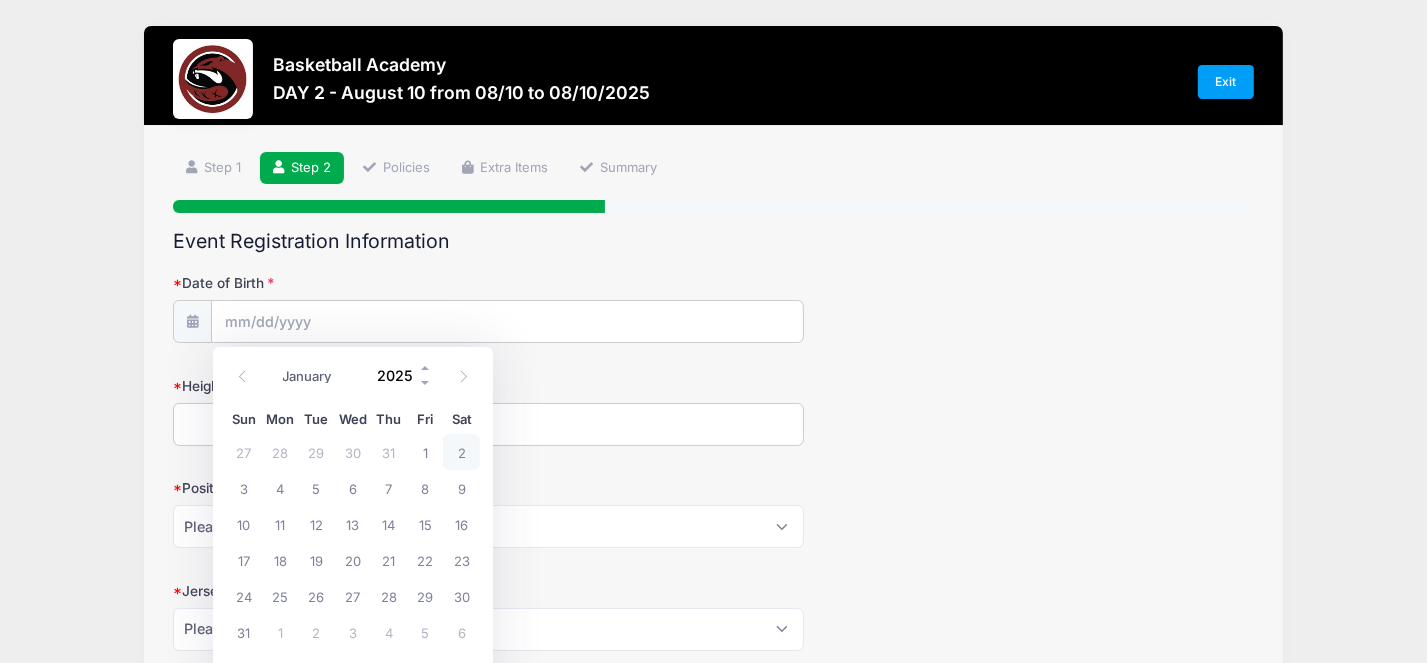 click on "2025" at bounding box center [400, 376] 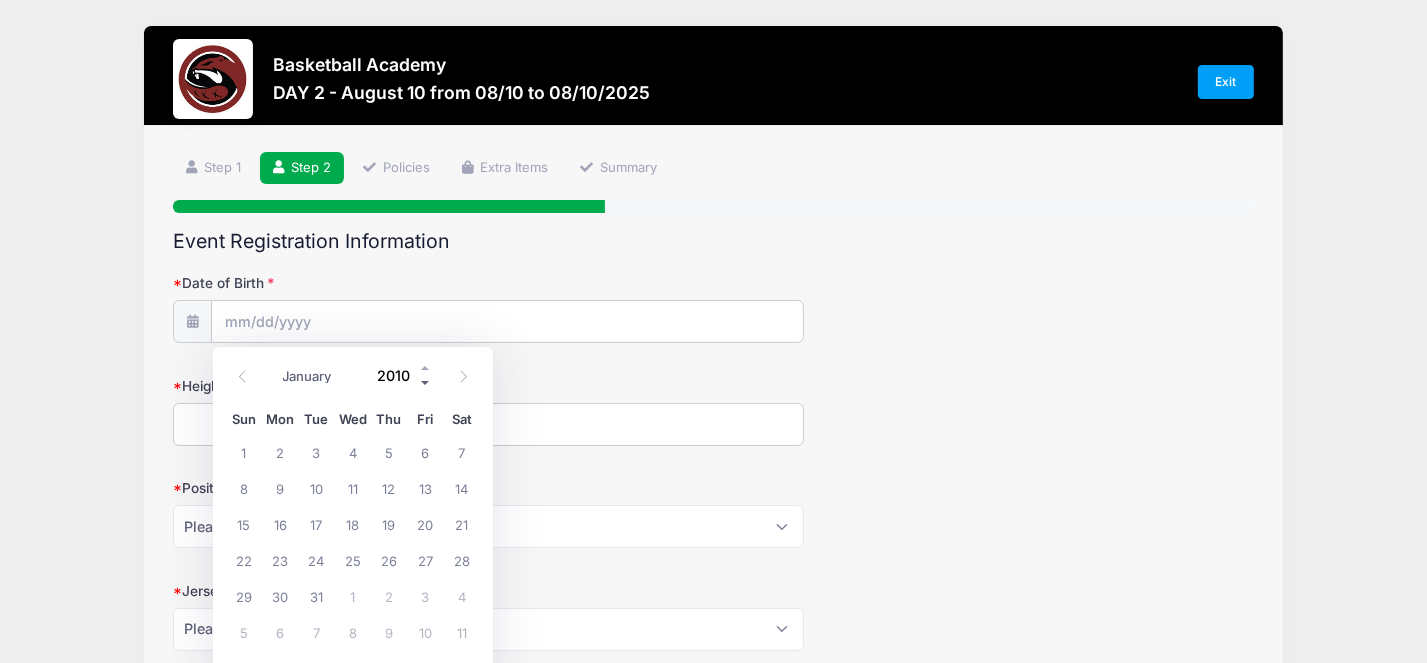 type on "2010" 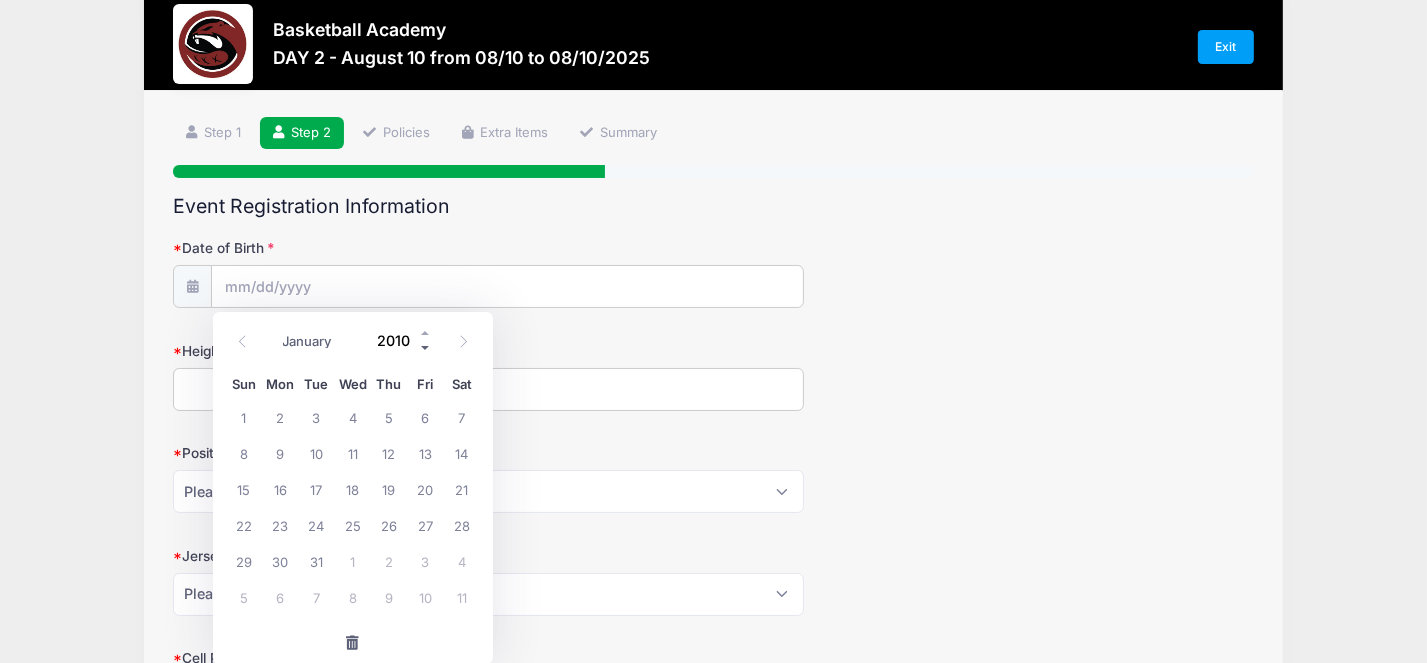 type 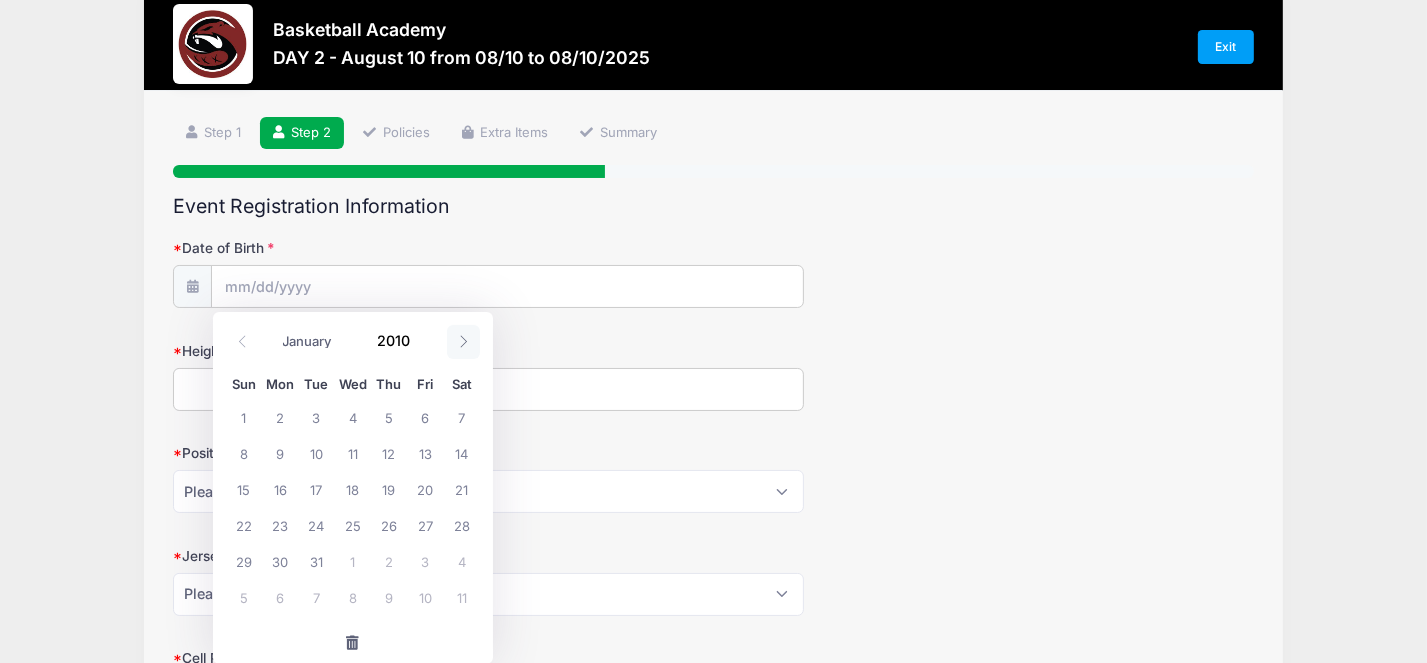 click 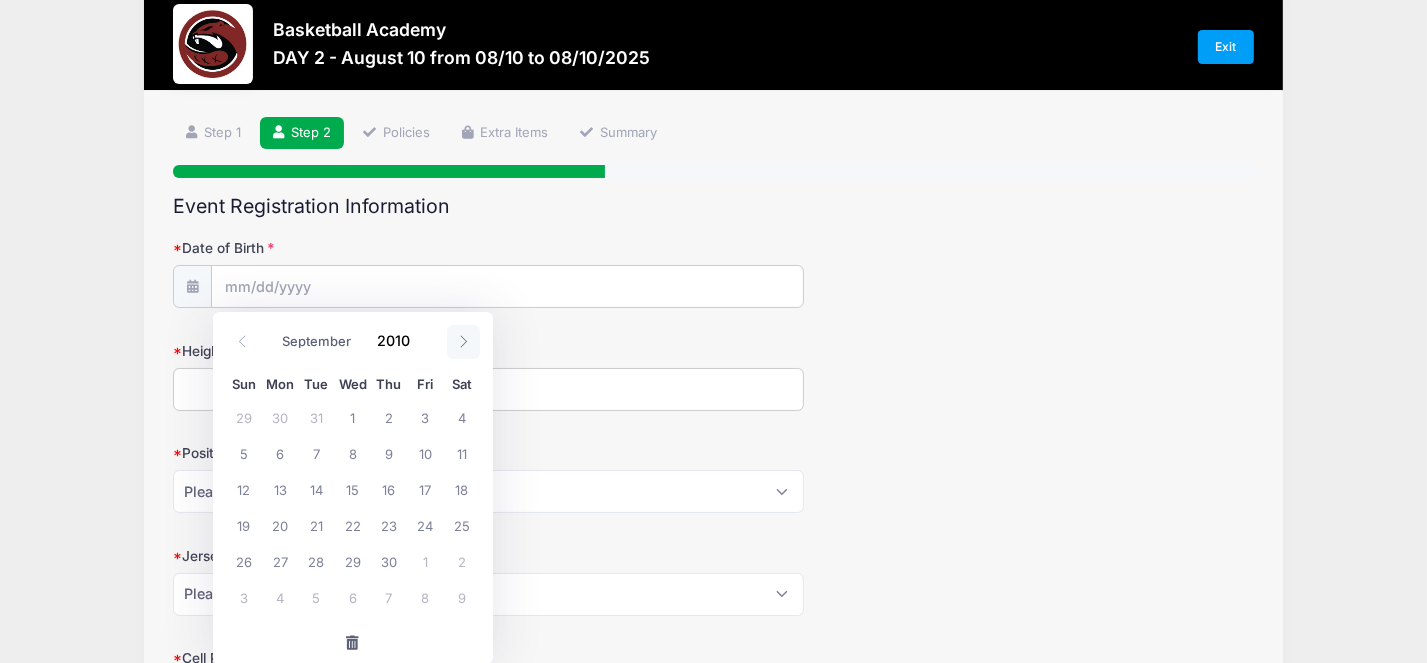 click 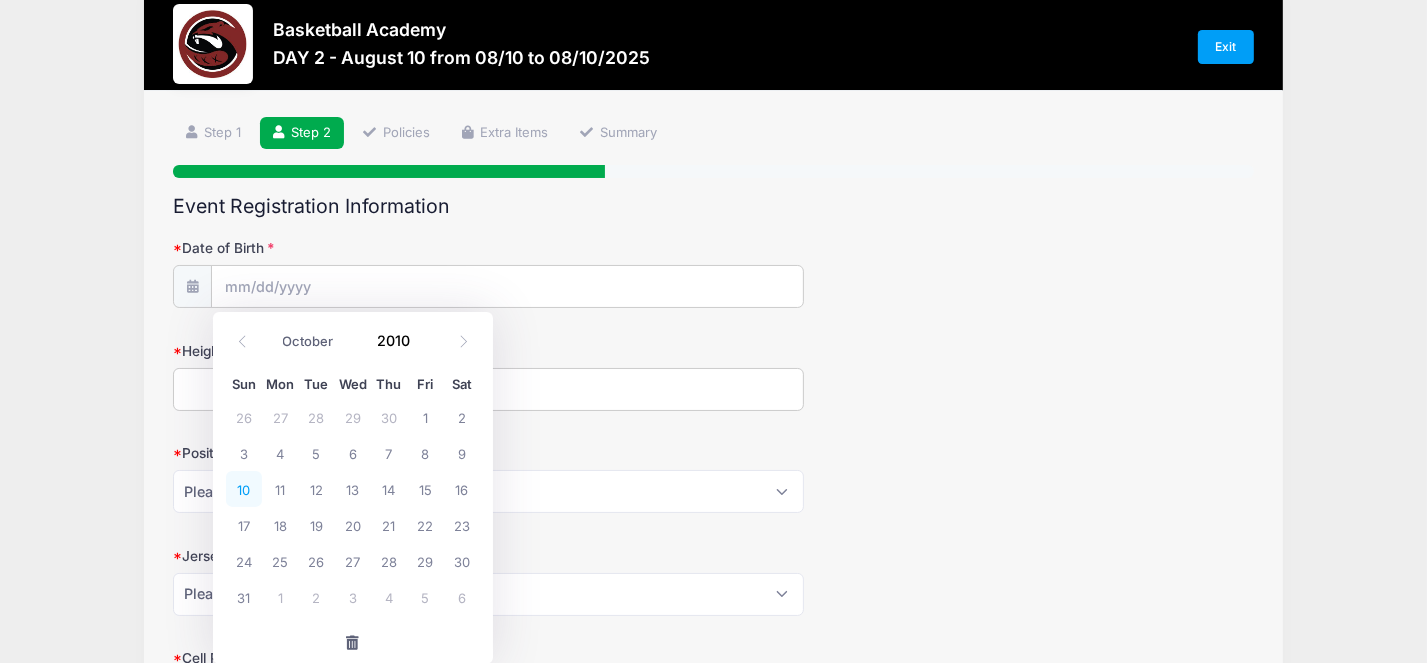 click on "10" at bounding box center (244, 489) 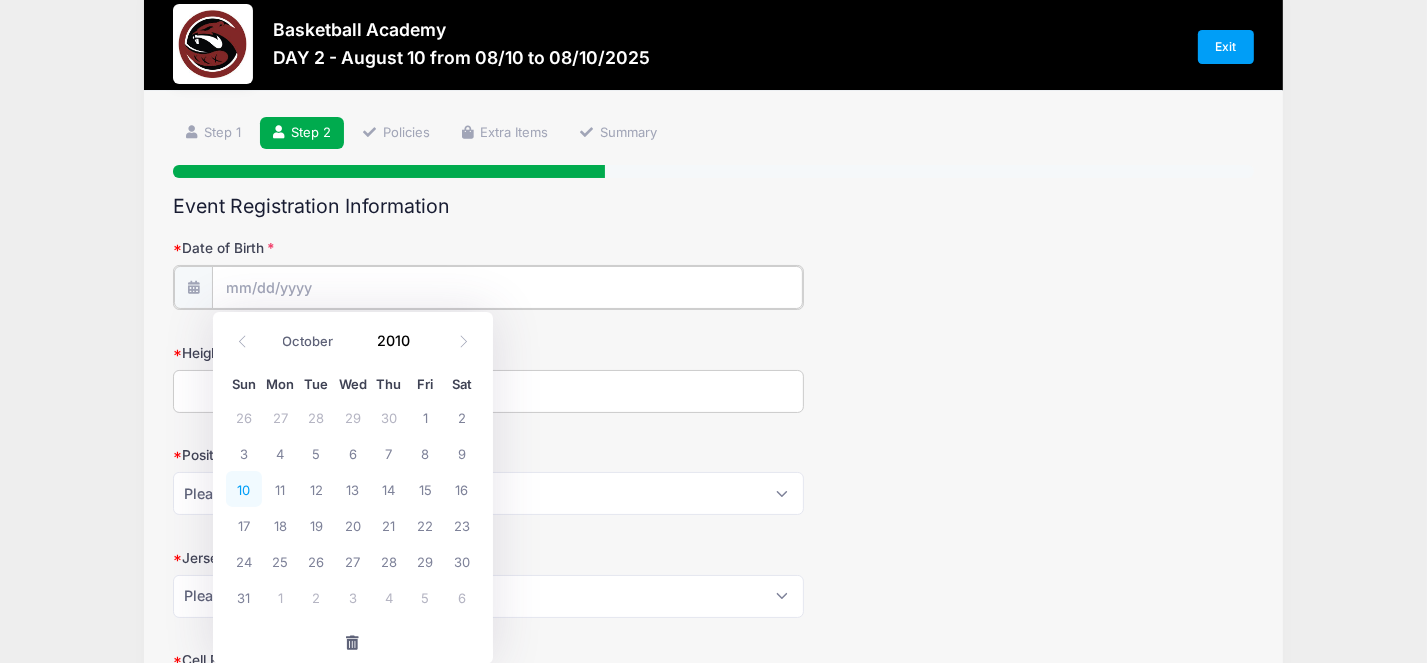 type on "[DATE]" 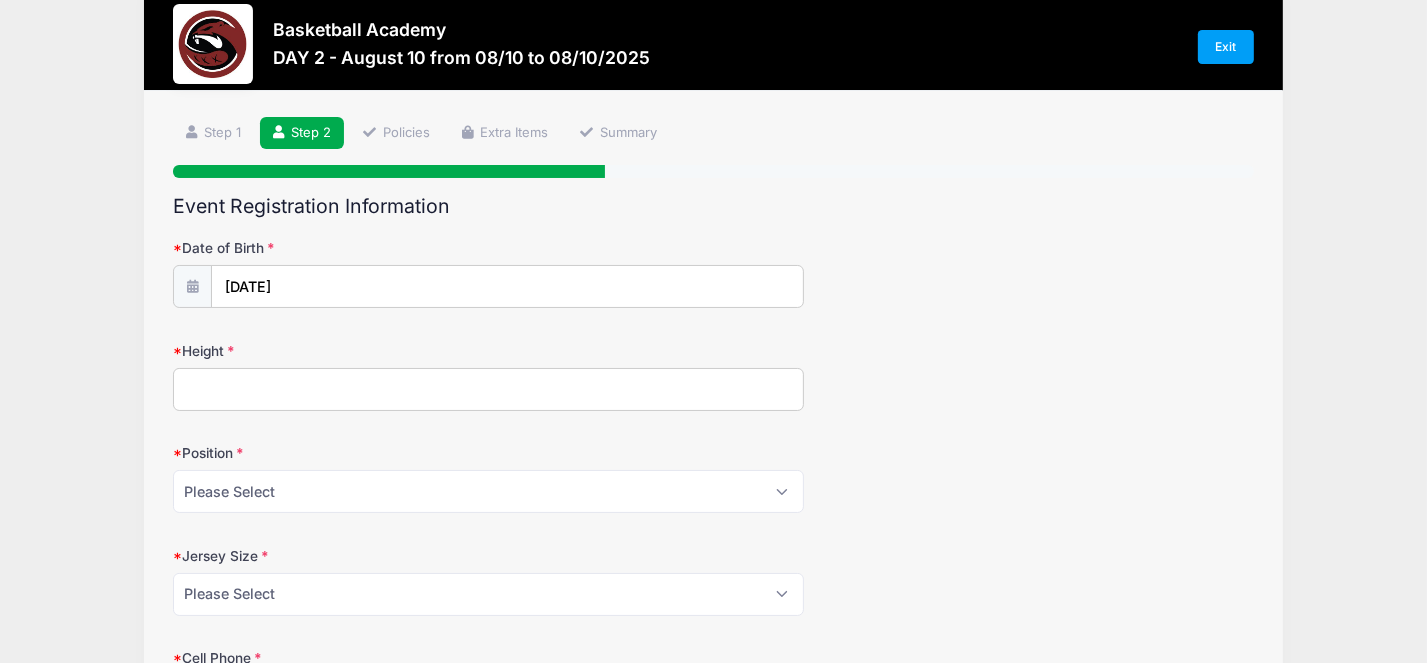 click on "Height" at bounding box center [488, 389] 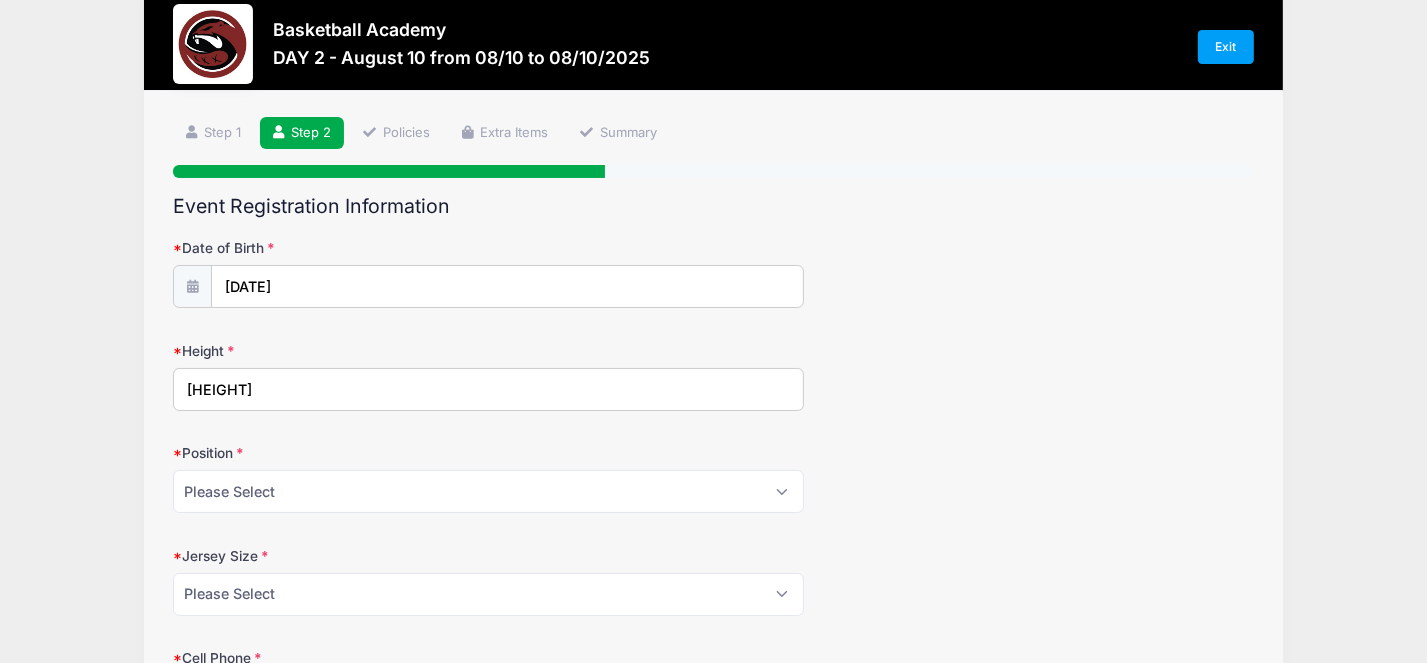 type on "[HEIGHT]" 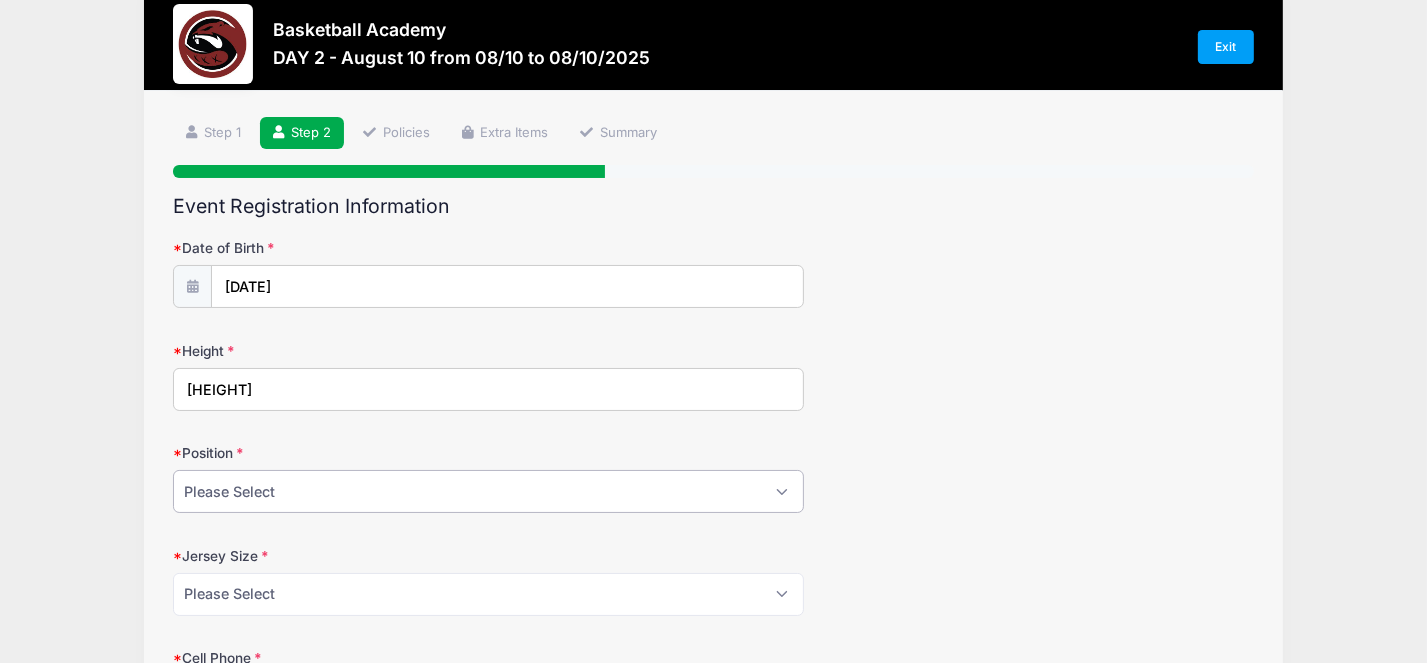 click on "Please Select PG
SG
SF
PF
C" at bounding box center (488, 491) 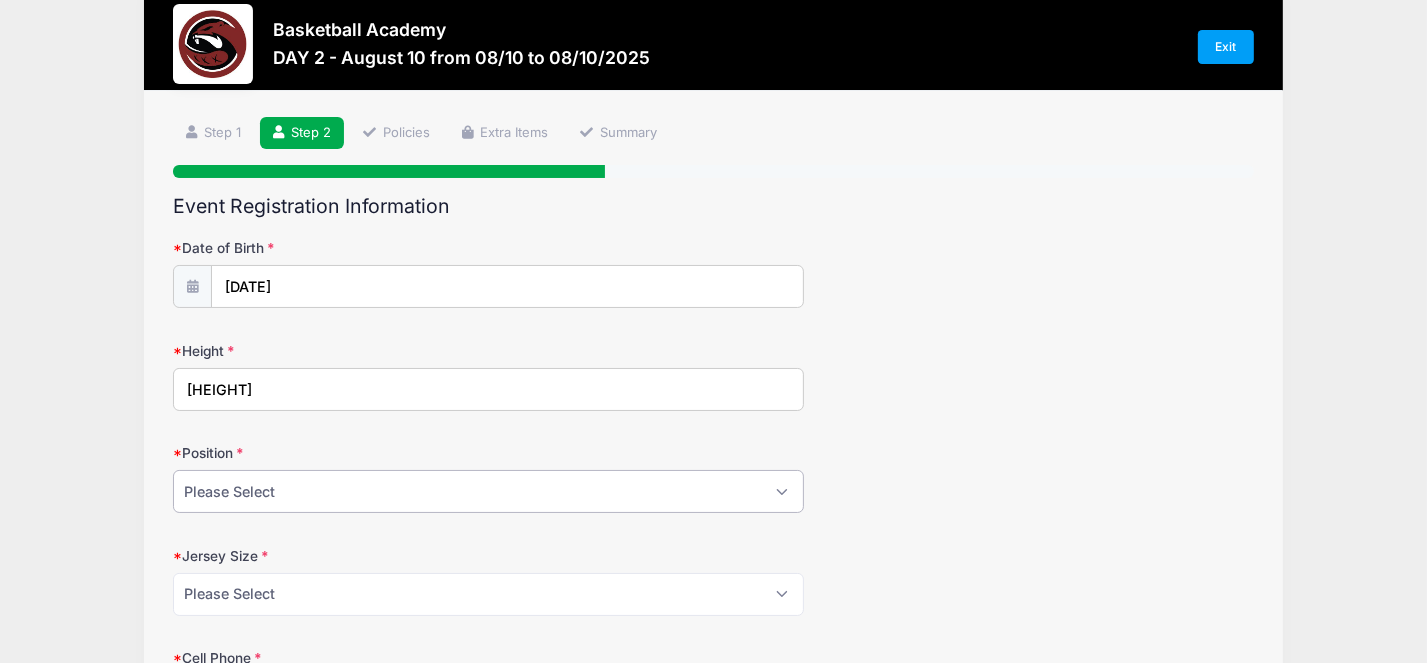 select on "PG" 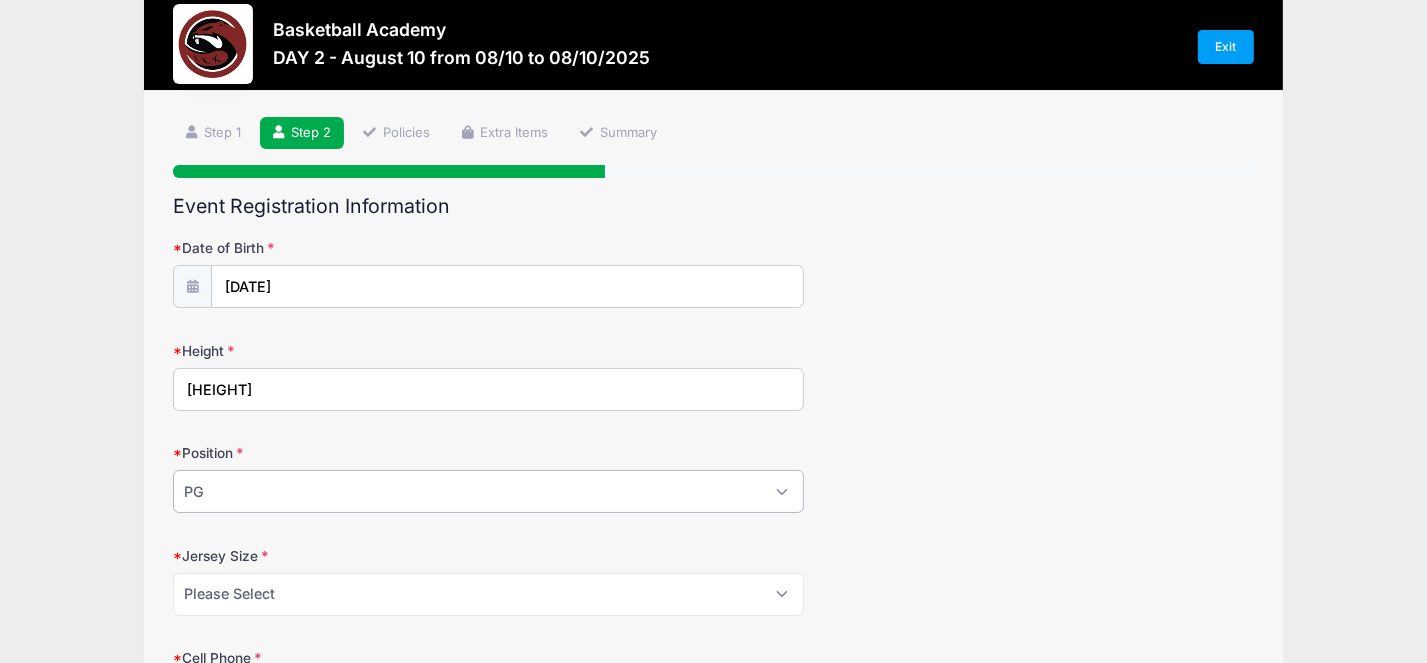 click on "Please Select PG
SG
SF
PF
C" at bounding box center (488, 491) 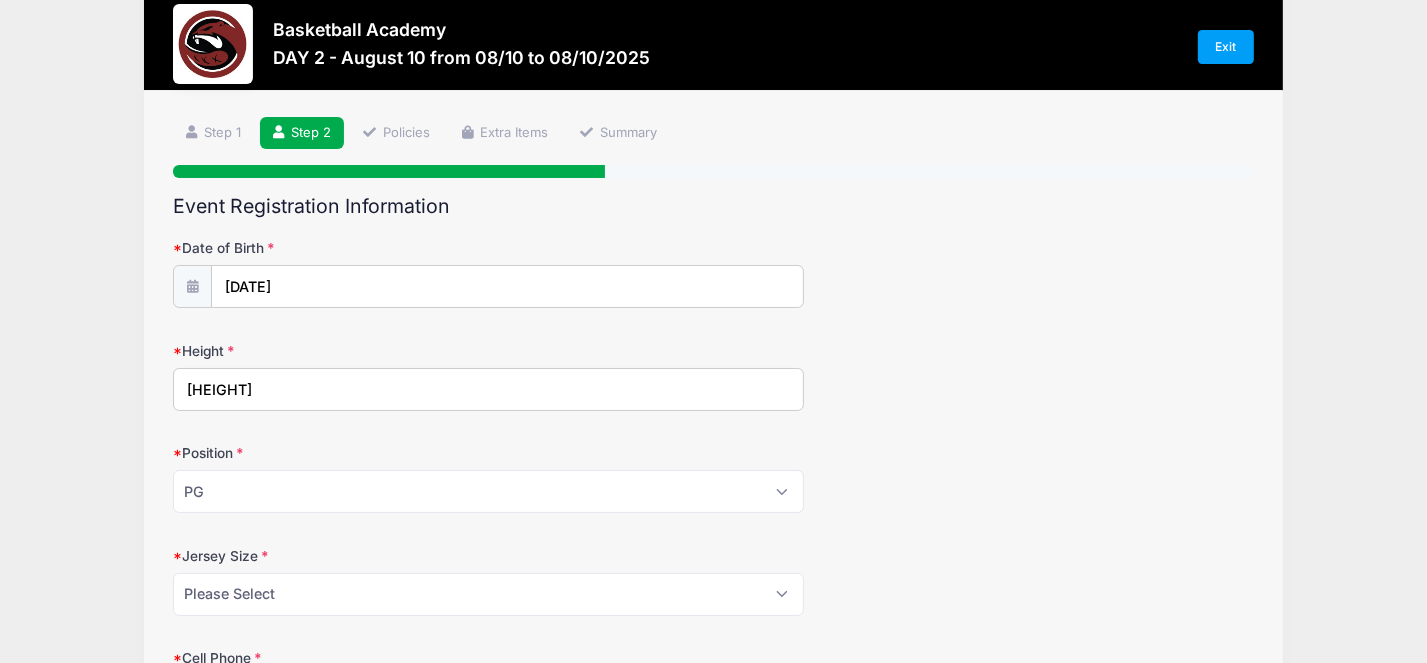 click on "Date of Birth
[DATE]
Height
[HEIGHT]
Position
Please Select PG
SG
SF
PF
C
Jersey Size
Please Select Small
Medium" at bounding box center (713, 2238) 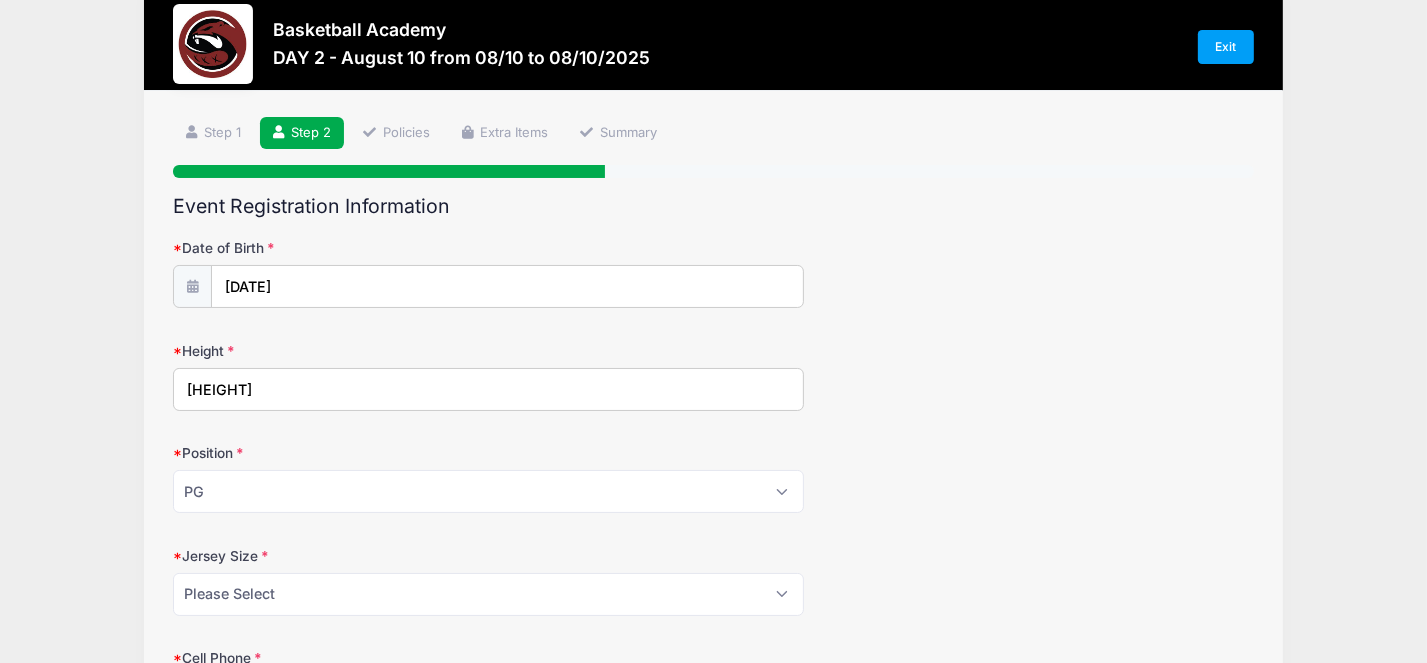 drag, startPoint x: 292, startPoint y: 326, endPoint x: 118, endPoint y: 402, distance: 189.87364 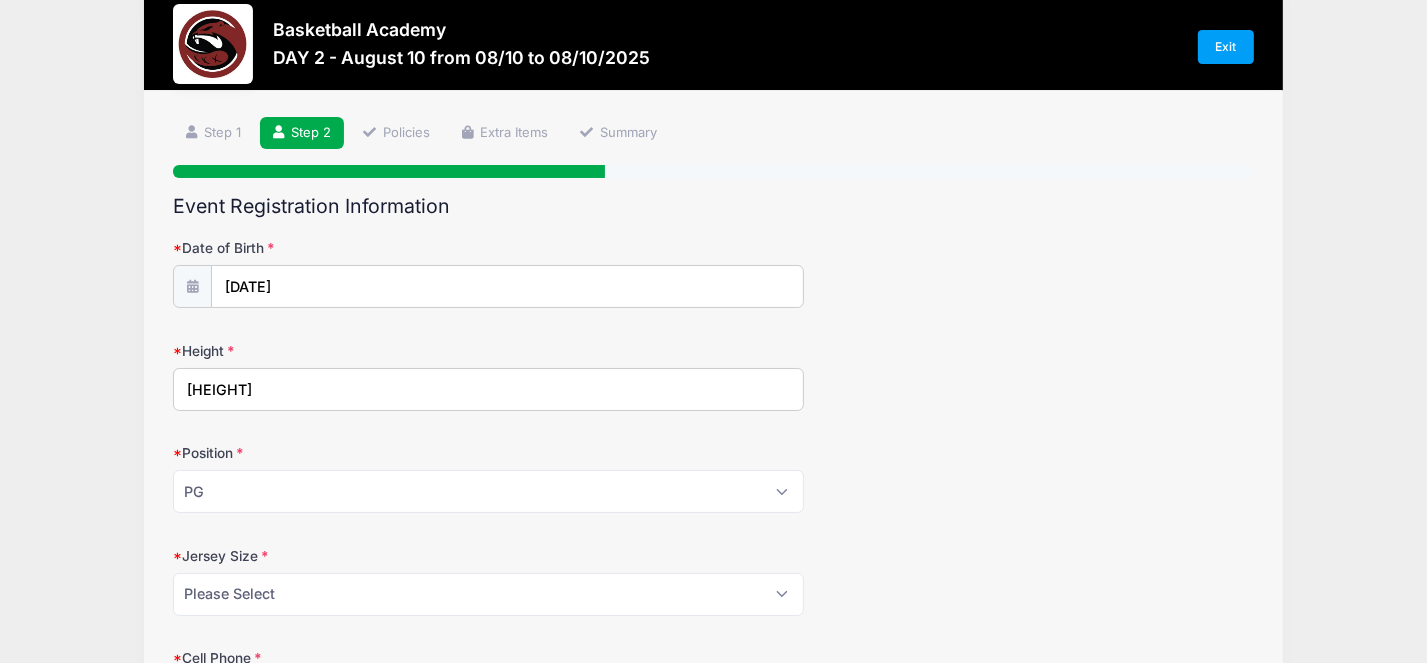click on "[ACTIVITY]
DAY 2 - [MONTH] [DAY] from [DATE] to [DATE]
Exit
Step  2 /7
Step 1
Step 2
Policies
Extra Items
Summary
NN" at bounding box center (713, 2194) 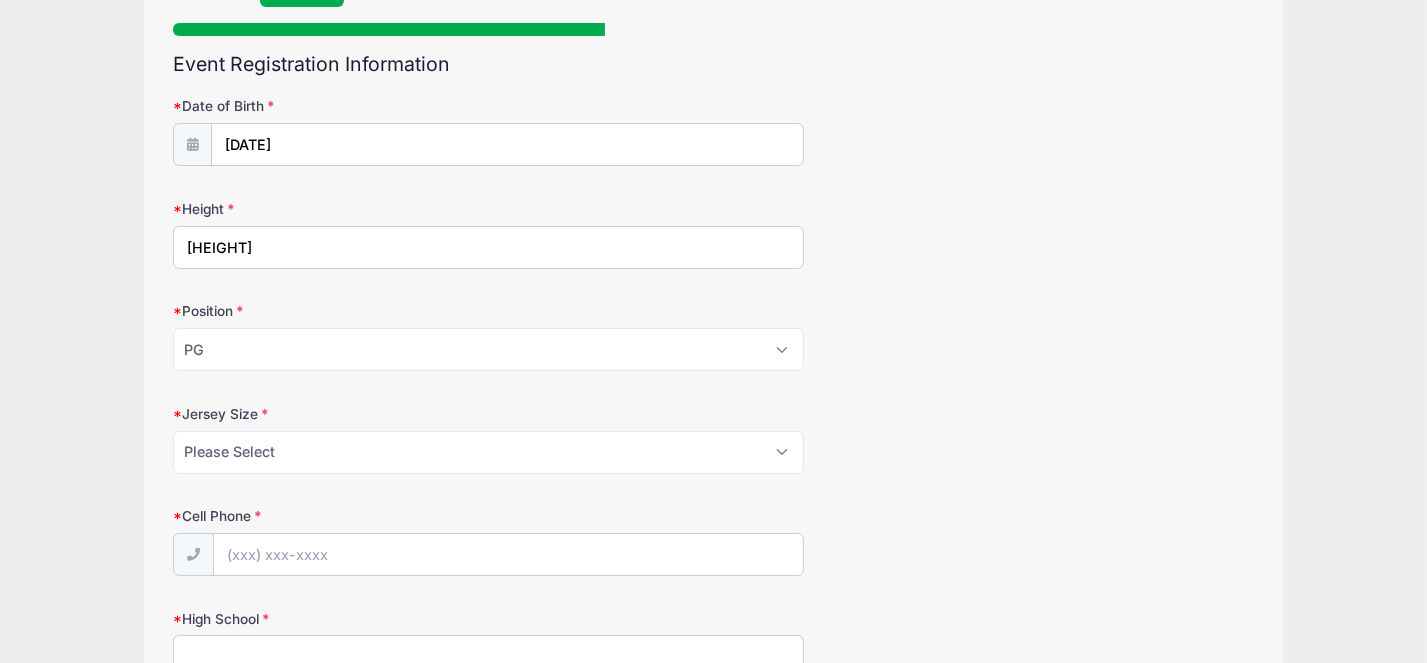 scroll, scrollTop: 179, scrollLeft: 0, axis: vertical 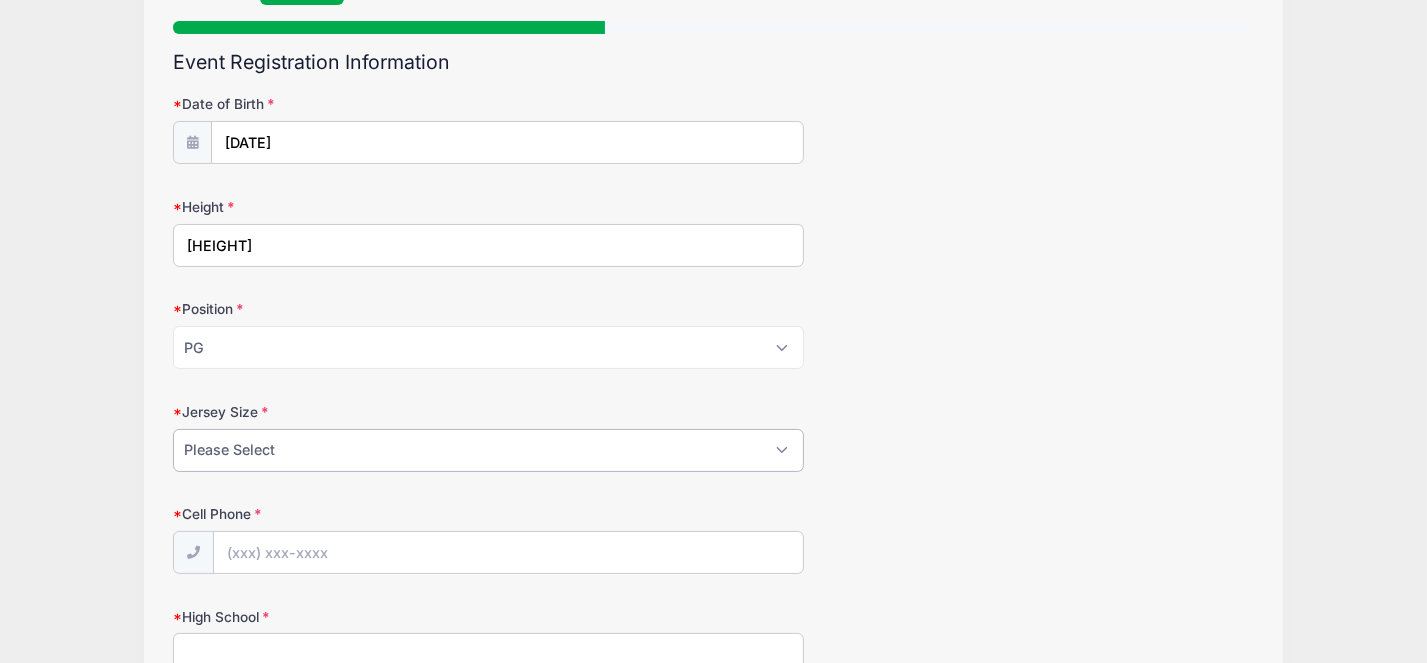 click on "Please Select Small
Medium
Large
XL
XXL" at bounding box center (488, 450) 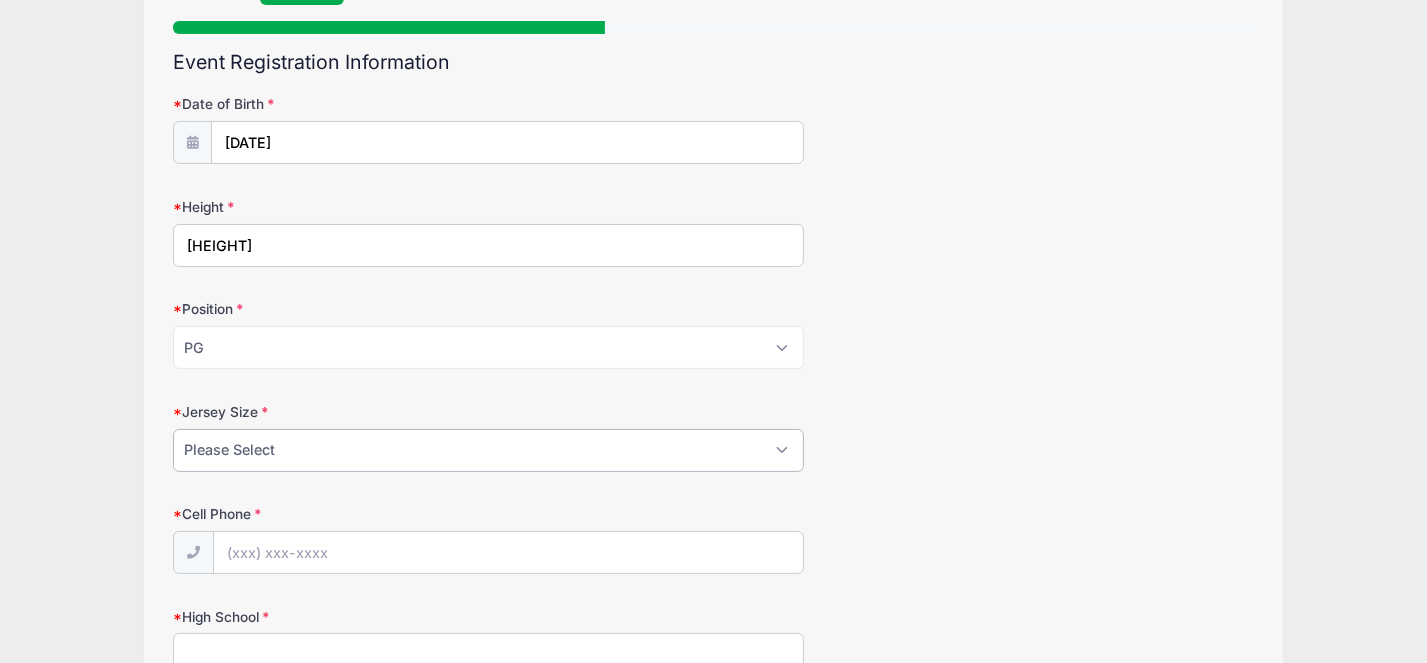 select on "Large" 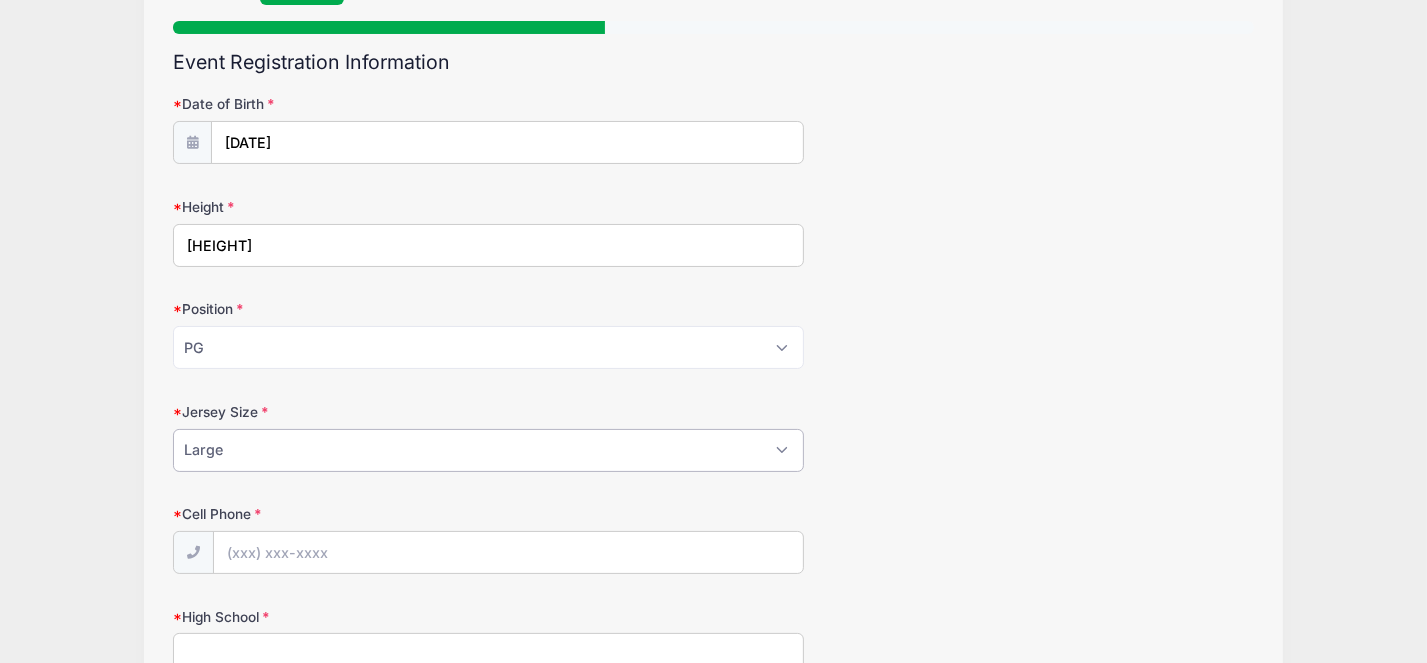 click on "Please Select Small
Medium
Large
XL
XXL" at bounding box center (488, 450) 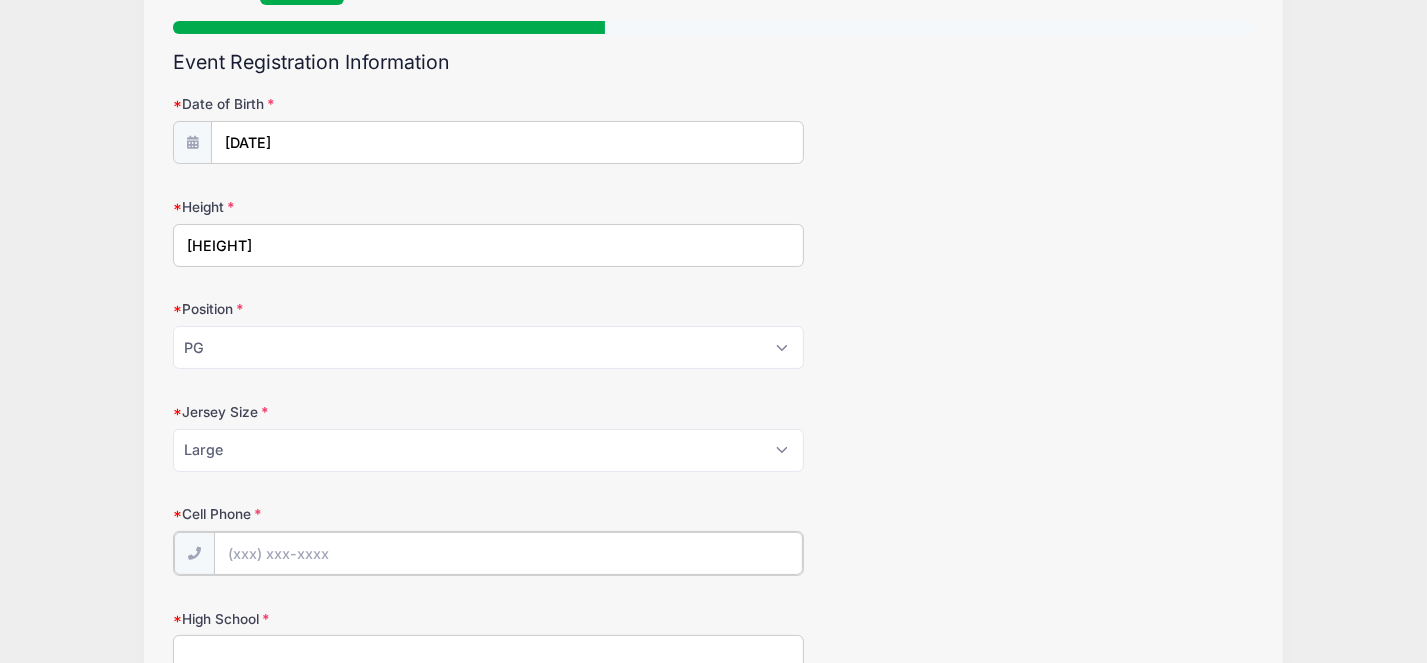 click on "Cell Phone" at bounding box center (508, 553) 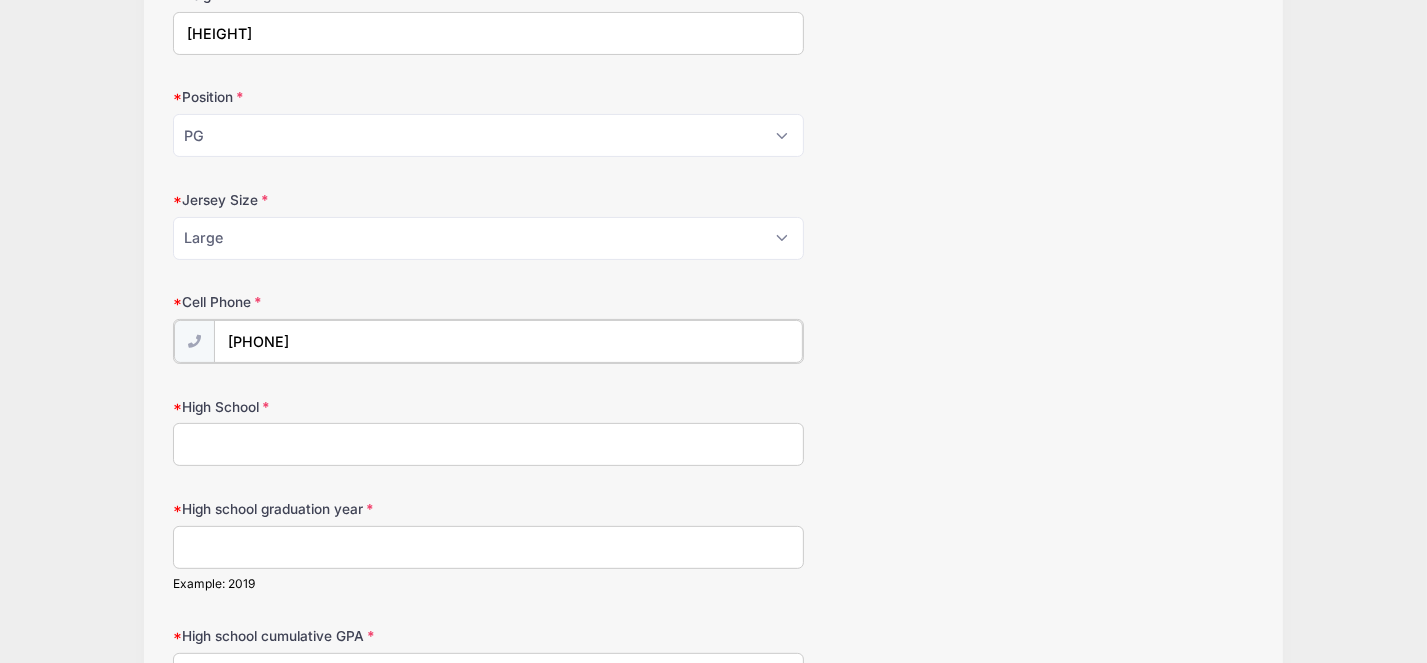 scroll, scrollTop: 392, scrollLeft: 0, axis: vertical 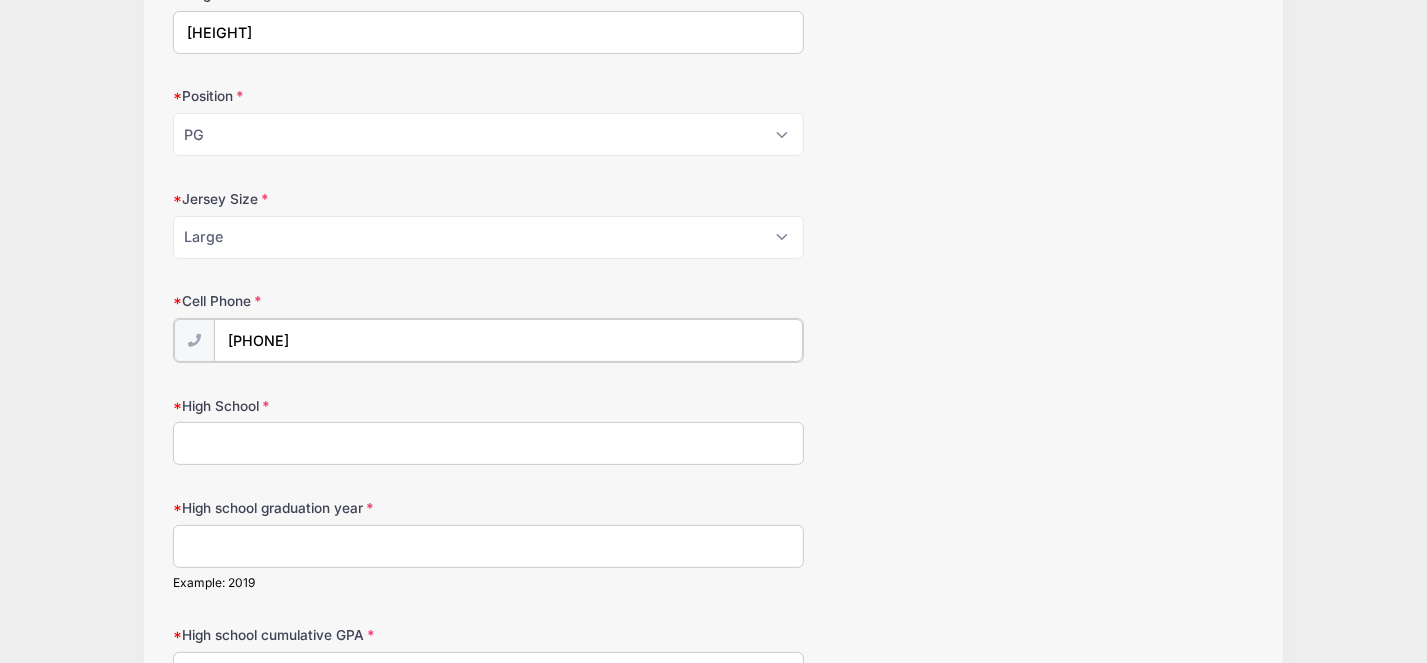 type on "[PHONE]" 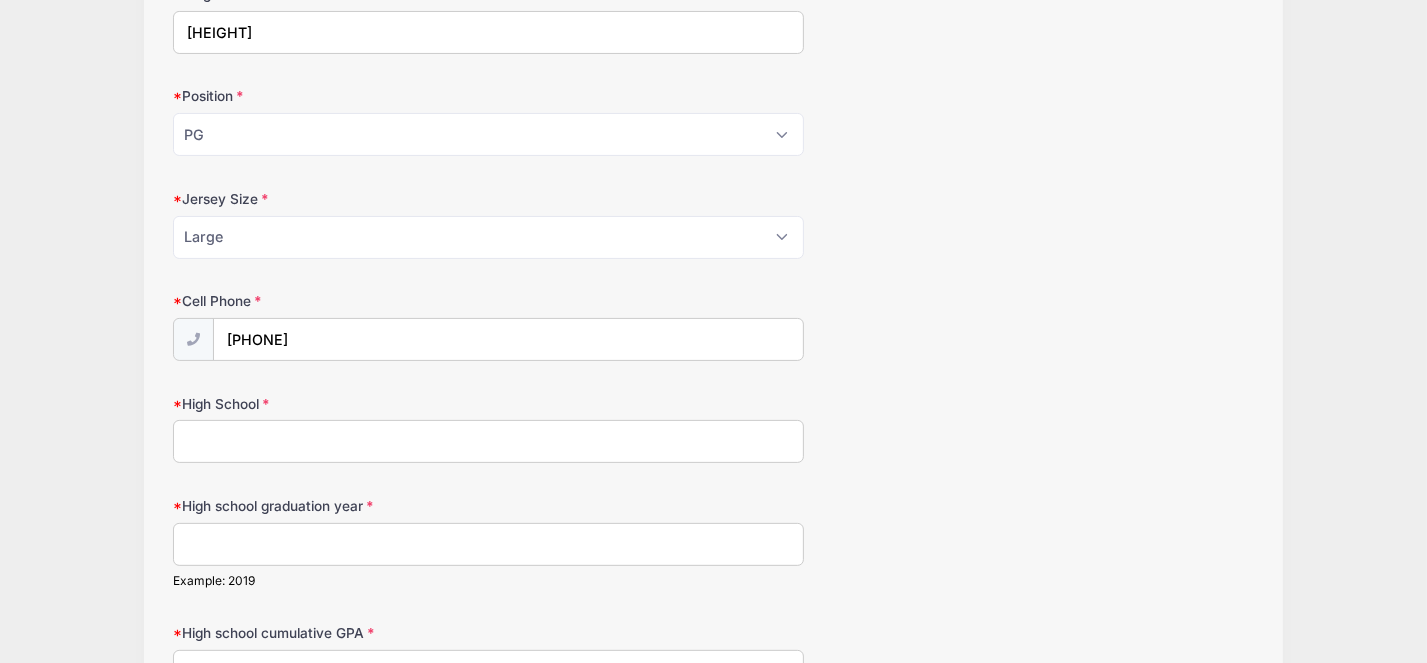 click on "High School" at bounding box center (488, 441) 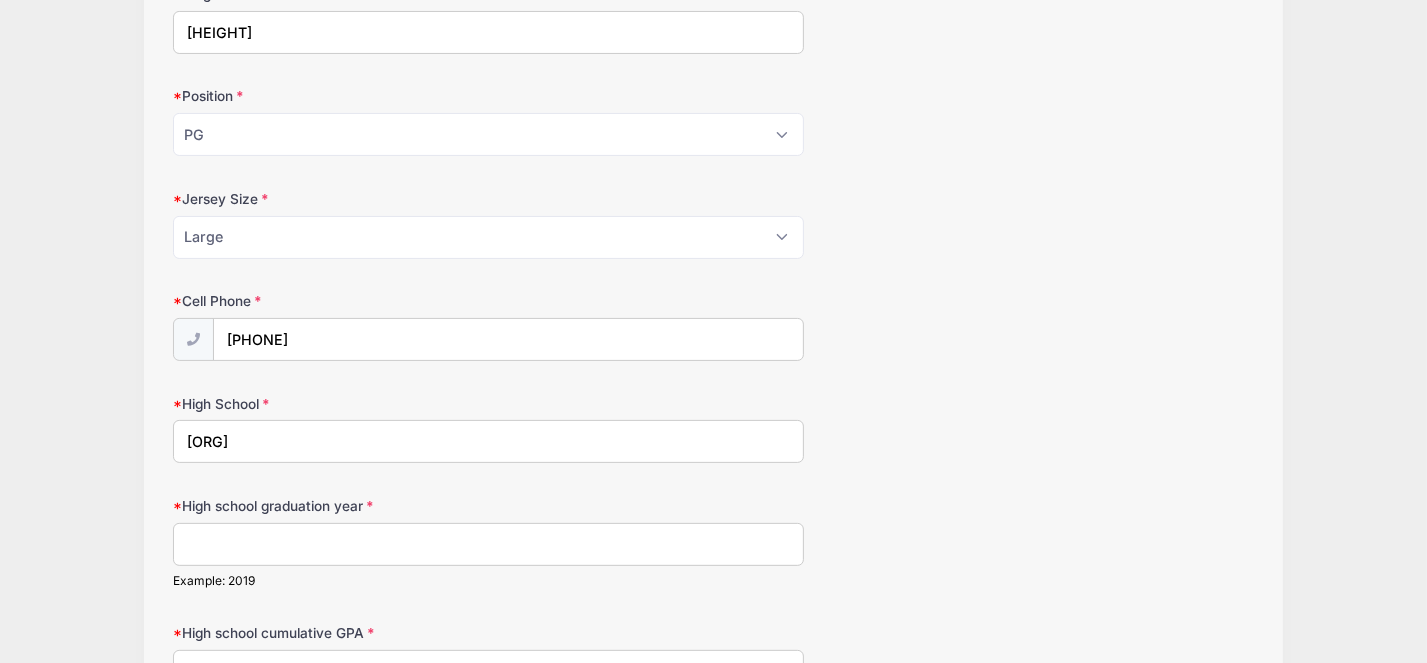 type on "[ORG]" 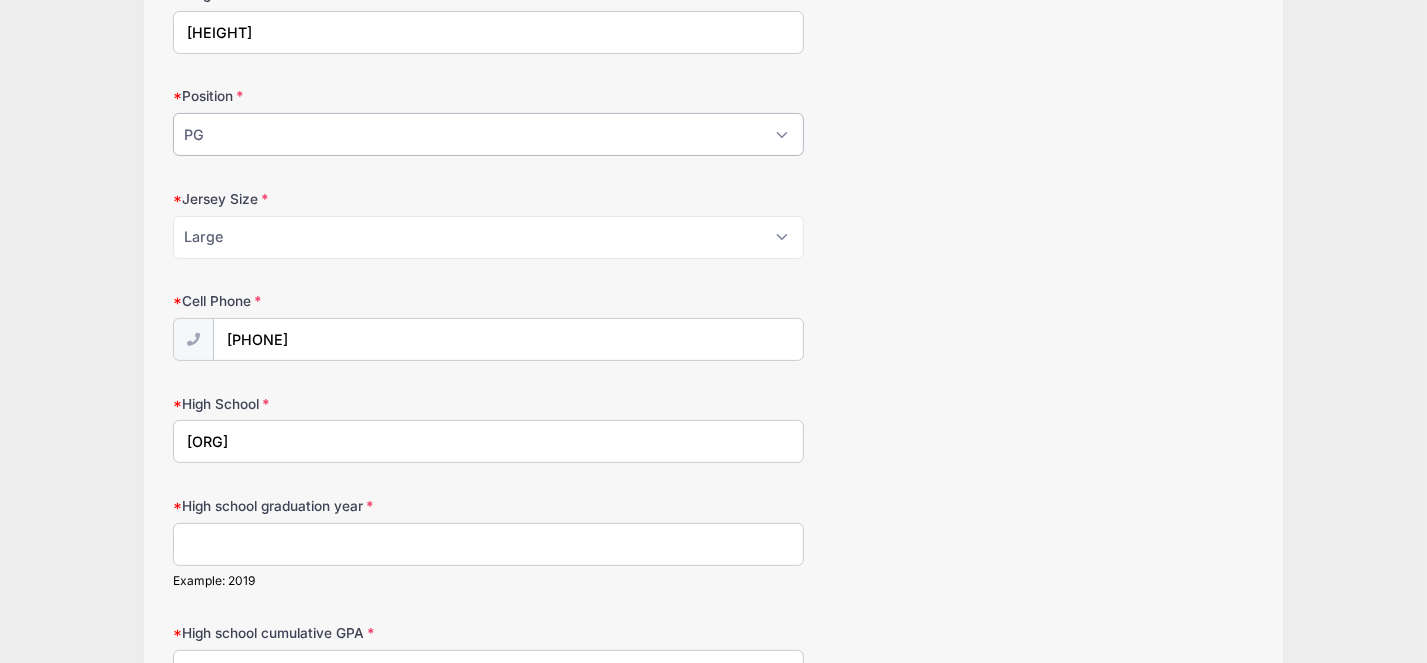 click on "Please Select PG
SG
SF
PF
C" at bounding box center [488, 134] 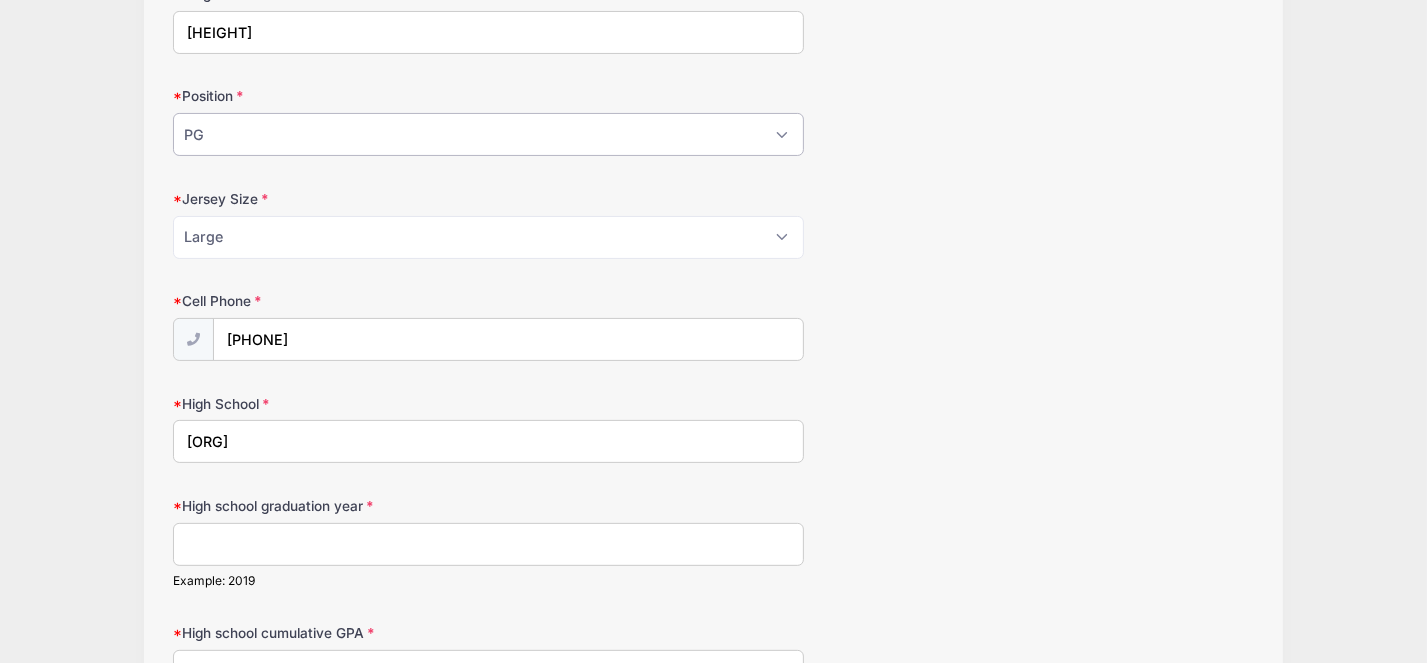 select on "SG" 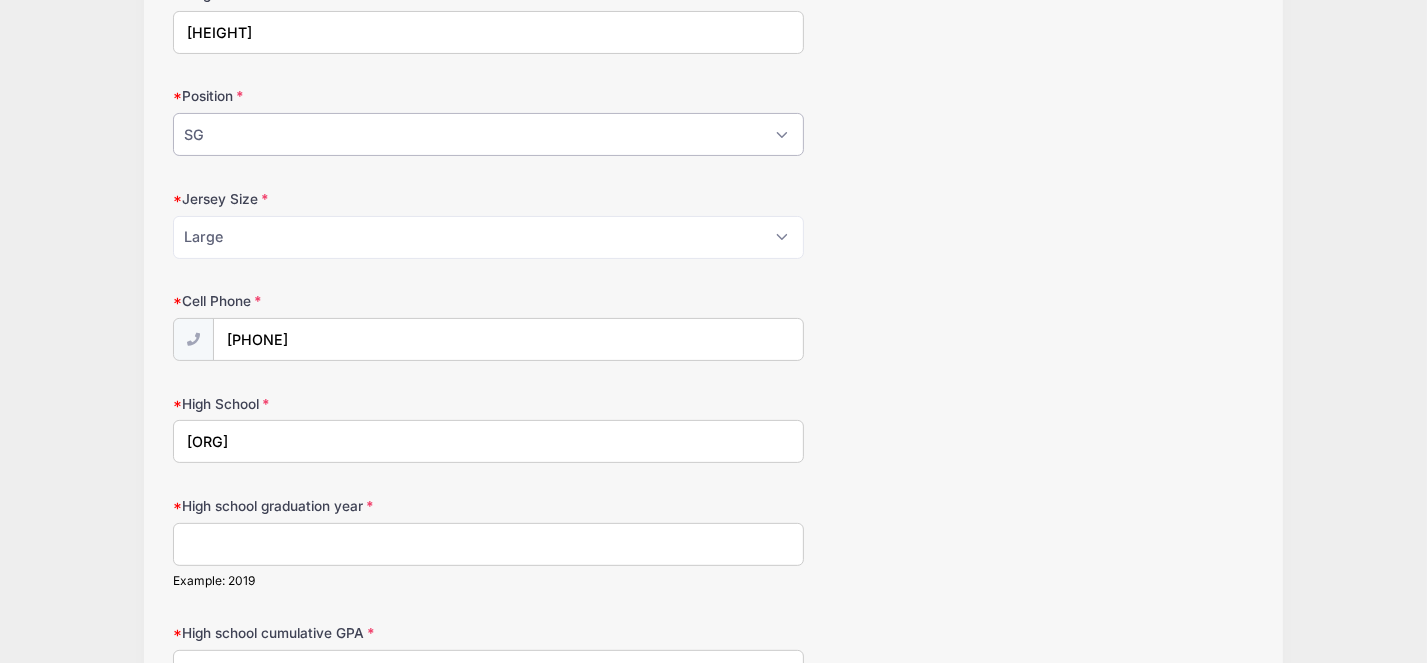 click on "Please Select PG
SG
SF
PF
C" at bounding box center [488, 134] 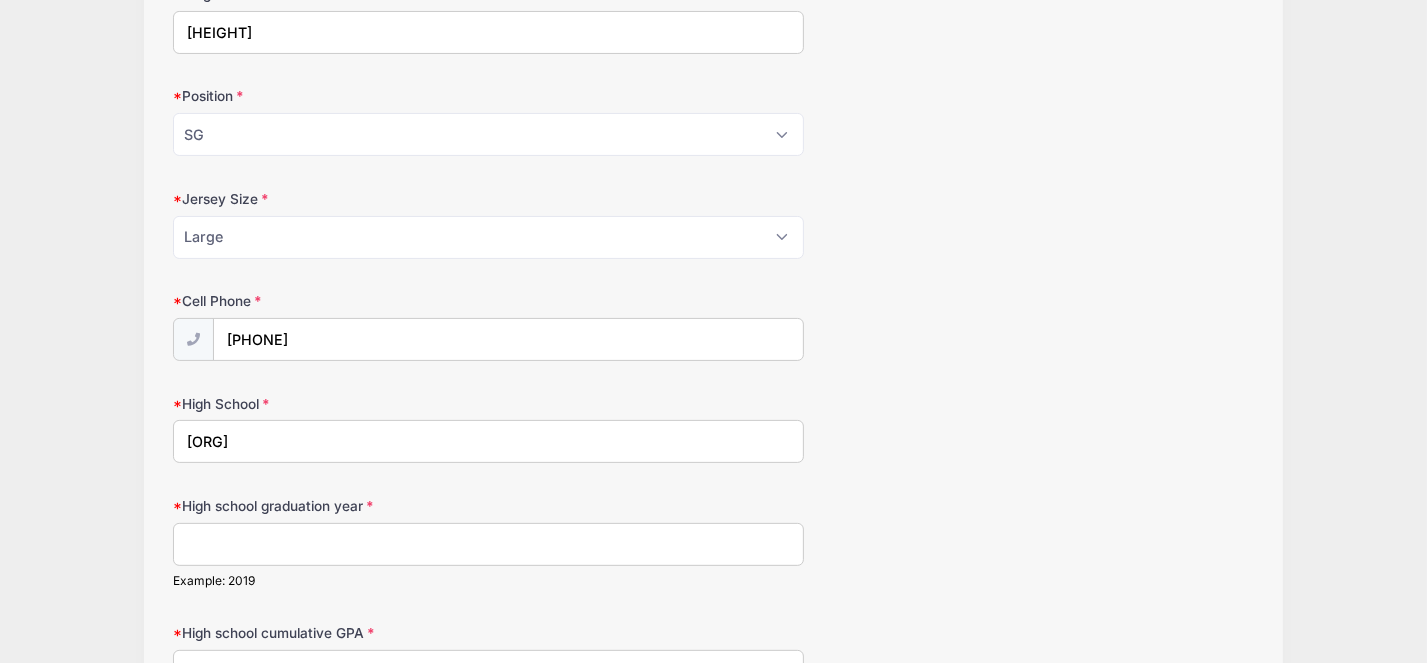 click on "High school graduation year" at bounding box center [488, 544] 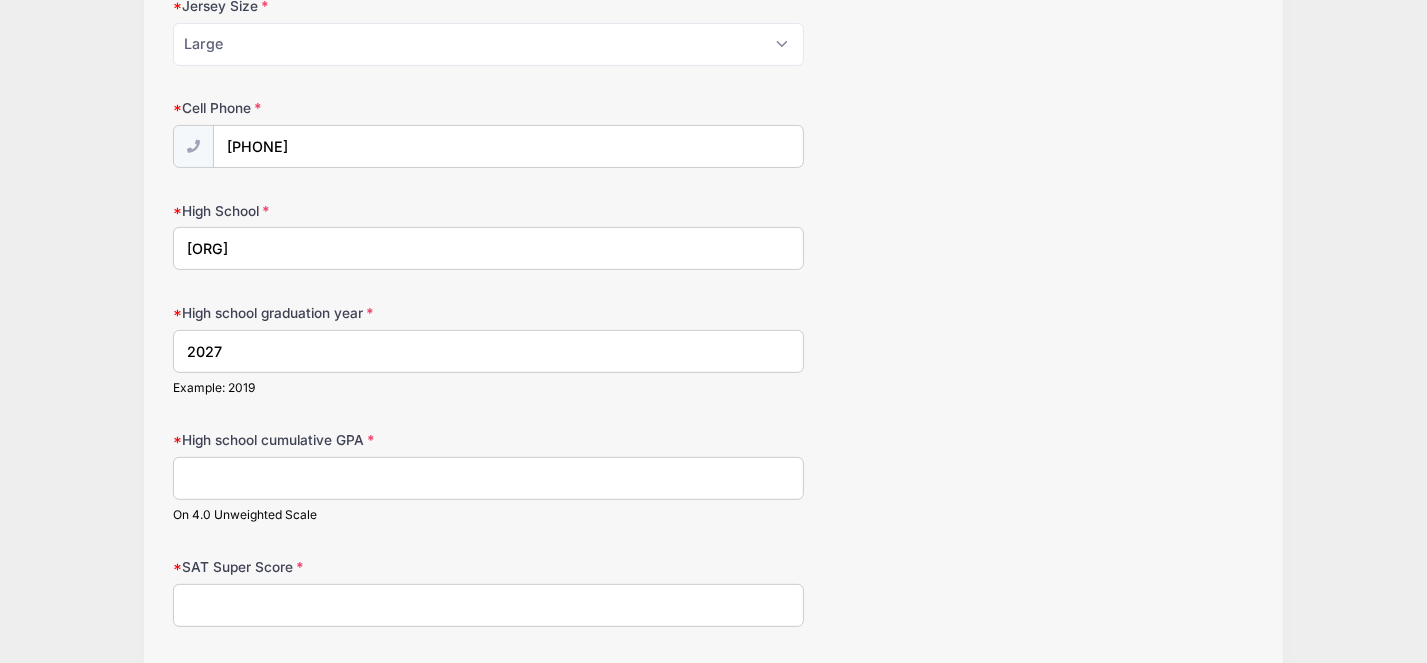 scroll, scrollTop: 605, scrollLeft: 0, axis: vertical 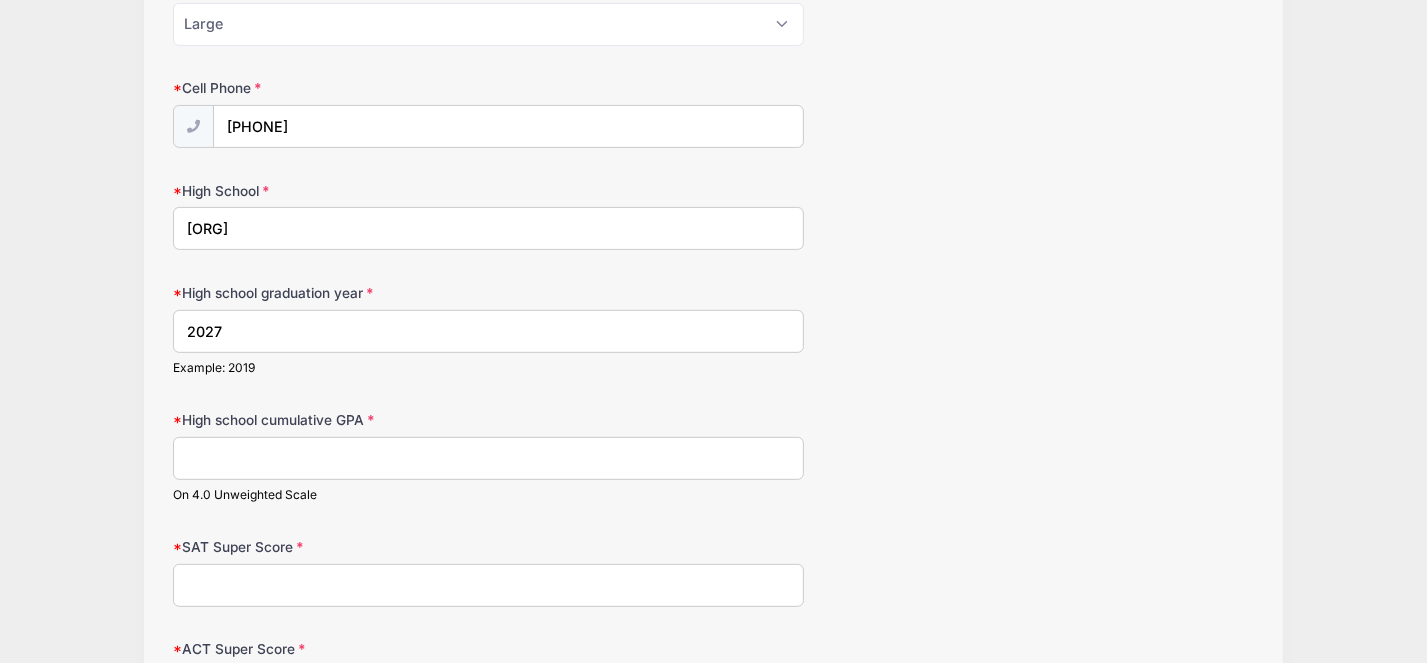 type on "2027" 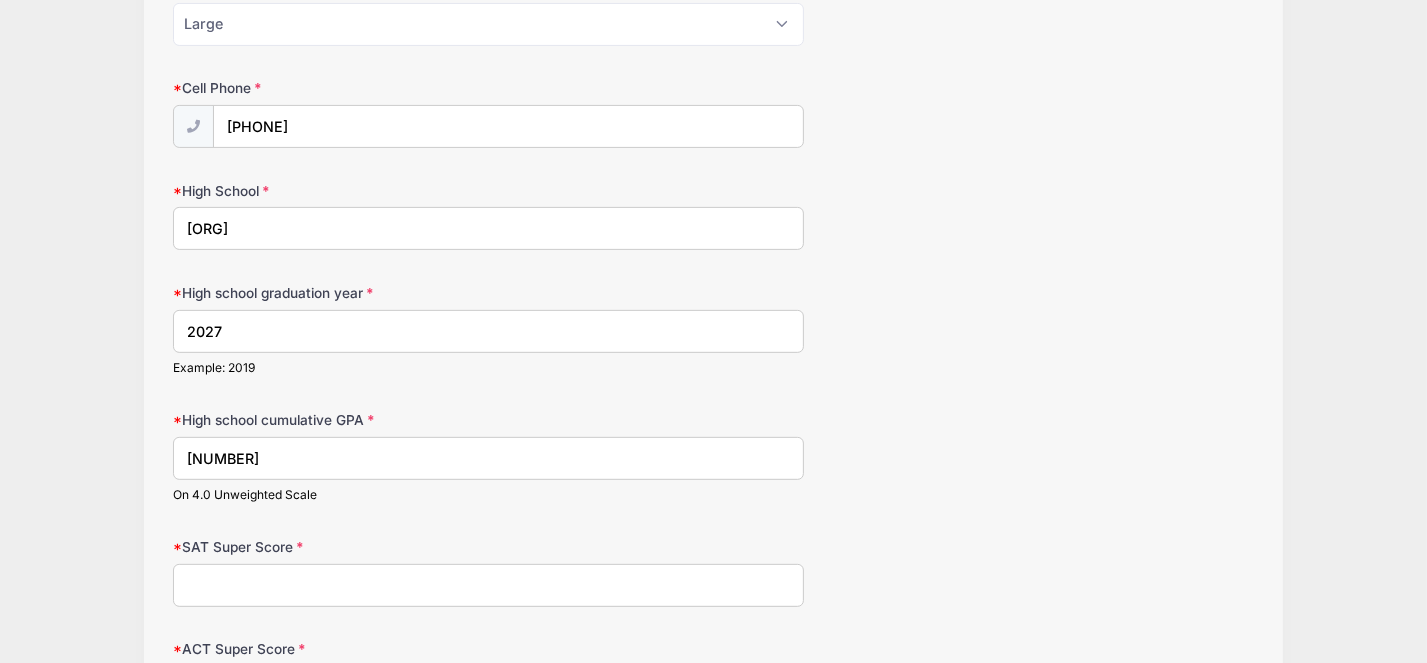 type on "[NUMBER]" 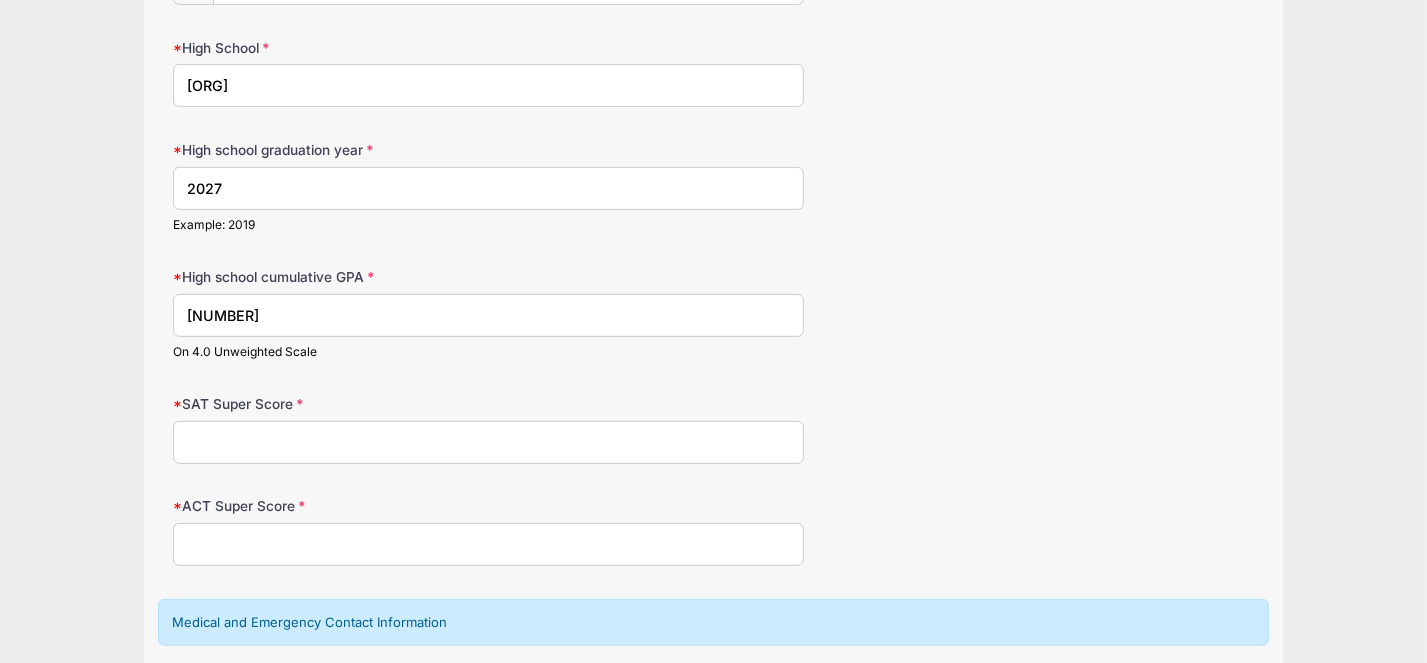 scroll, scrollTop: 745, scrollLeft: 0, axis: vertical 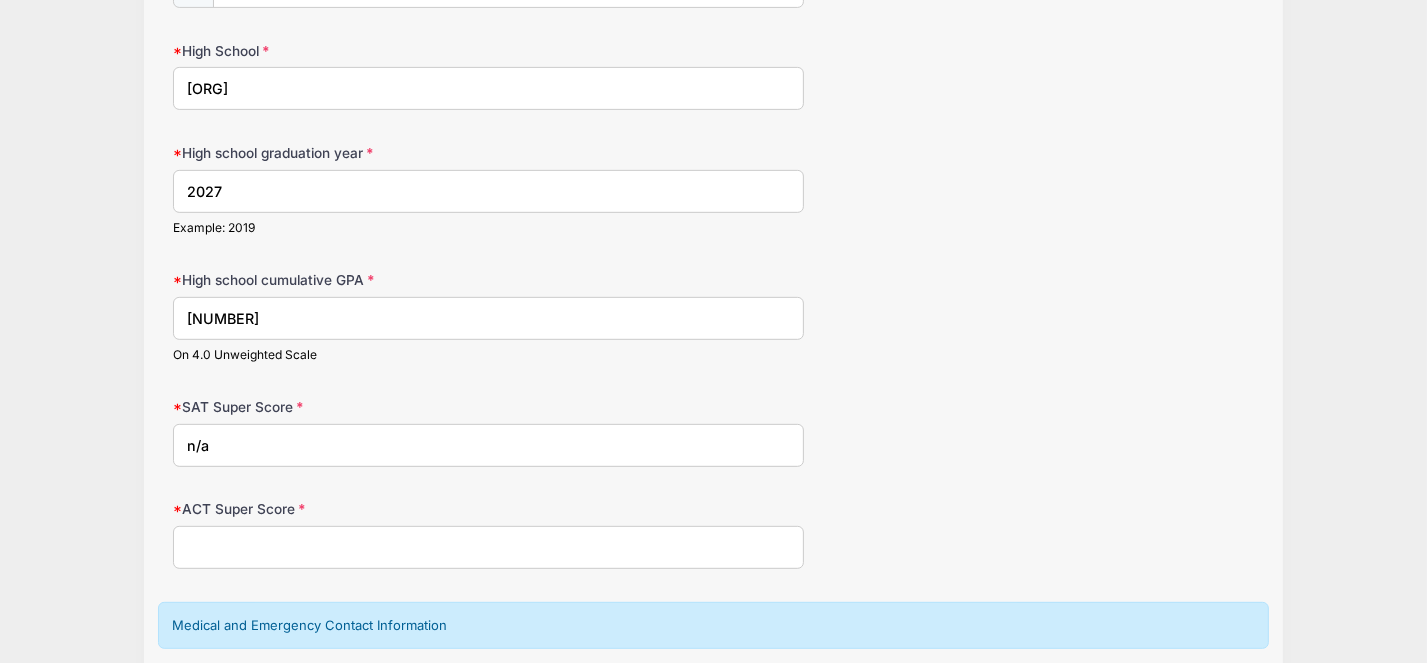 type on "n/a" 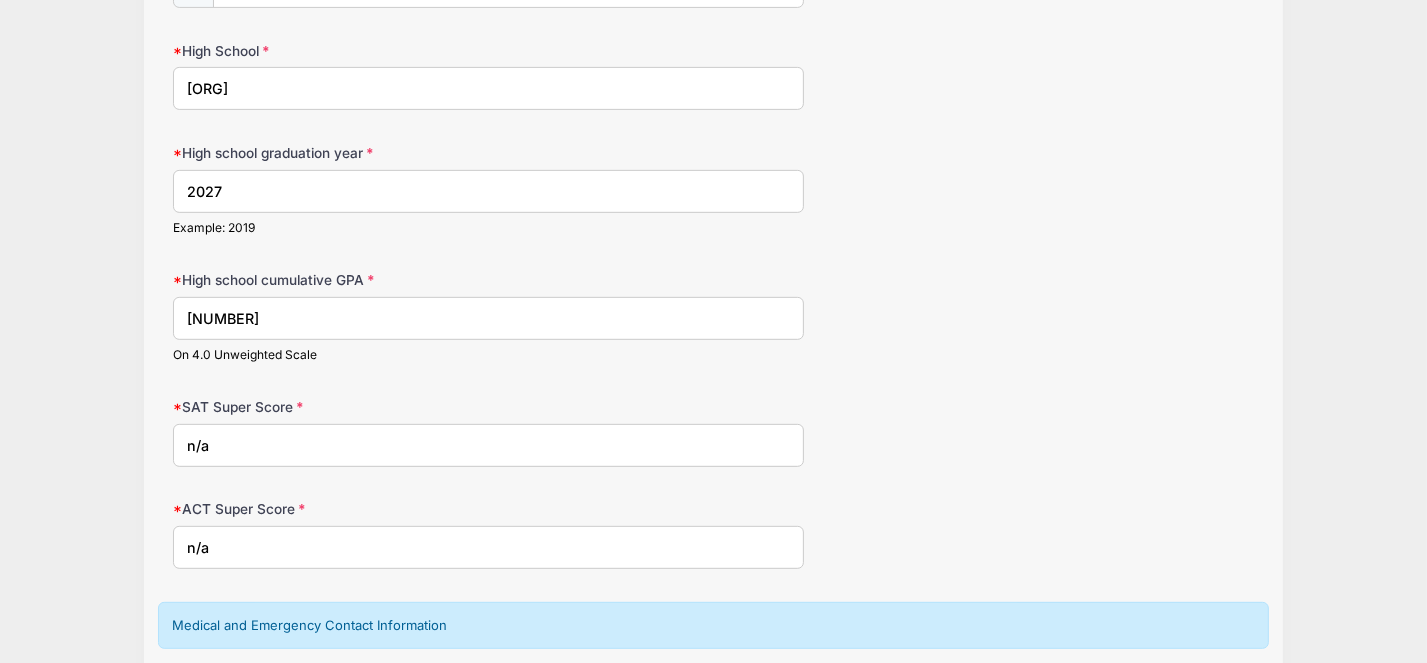 type on "n/a" 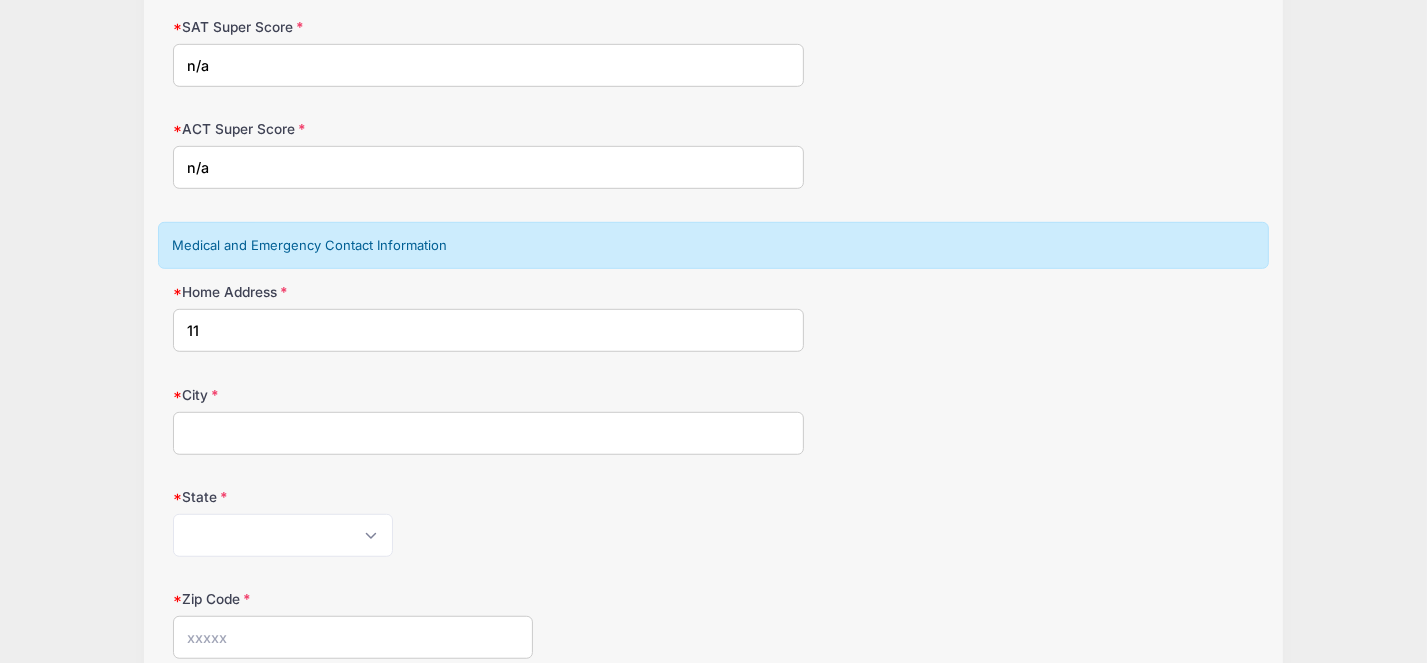 type on "1" 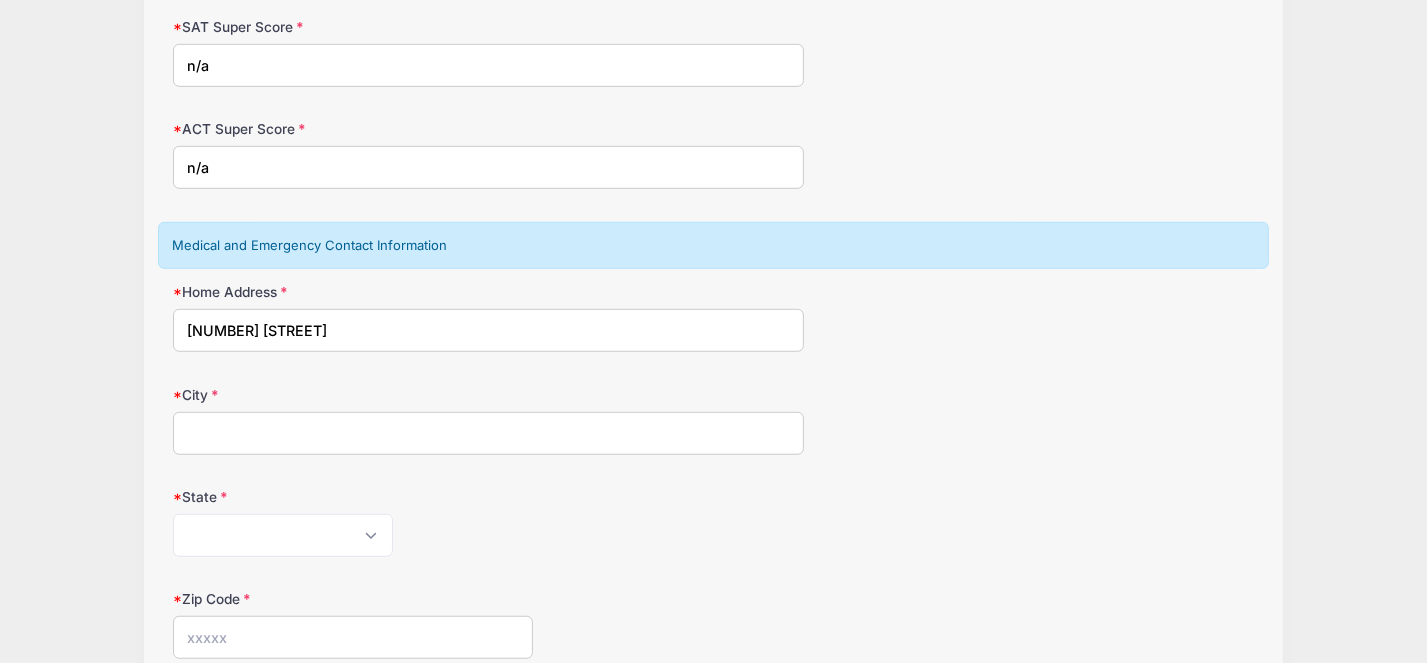 type on "[NUMBER] [STREET]" 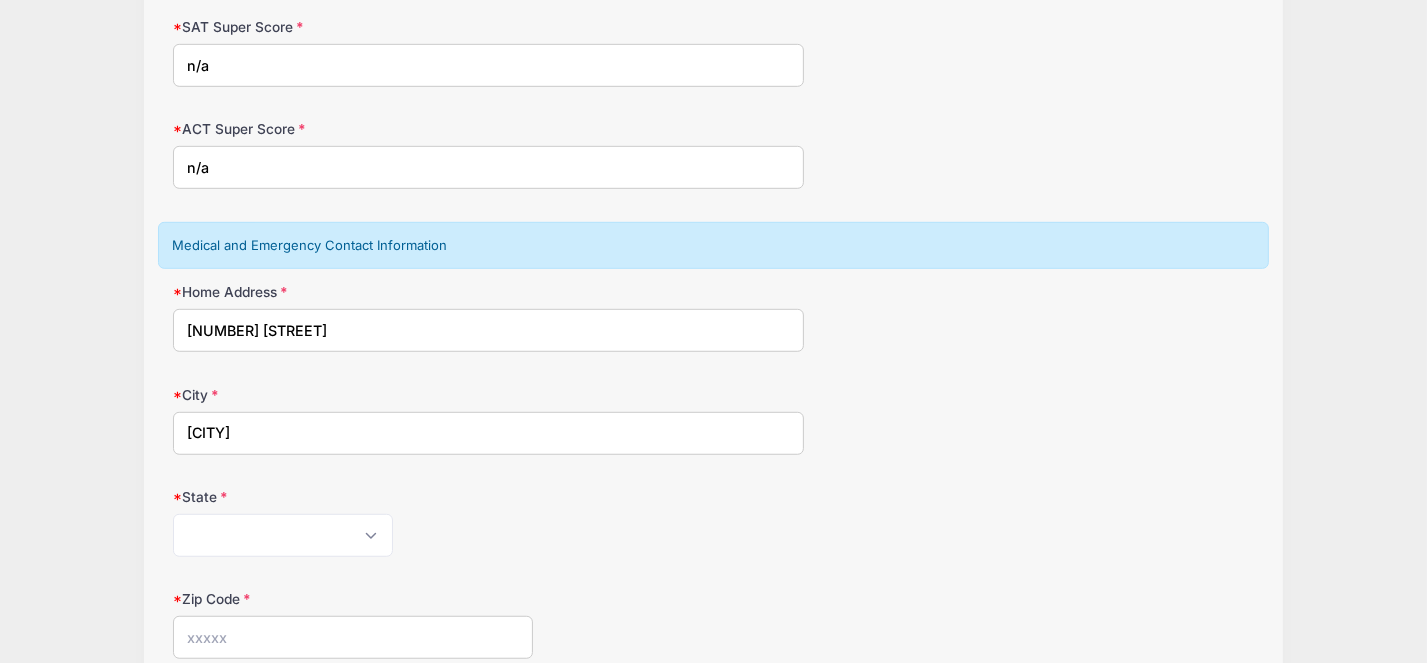 type on "[CITY]" 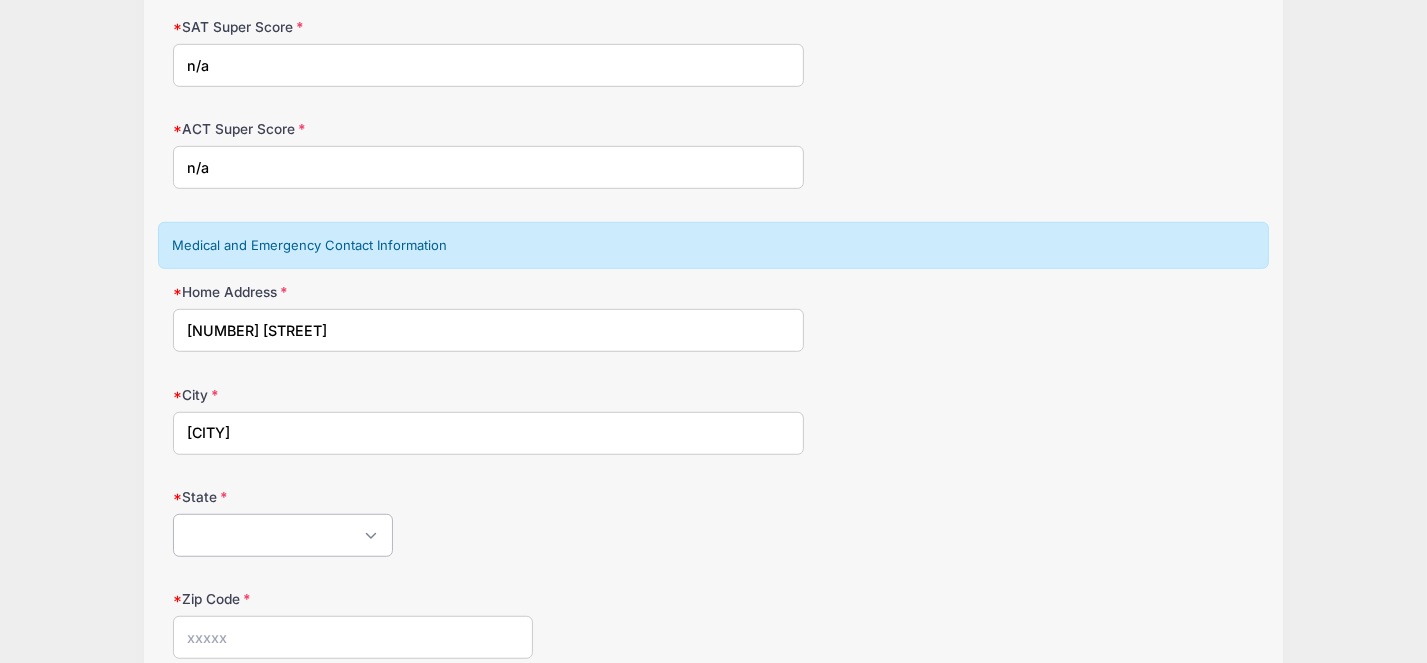 click on "Alabama Alaska American Samoa Arizona Arkansas Armed Forces Africa Armed Forces Americas Armed Forces Canada Armed Forces Europe Armed Forces Middle East Armed Forces Pacific California Colorado Connecticut Delaware District of Columbia Federated States Of Micronesia Florida Georgia Guam Hawaii Idaho Illinois Indiana Iowa Kansas Kentucky Louisiana Maine Marshall Islands Maryland Massachusetts Michigan Minnesota Mississippi Missouri Montana Nebraska Nevada New Hampshire New Jersey New Mexico New York North Carolina North Dakota Northern Mariana Islands Ohio Oklahoma Oregon Palau Pennsylvania Puerto Rico Rhode Island South Carolina South Dakota Tennessee Texas Utah Vermont Virgin Islands Virginia Washington West Virginia Wisconsin Wyoming Other-Canada Other" at bounding box center [283, 535] 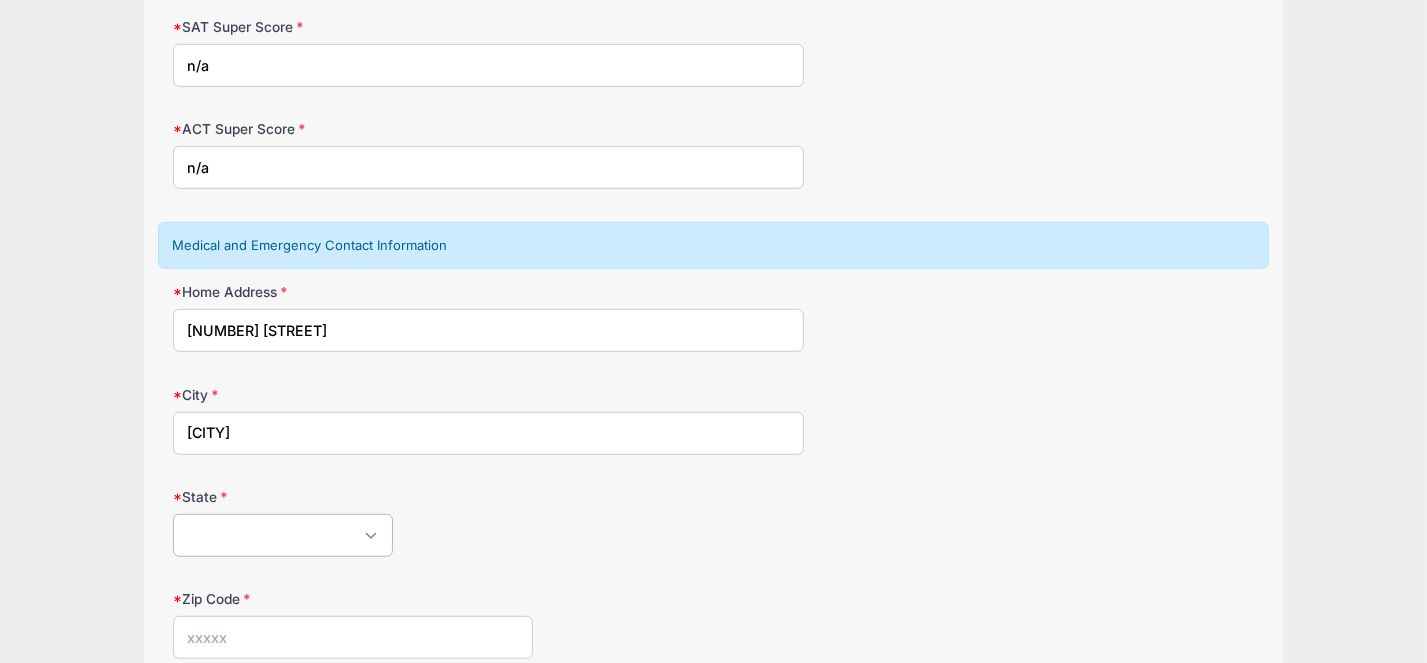 select on "SC" 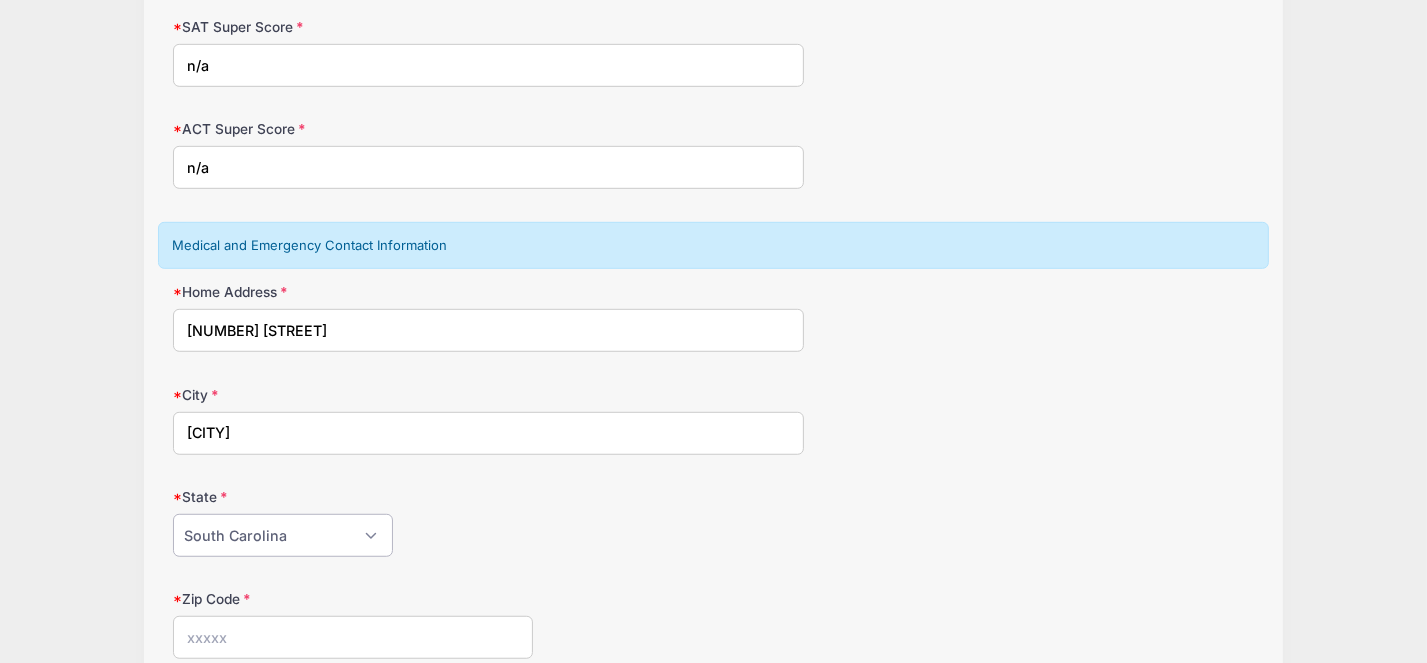 click on "Alabama Alaska American Samoa Arizona Arkansas Armed Forces Africa Armed Forces Americas Armed Forces Canada Armed Forces Europe Armed Forces Middle East Armed Forces Pacific California Colorado Connecticut Delaware District of Columbia Federated States Of Micronesia Florida Georgia Guam Hawaii Idaho Illinois Indiana Iowa Kansas Kentucky Louisiana Maine Marshall Islands Maryland Massachusetts Michigan Minnesota Mississippi Missouri Montana Nebraska Nevada New Hampshire New Jersey New Mexico New York North Carolina North Dakota Northern Mariana Islands Ohio Oklahoma Oregon Palau Pennsylvania Puerto Rico Rhode Island South Carolina South Dakota Tennessee Texas Utah Vermont Virgin Islands Virginia Washington West Virginia Wisconsin Wyoming Other-Canada Other" at bounding box center (283, 535) 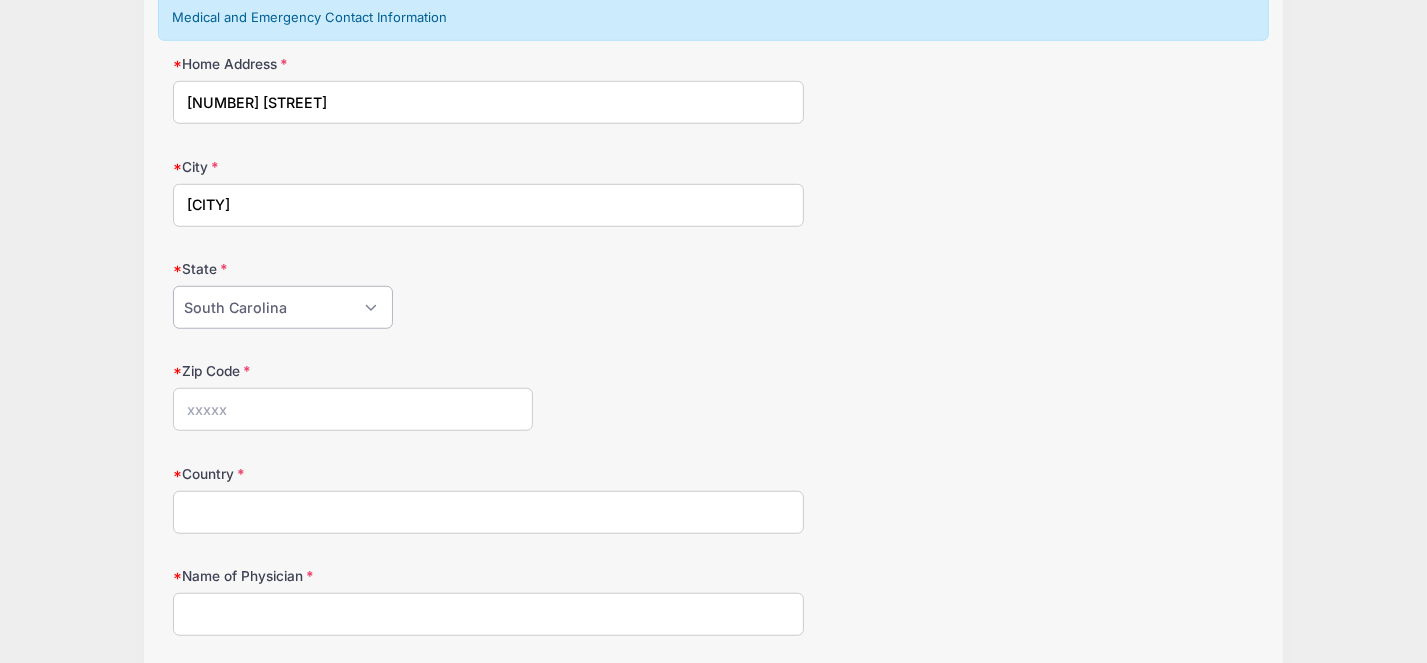 scroll, scrollTop: 1354, scrollLeft: 0, axis: vertical 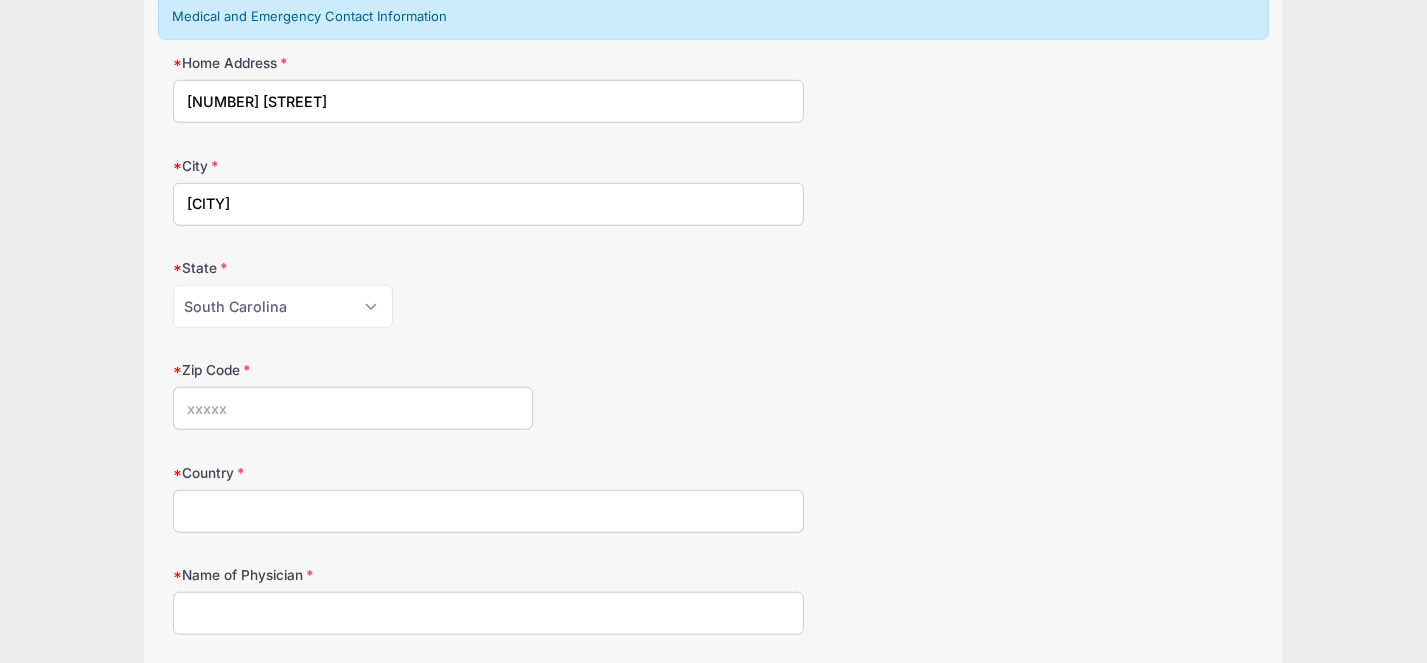 click on "Zip Code" at bounding box center [353, 408] 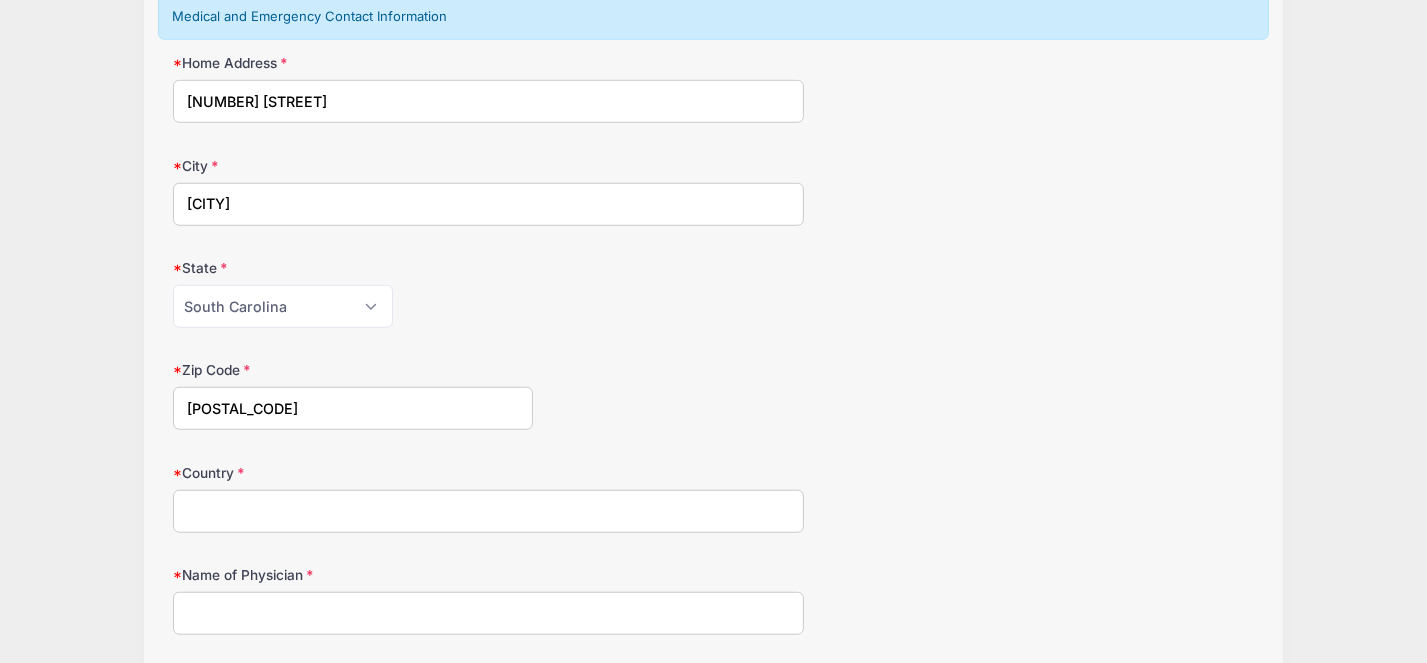 type on "[POSTAL_CODE]" 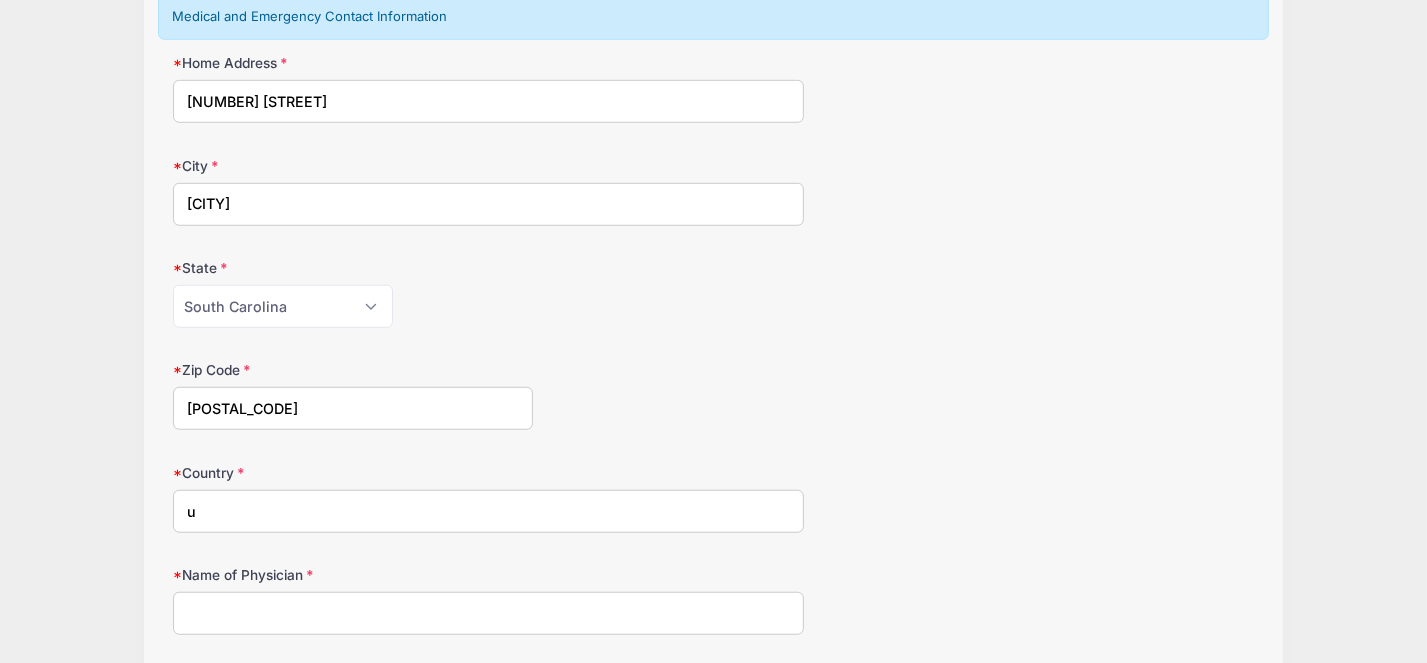 click on "[ACTIVITY]
DAY 2 - [MONTH] [DAY] from [DATE] to [DATE]
Exit
Step  2 /7
Step 1
Step 2
Policies
Extra Items
Summary
NN" at bounding box center [713, 875] 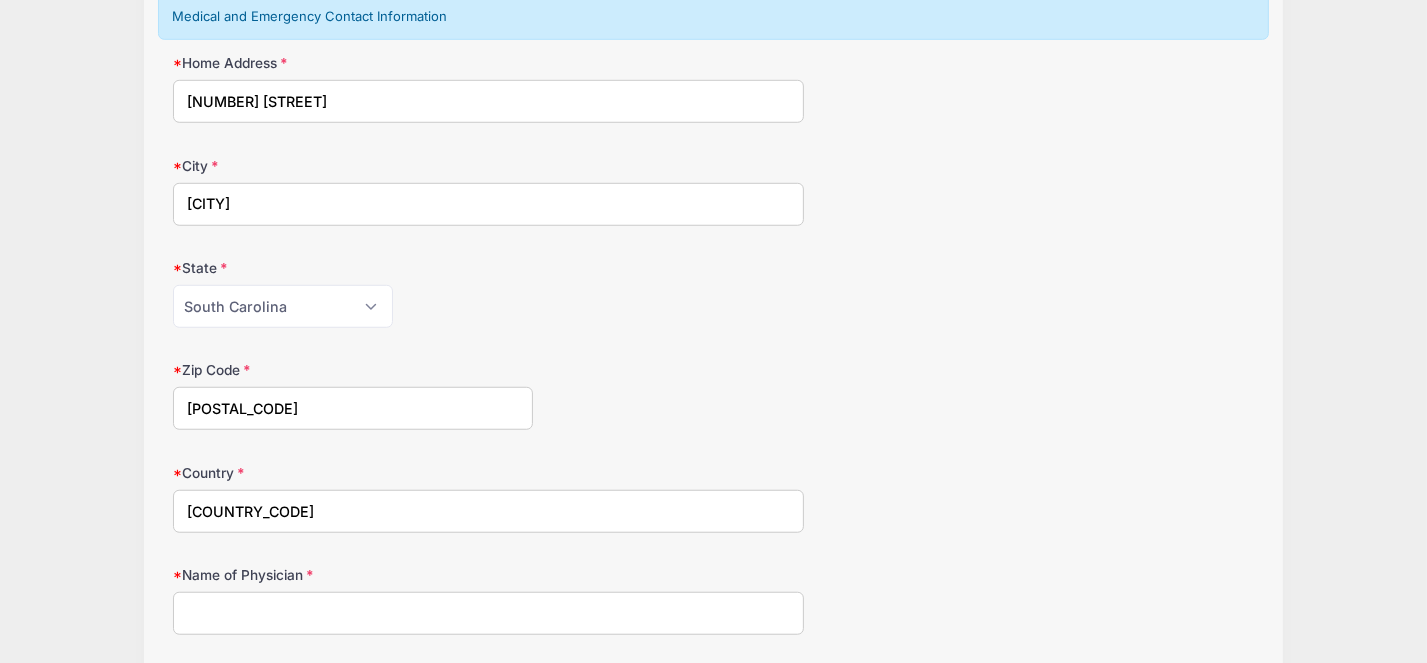 type on "u" 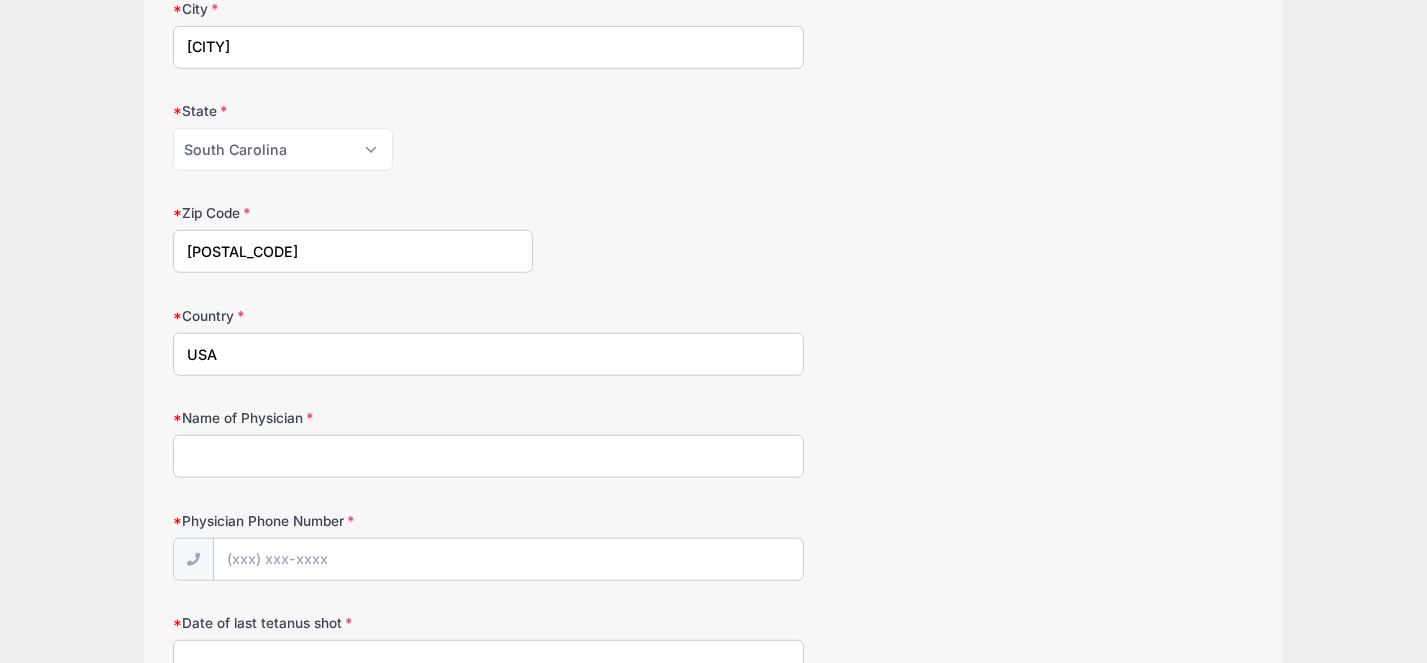 scroll, scrollTop: 1512, scrollLeft: 0, axis: vertical 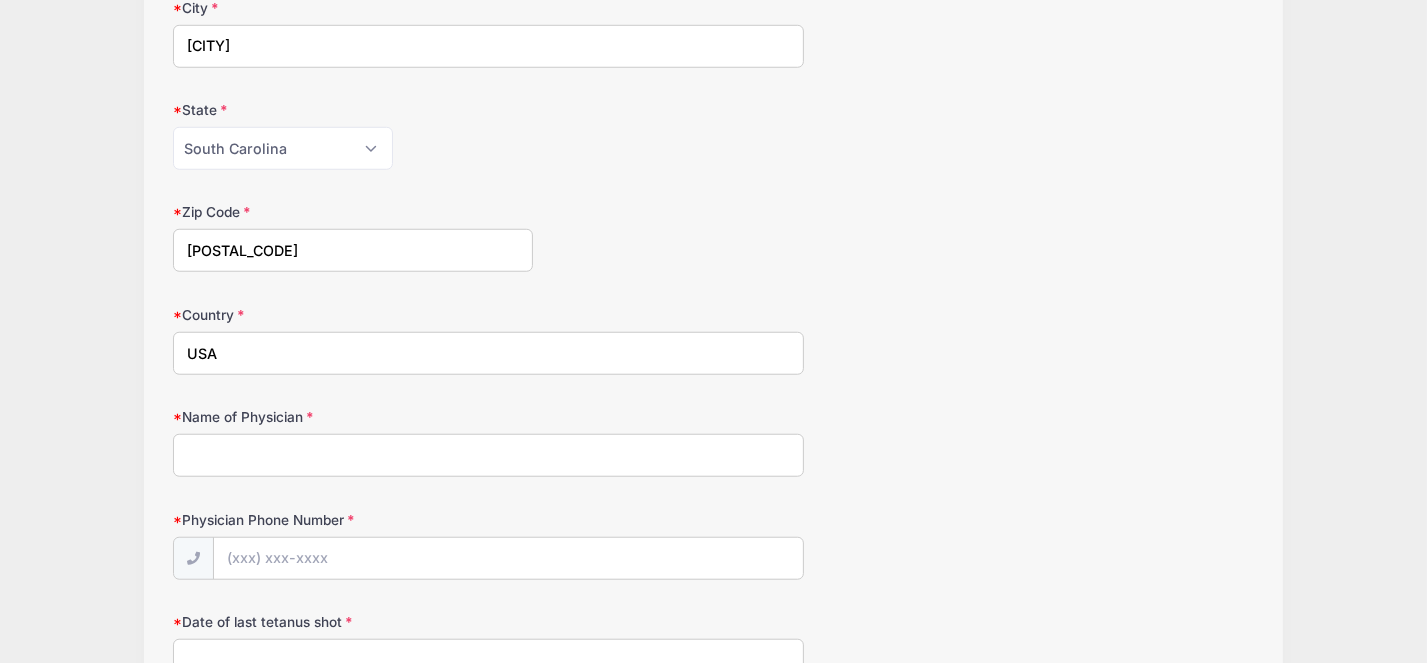 type on "USA" 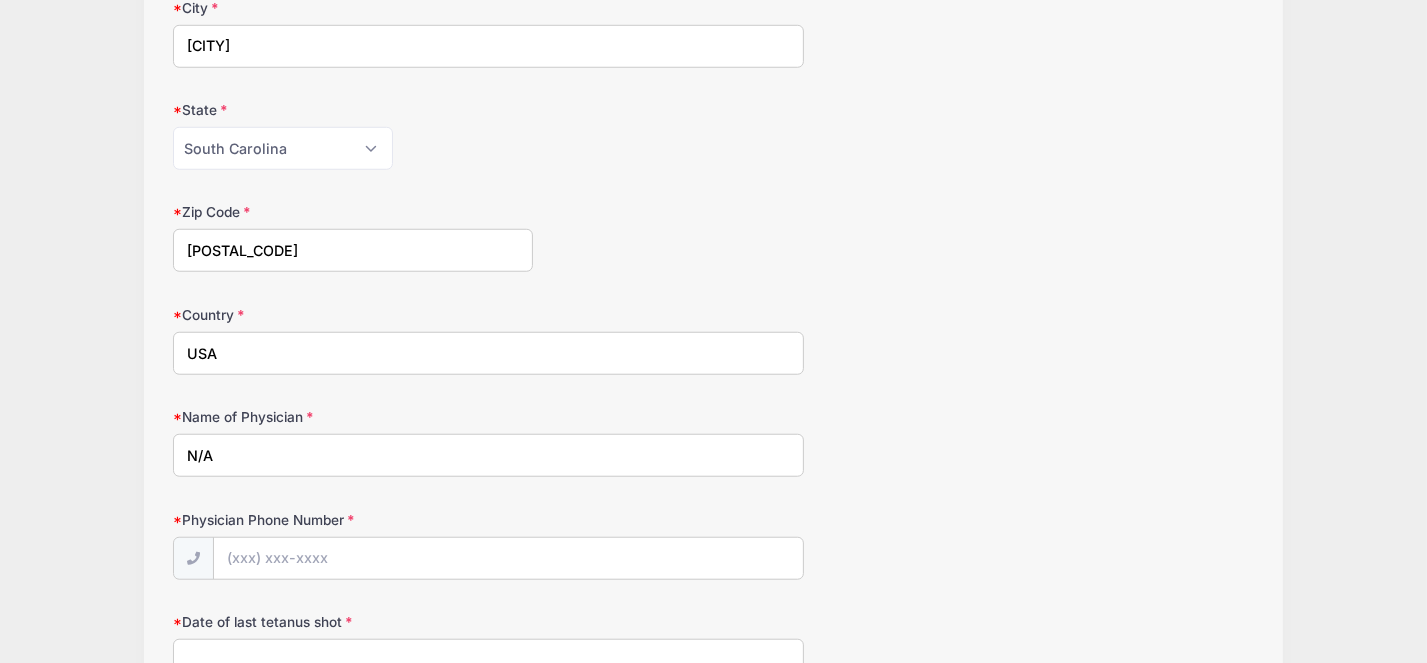 type on "N/A" 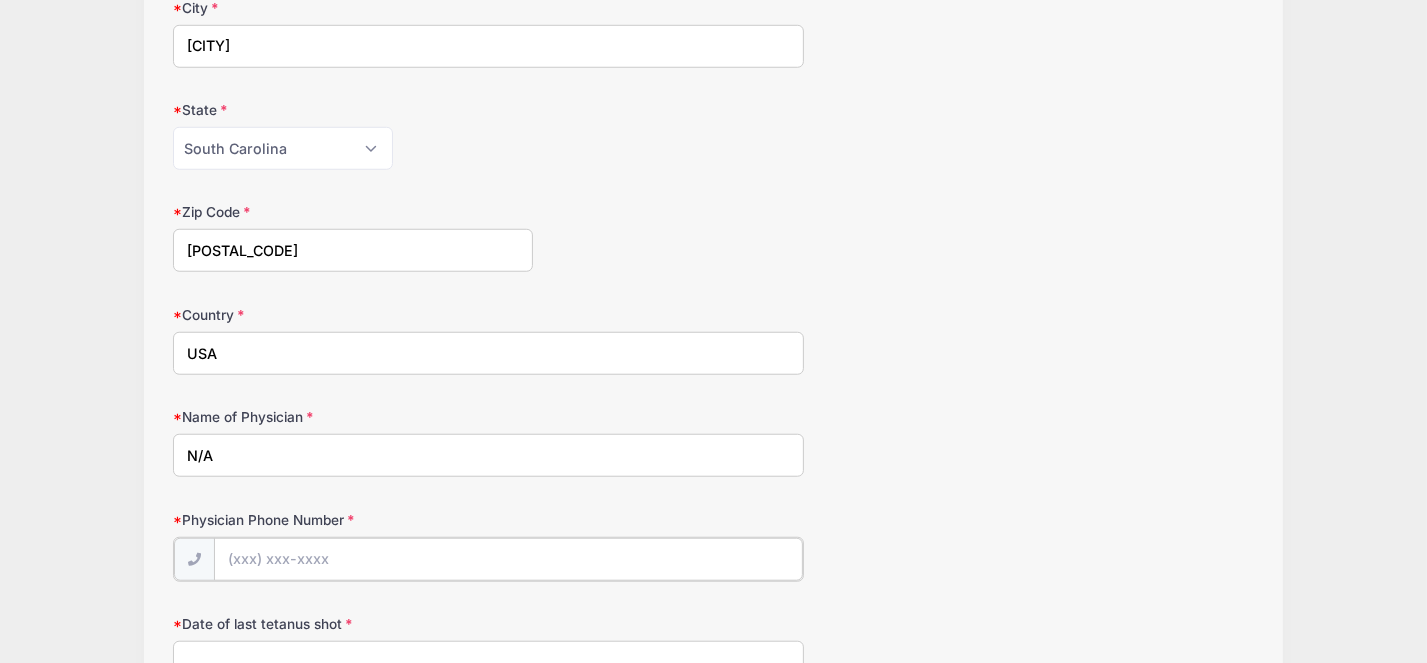 click on "Physician Phone Number" at bounding box center (508, 559) 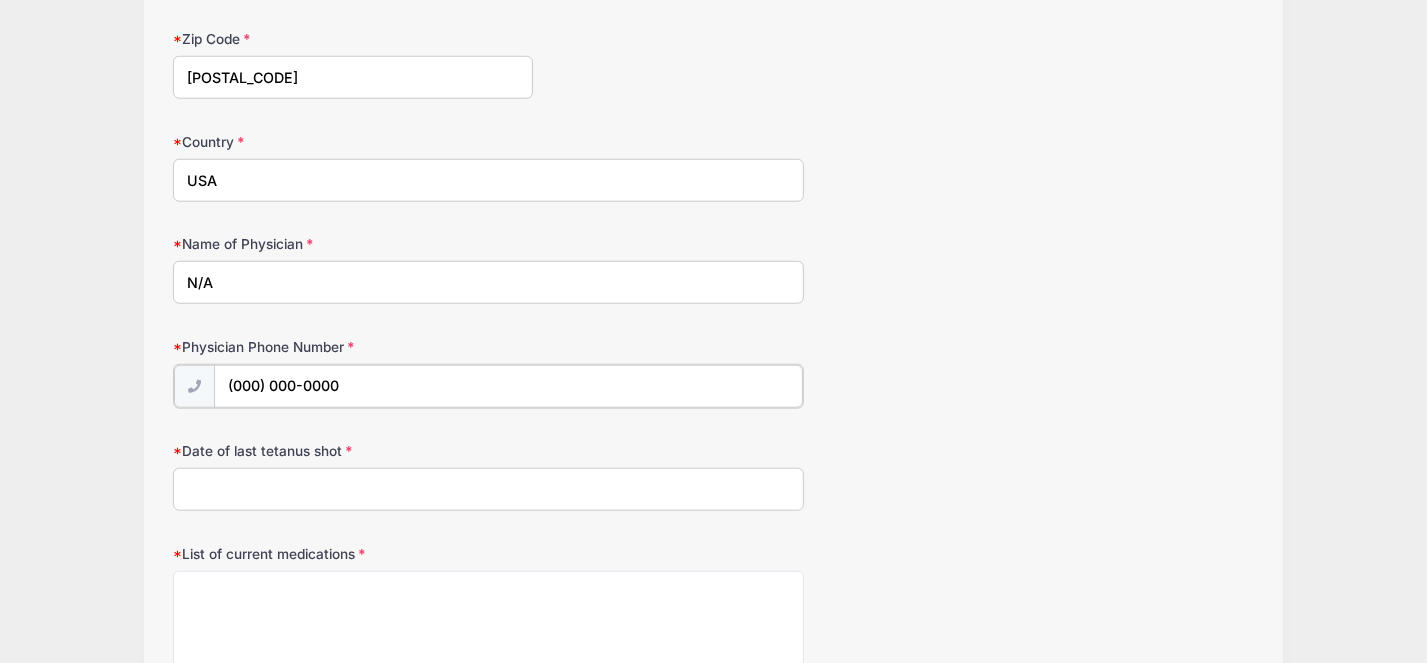 scroll, scrollTop: 1689, scrollLeft: 0, axis: vertical 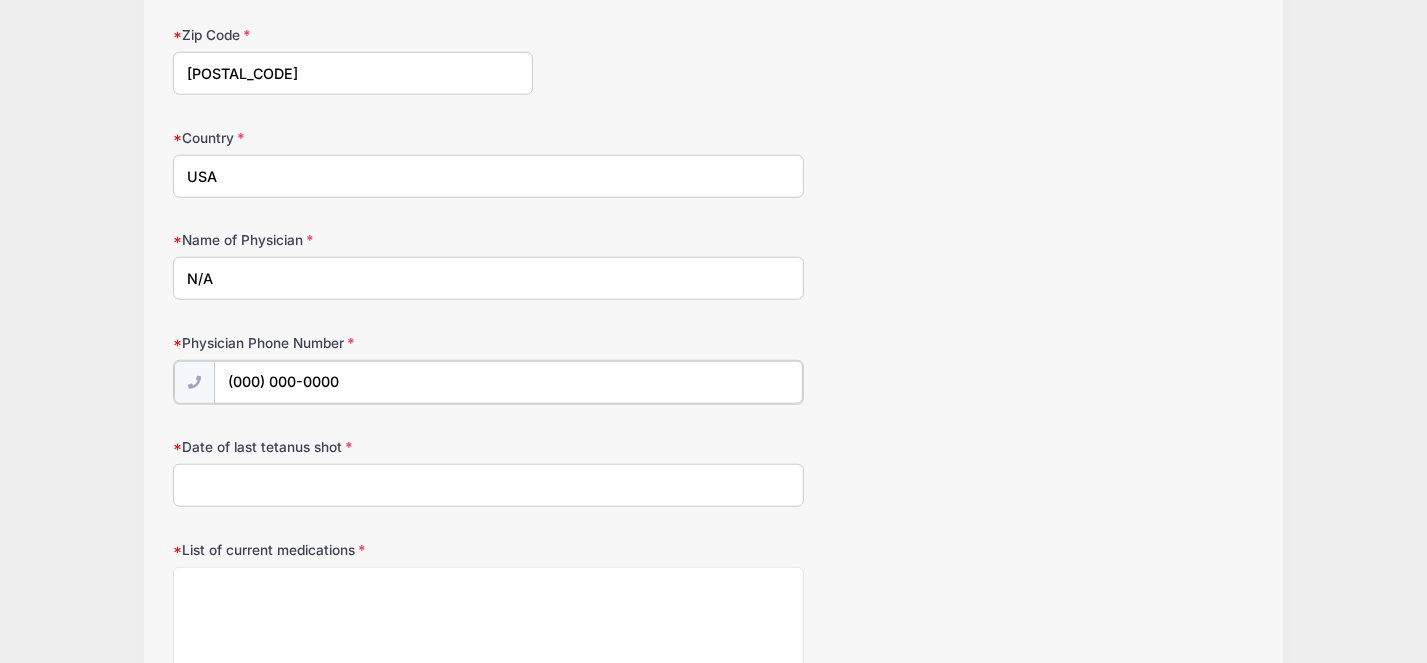 type on "(000) 000-0000" 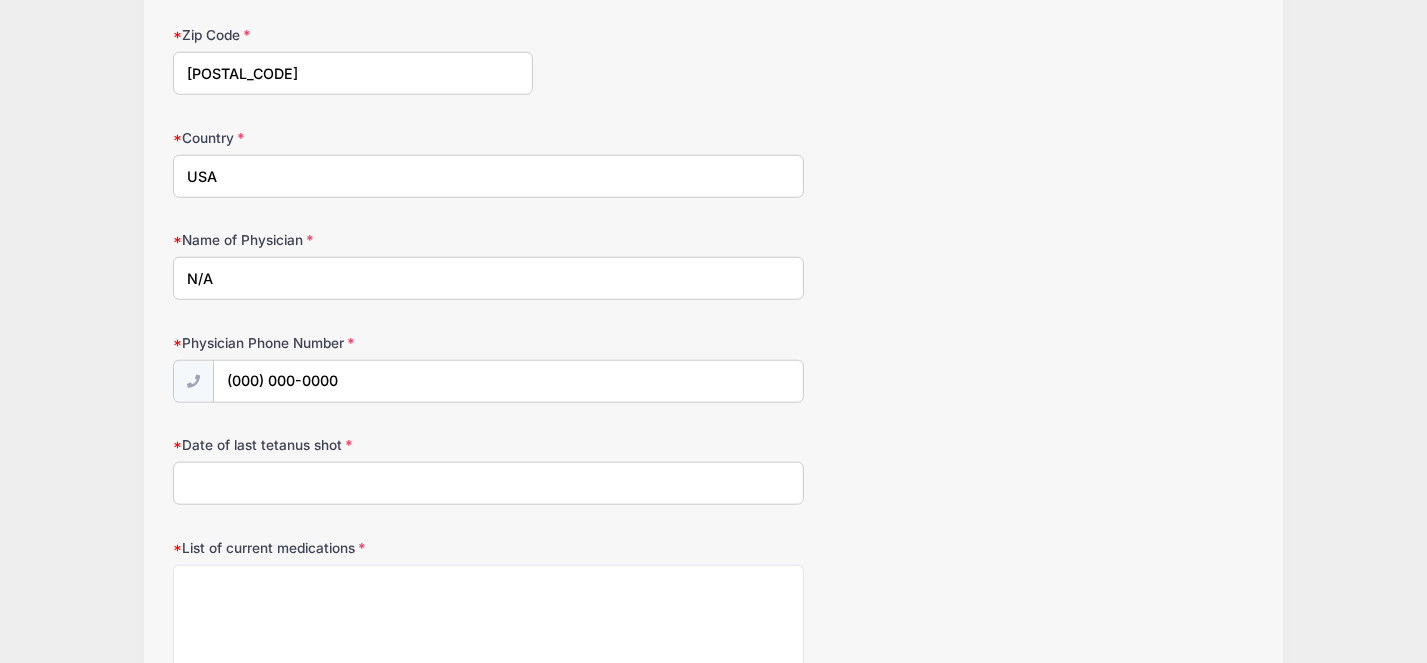 click on "Date of last tetanus shot" at bounding box center (488, 483) 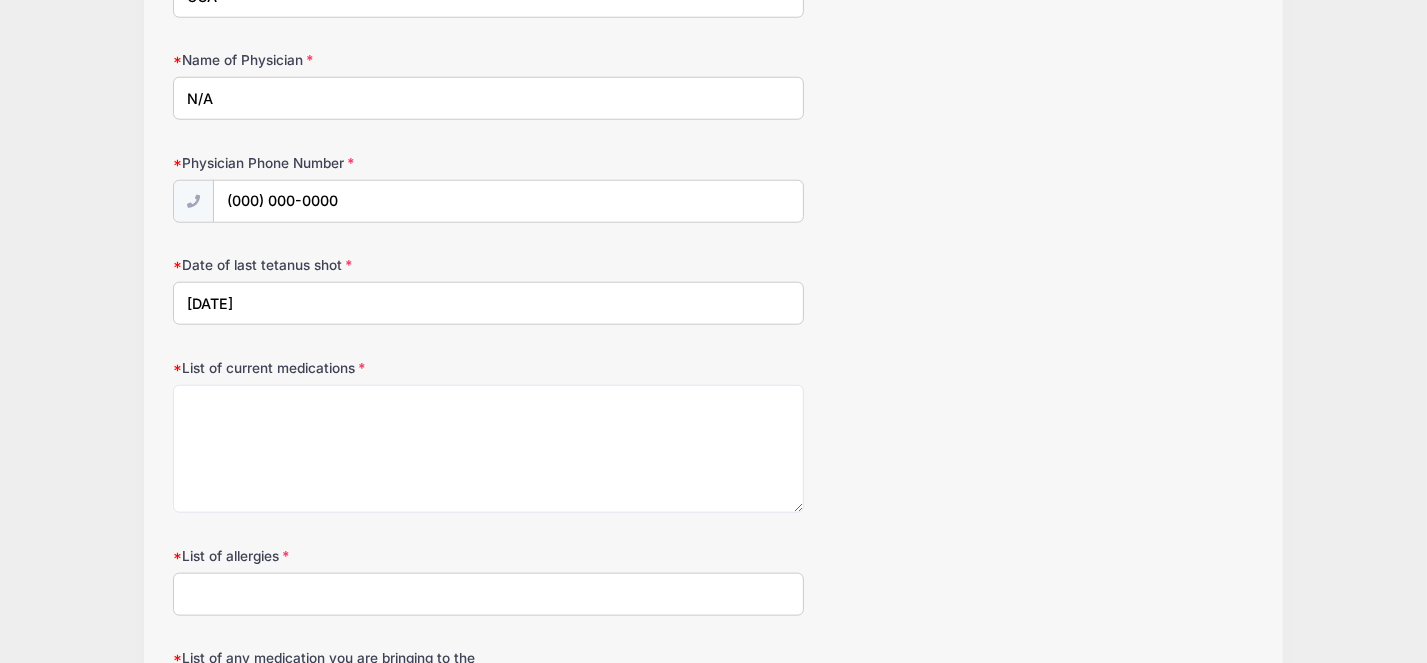 scroll, scrollTop: 1870, scrollLeft: 0, axis: vertical 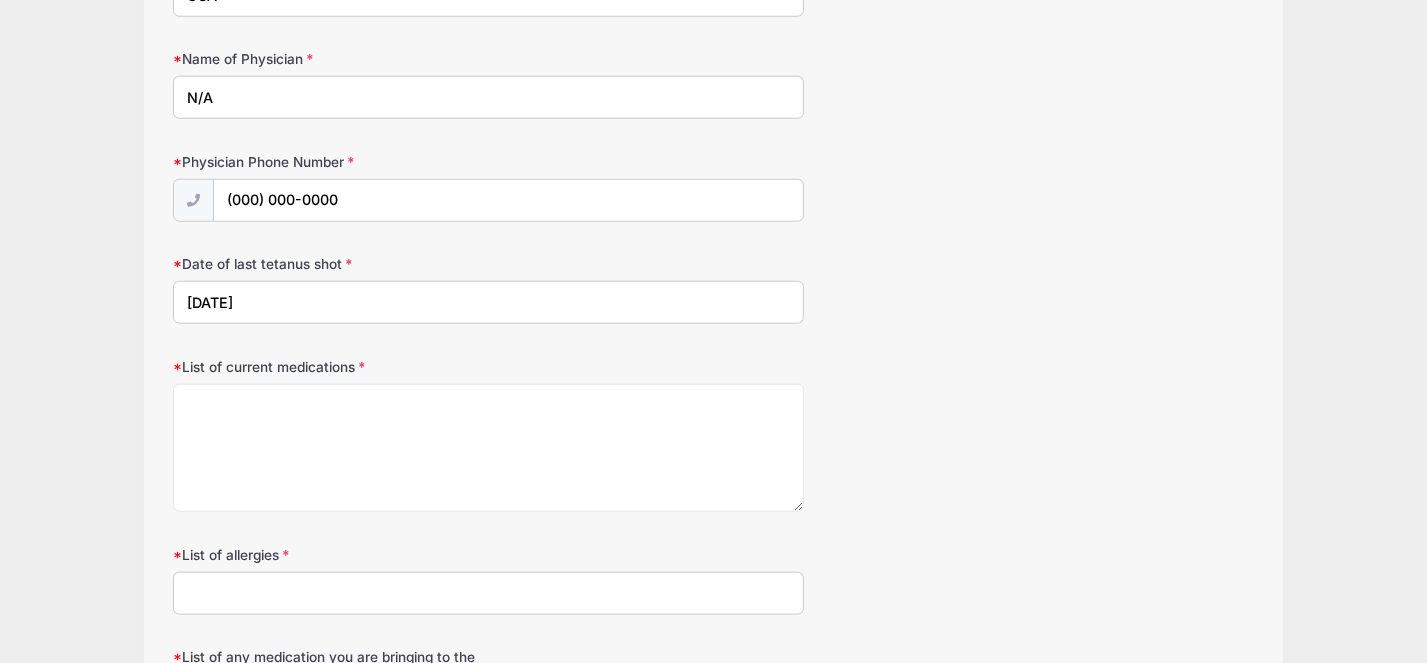 type on "[DATE]" 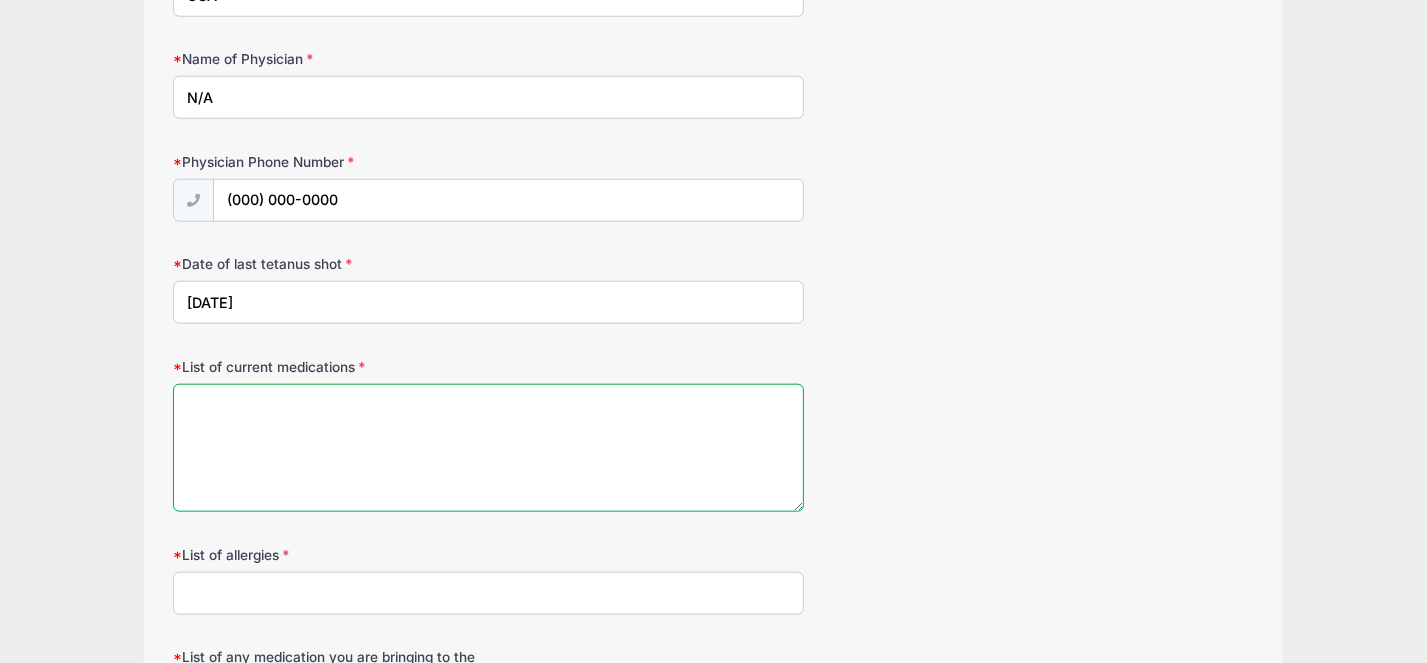 click on "List of current medications" at bounding box center (488, 448) 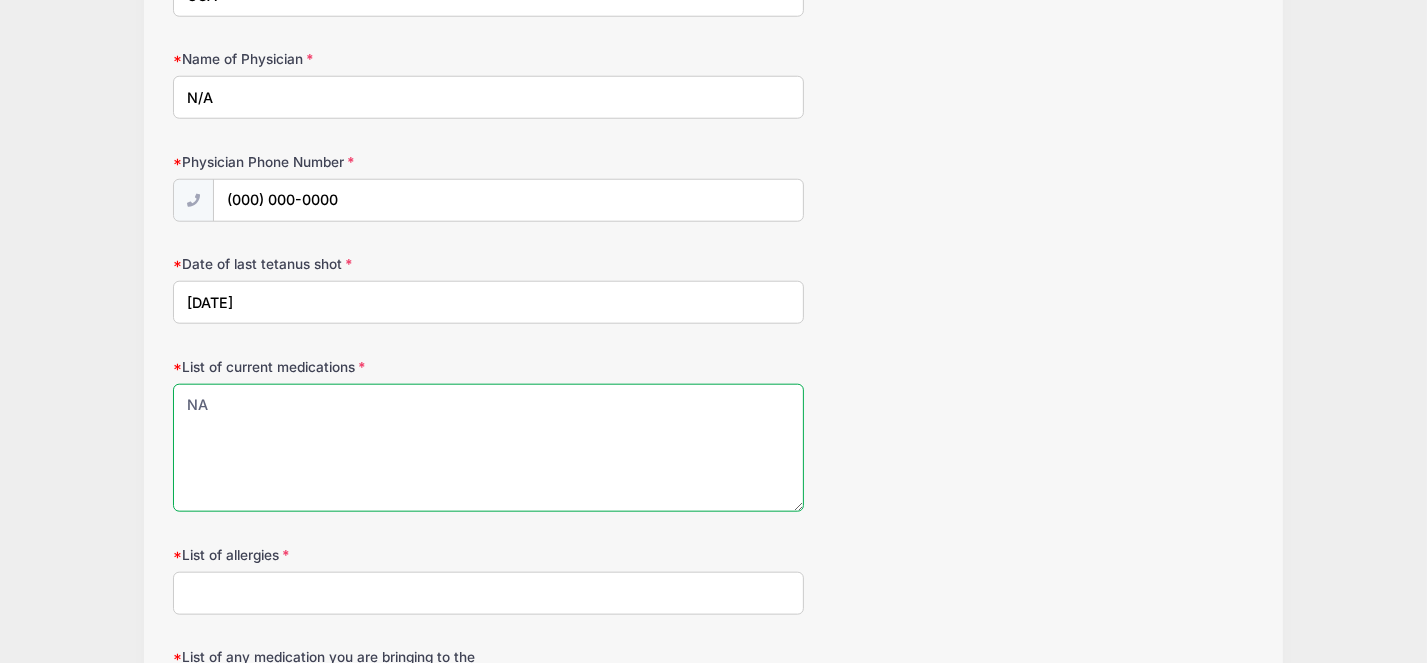 type on "NA" 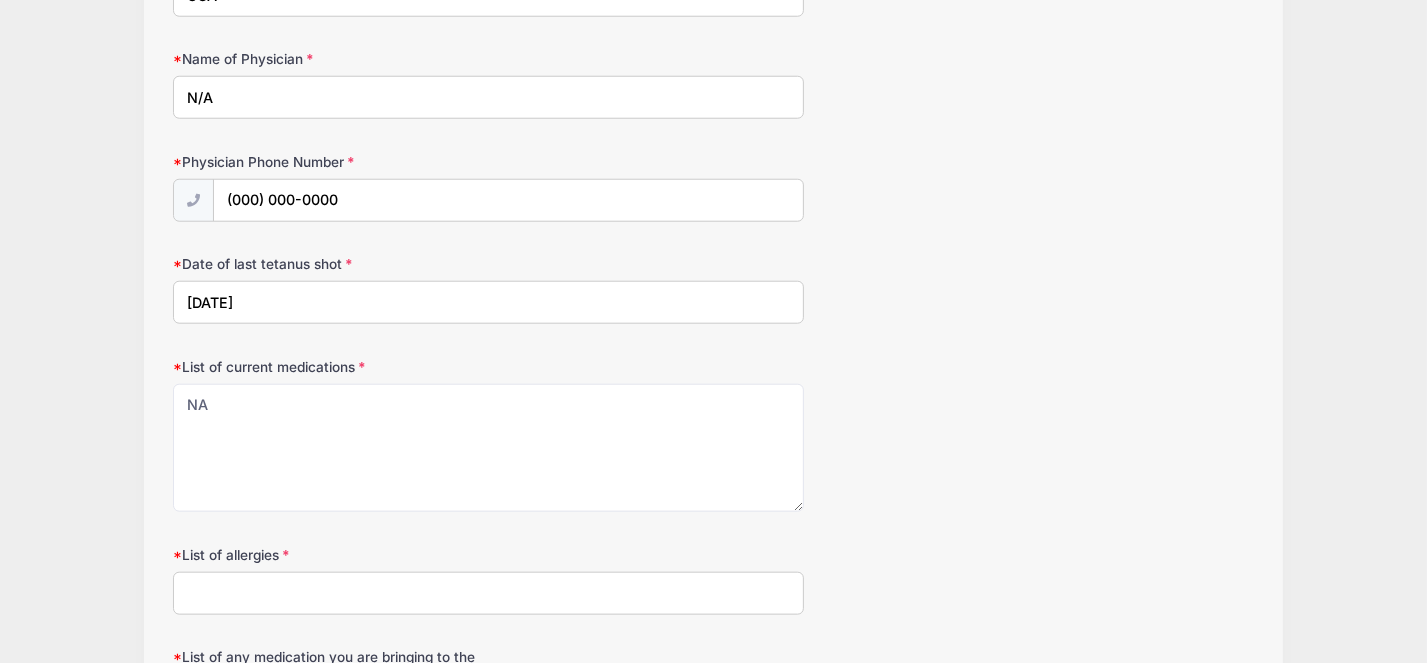 click on "List of allergies" at bounding box center (488, 593) 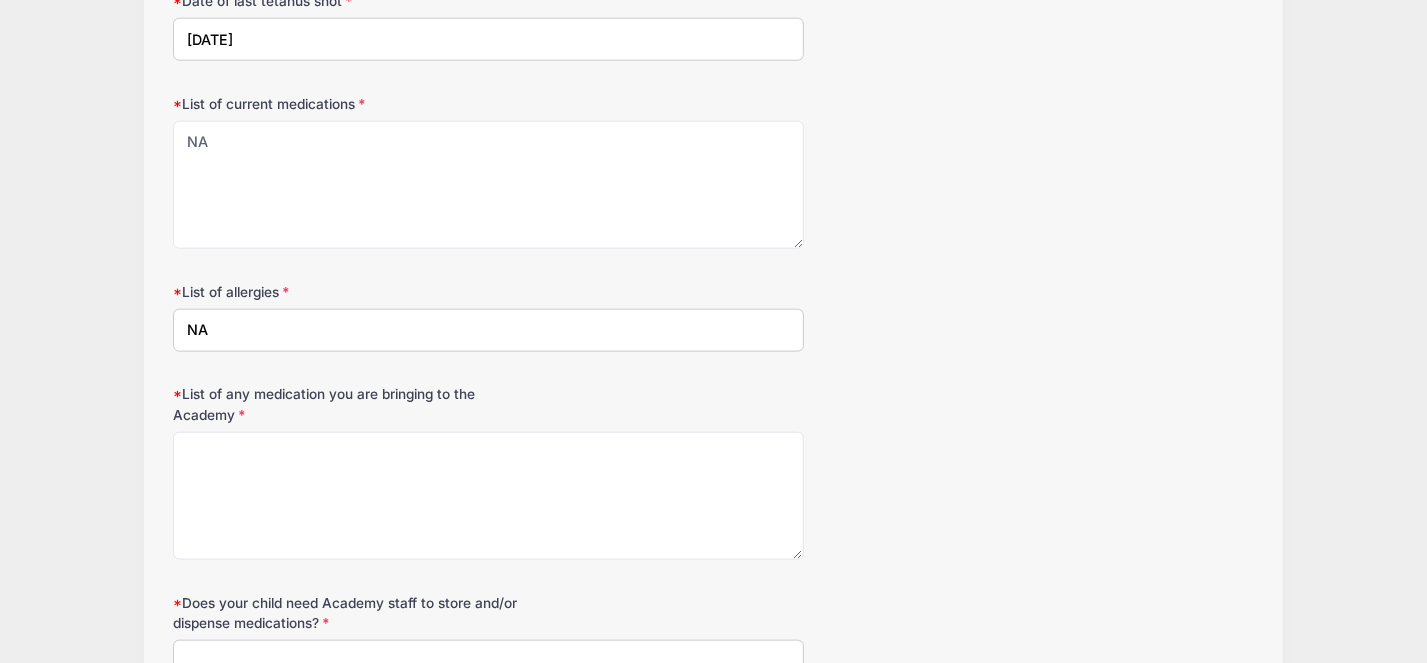 scroll, scrollTop: 2132, scrollLeft: 0, axis: vertical 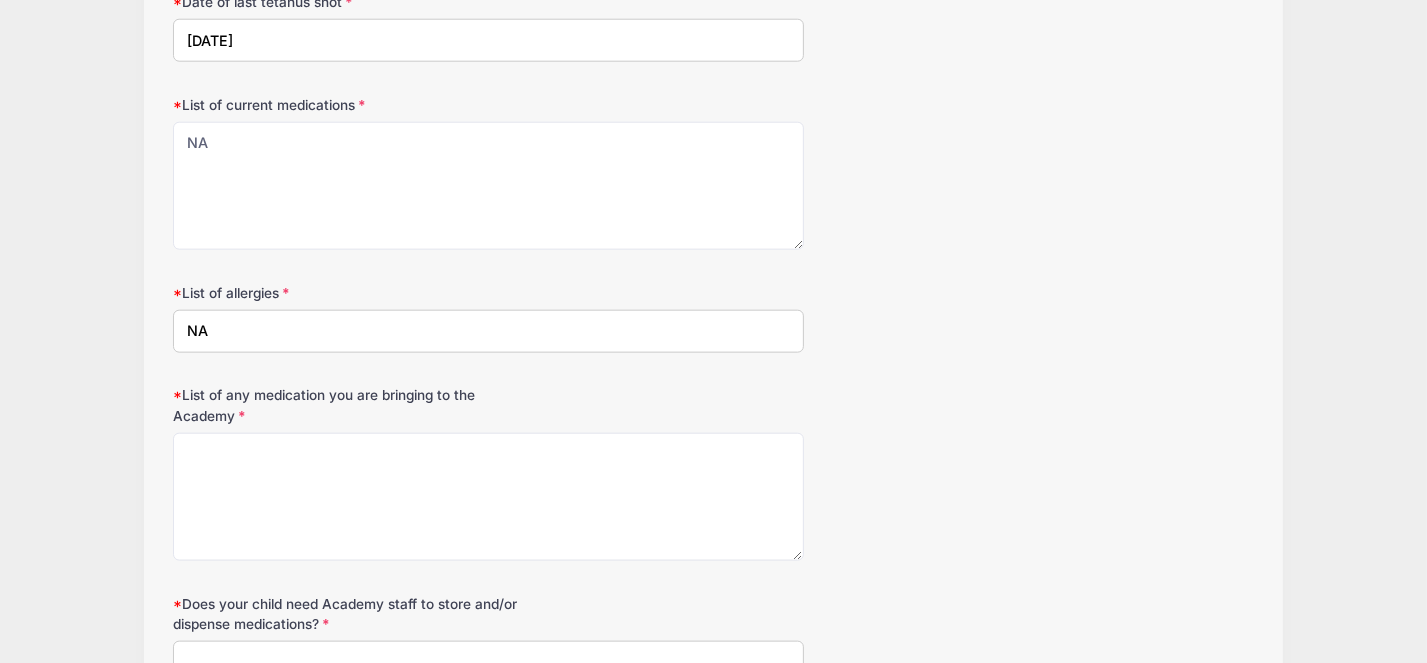 type on "NA" 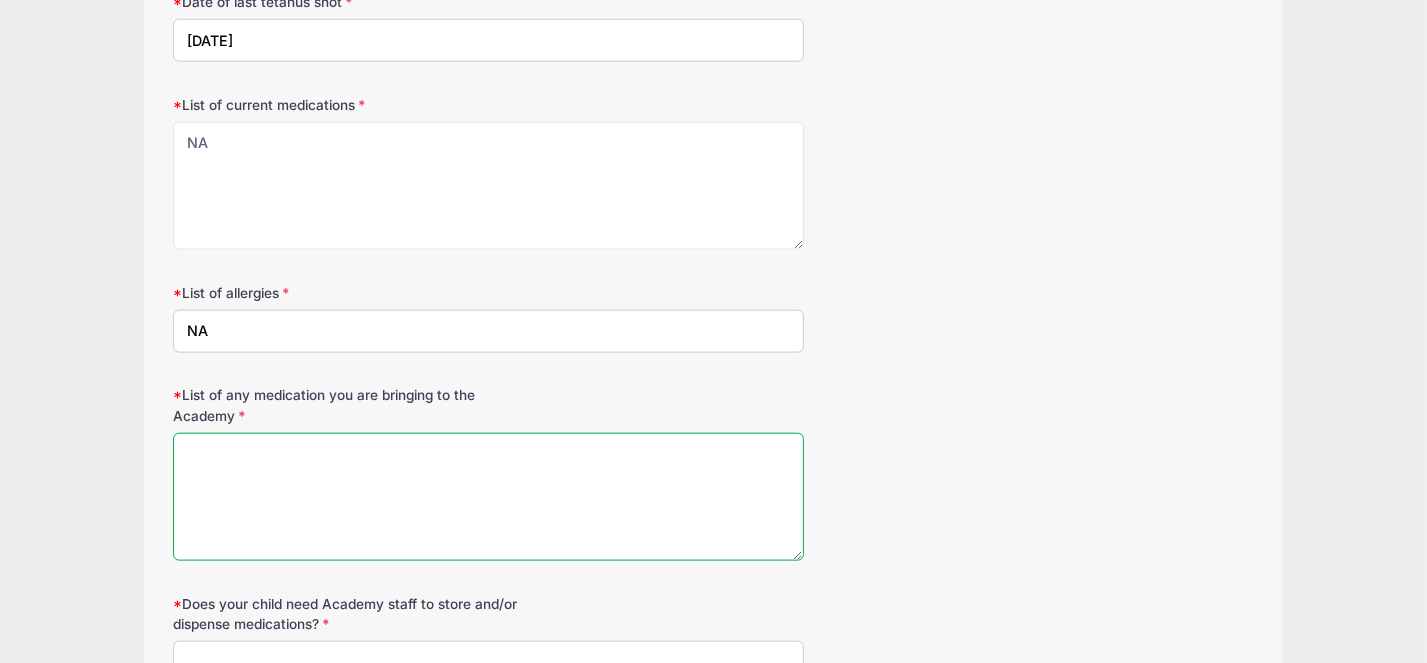 click on "List of any medication you are bringing to the Academy" at bounding box center (488, 497) 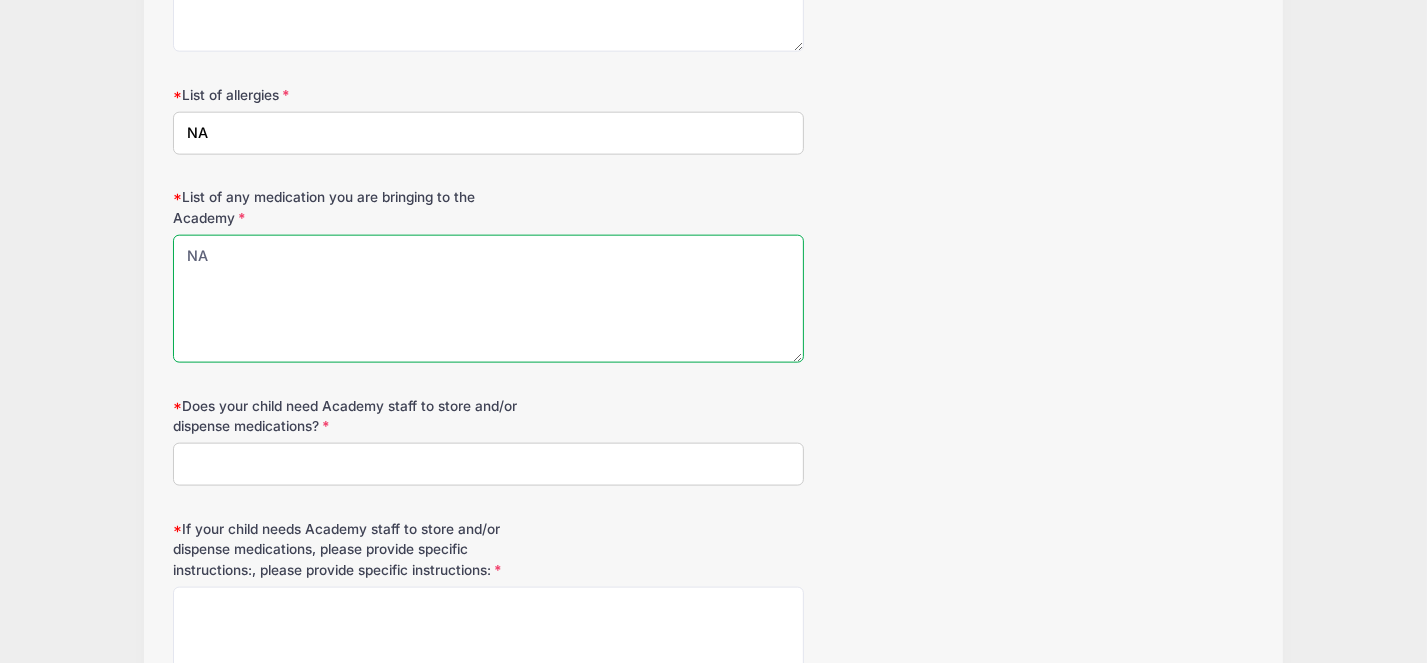 scroll, scrollTop: 2372, scrollLeft: 0, axis: vertical 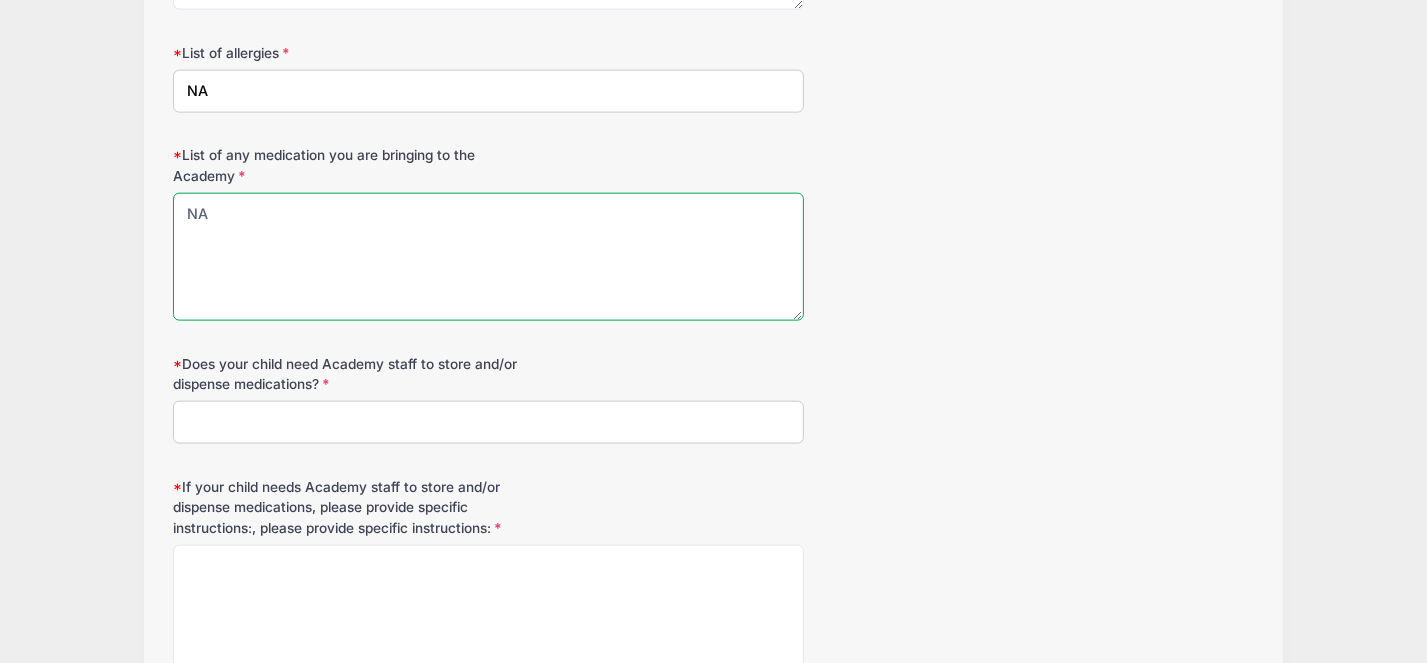 type on "NA" 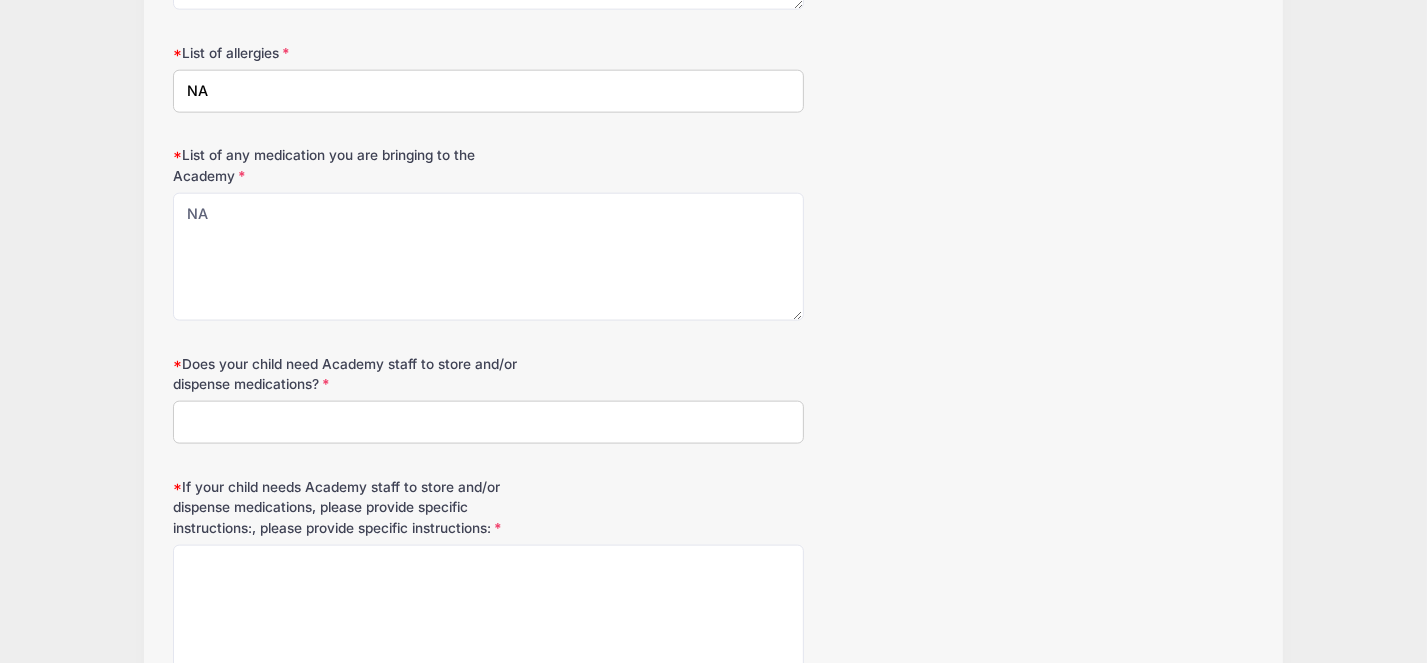 click on "Does your child need Academy staff to store and/or dispense medications?" at bounding box center (488, 422) 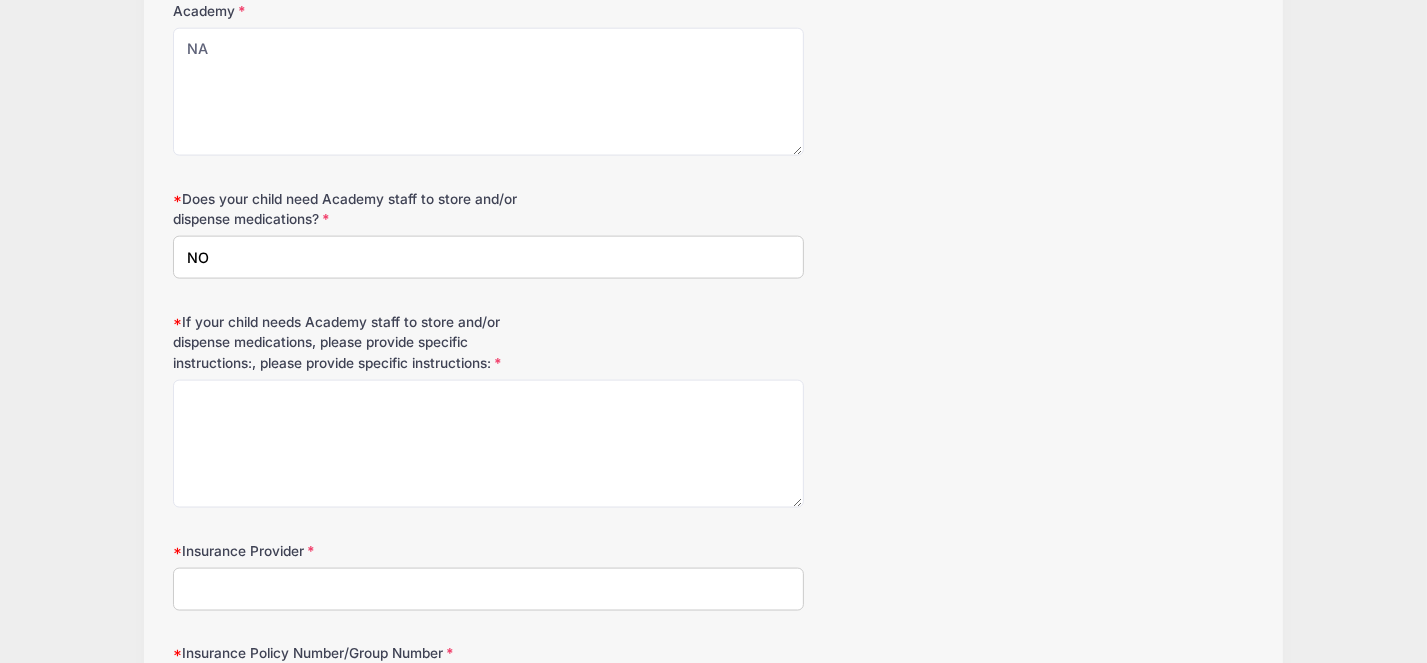 scroll, scrollTop: 2544, scrollLeft: 0, axis: vertical 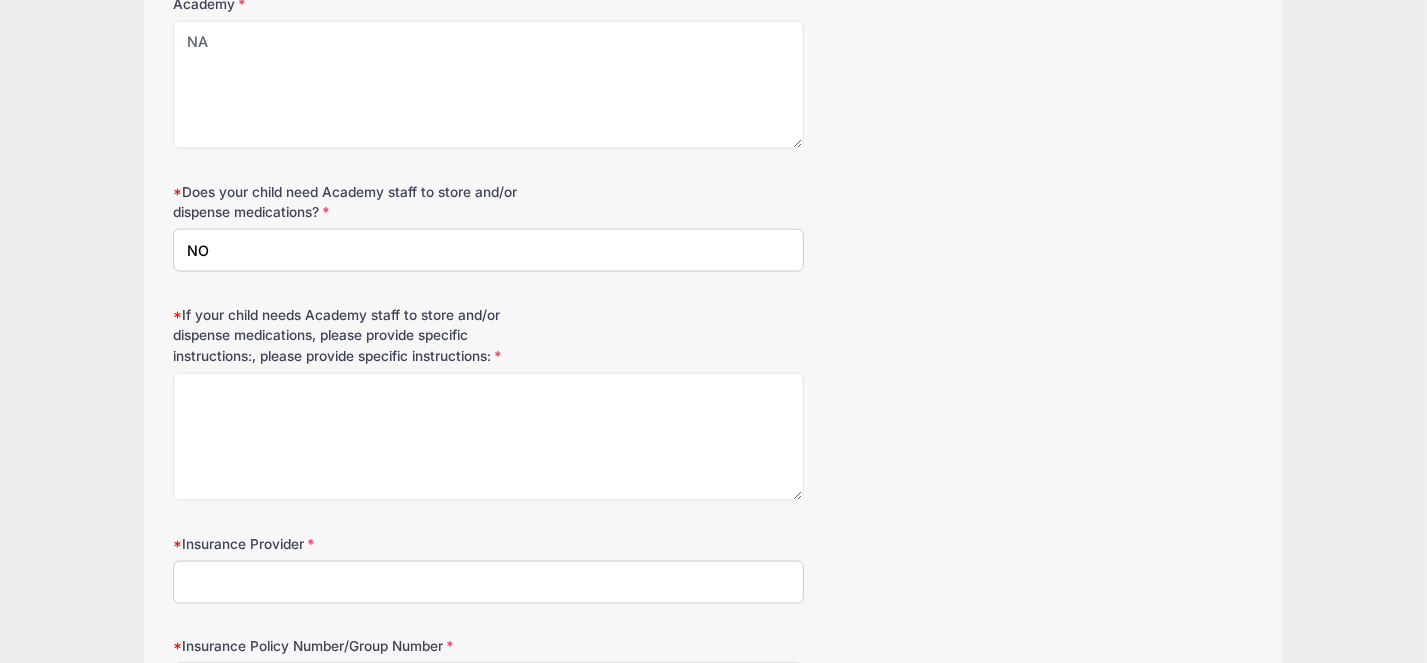 type on "NO" 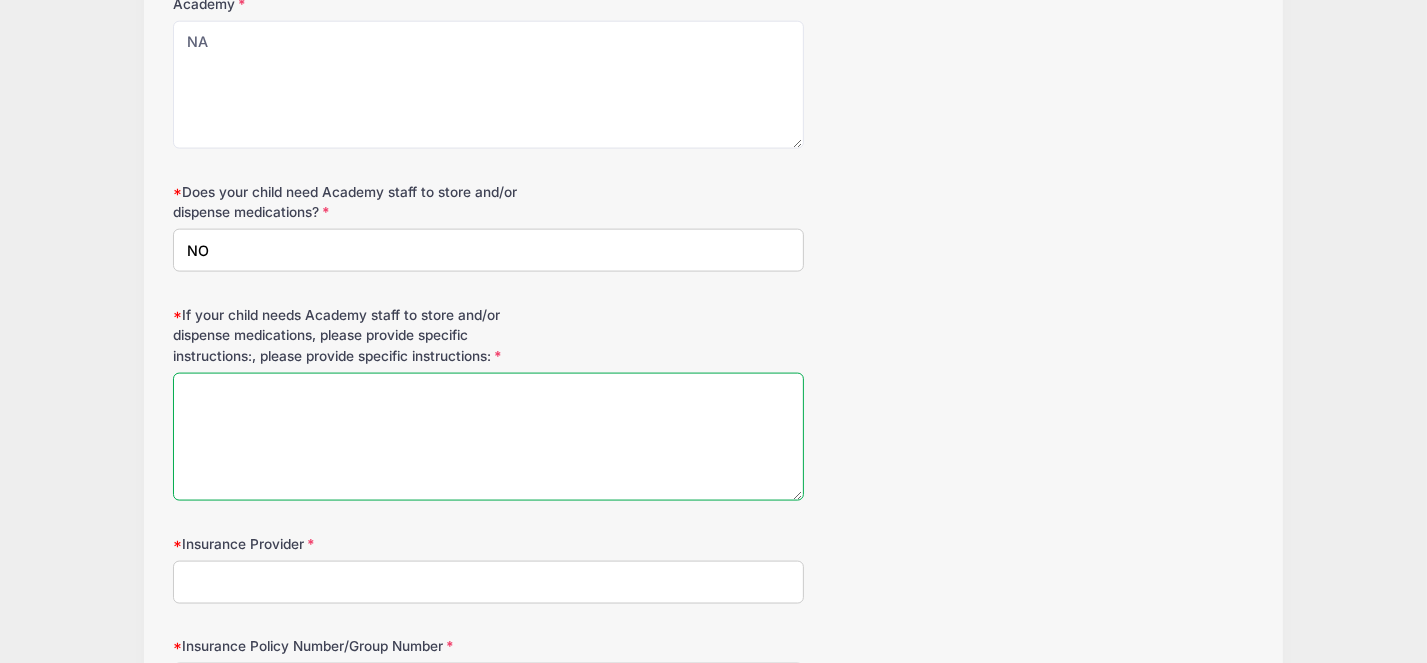click on "If your child needs Academy staff to store and/or dispense medications, please provide specific instructions:, please provide specific instructions:" at bounding box center [488, 437] 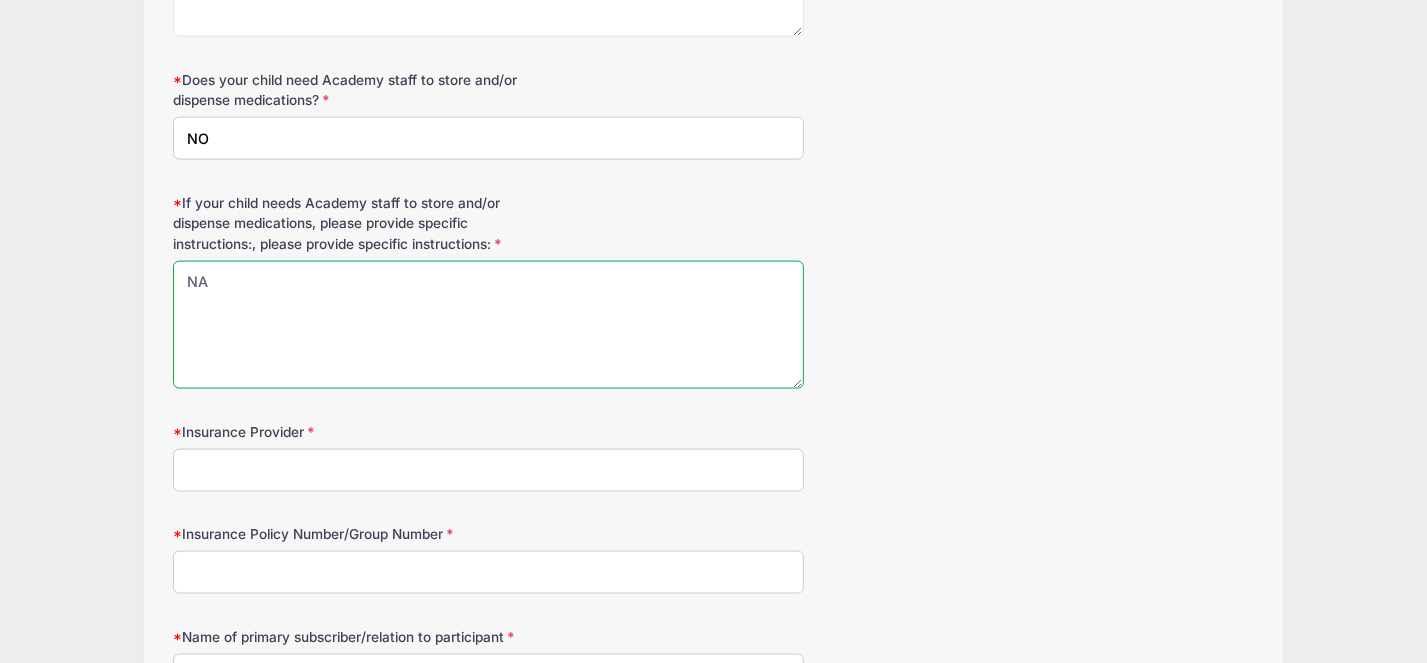 scroll, scrollTop: 2725, scrollLeft: 0, axis: vertical 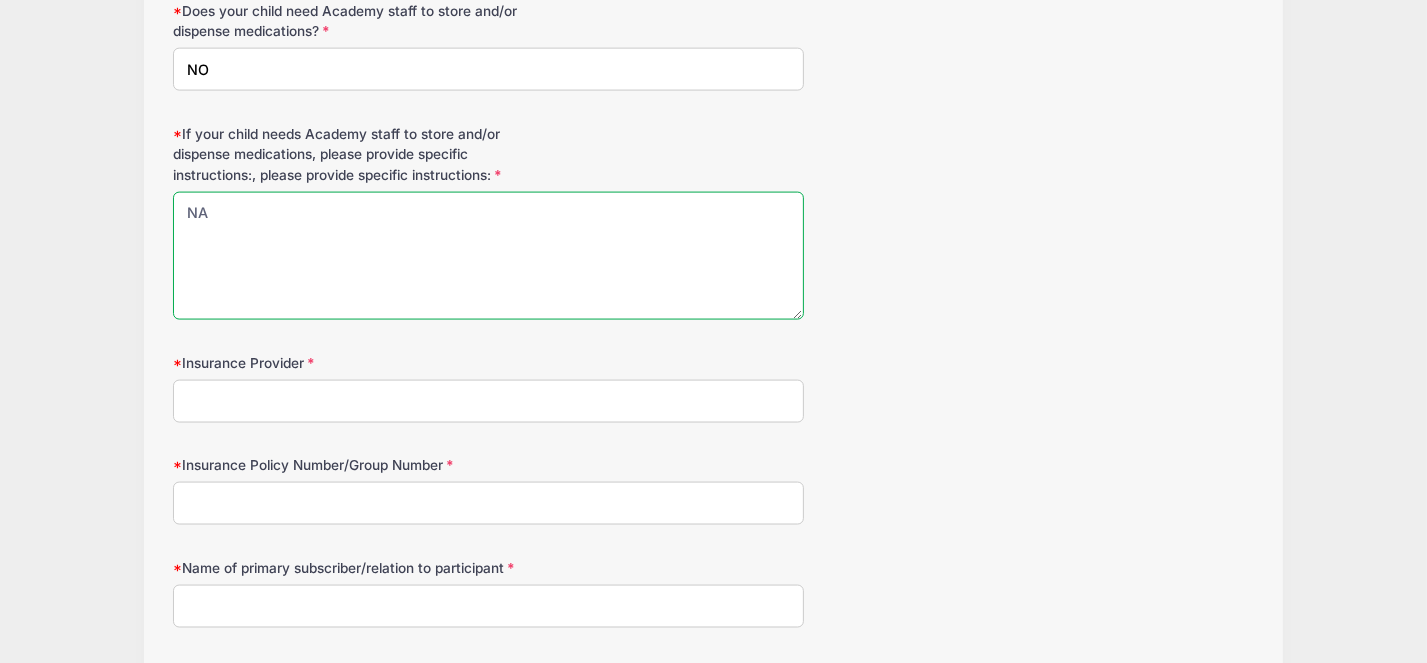 type on "NA" 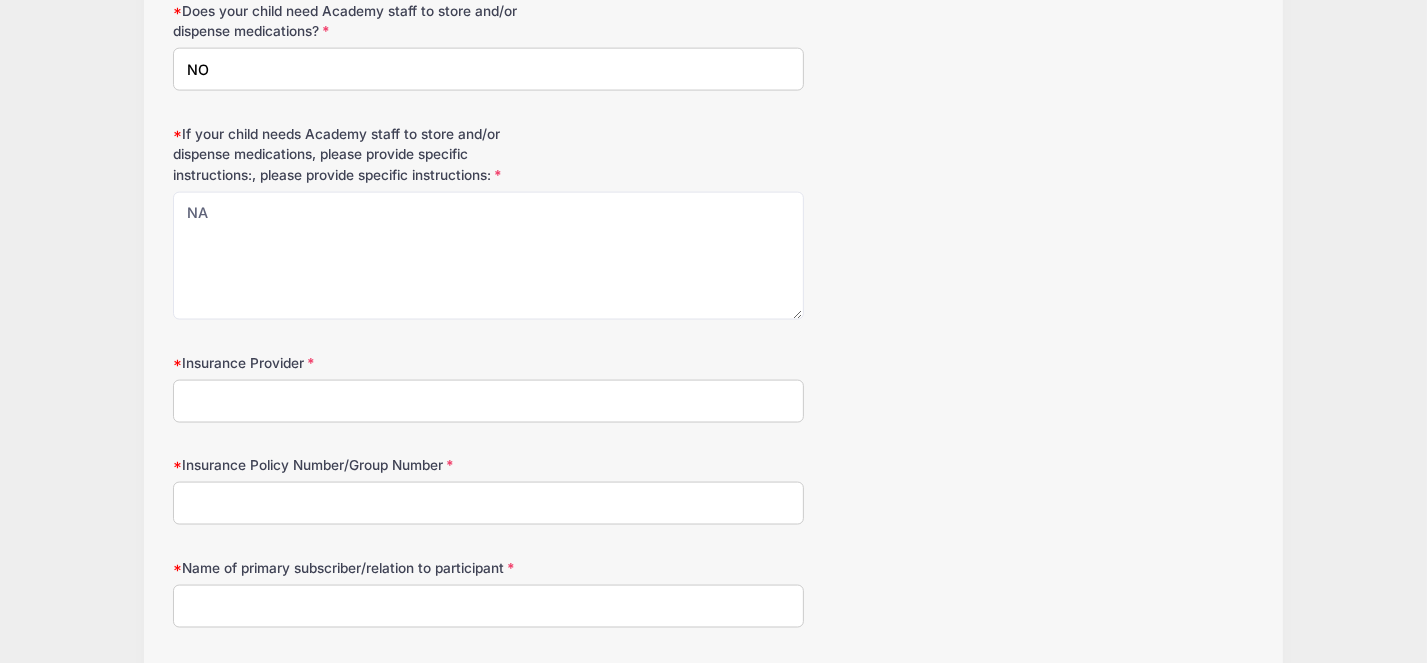 click on "Insurance Provider" at bounding box center [488, 401] 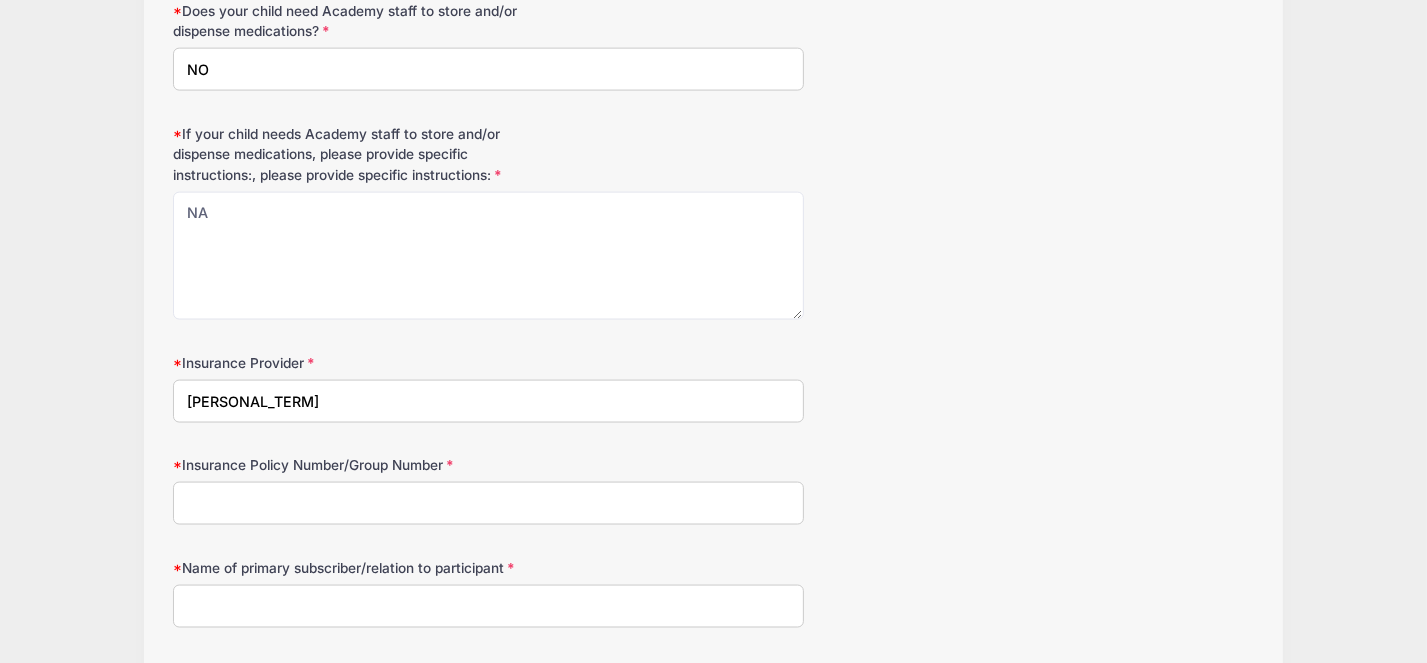 type on "[PERSONAL_TERM]" 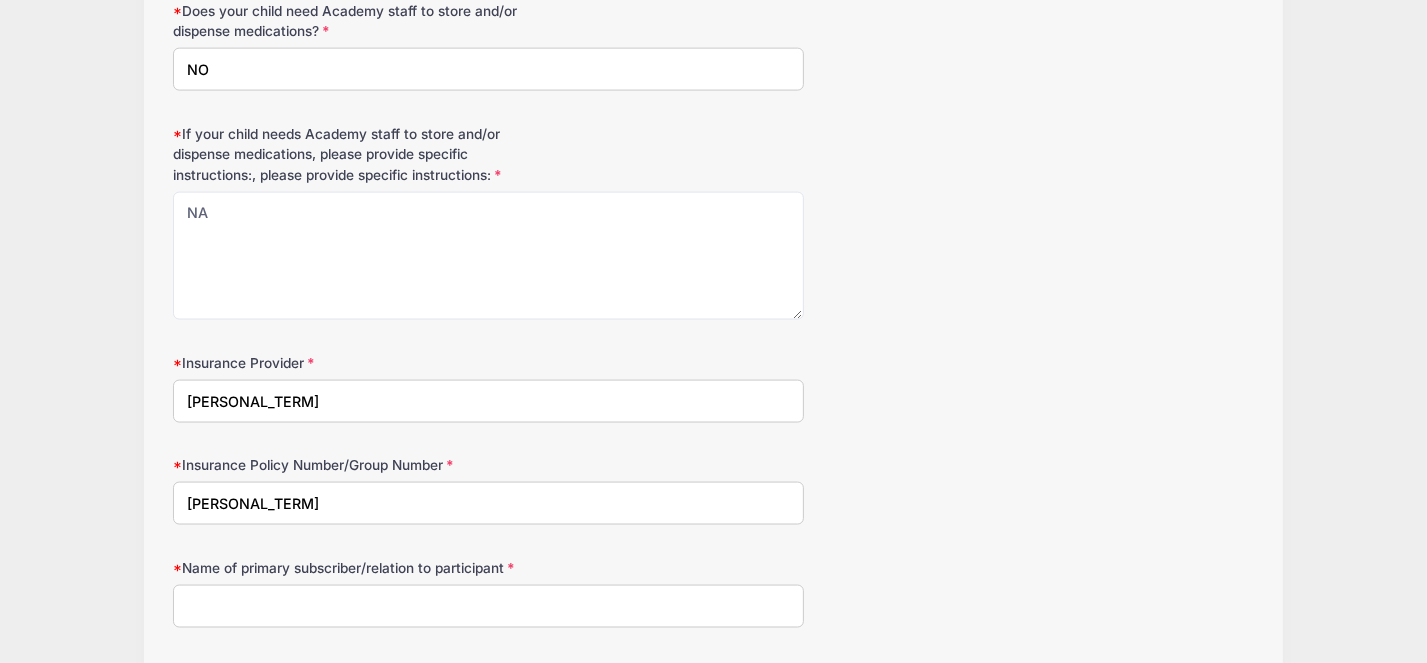 type on "[PERSONAL_TERM]" 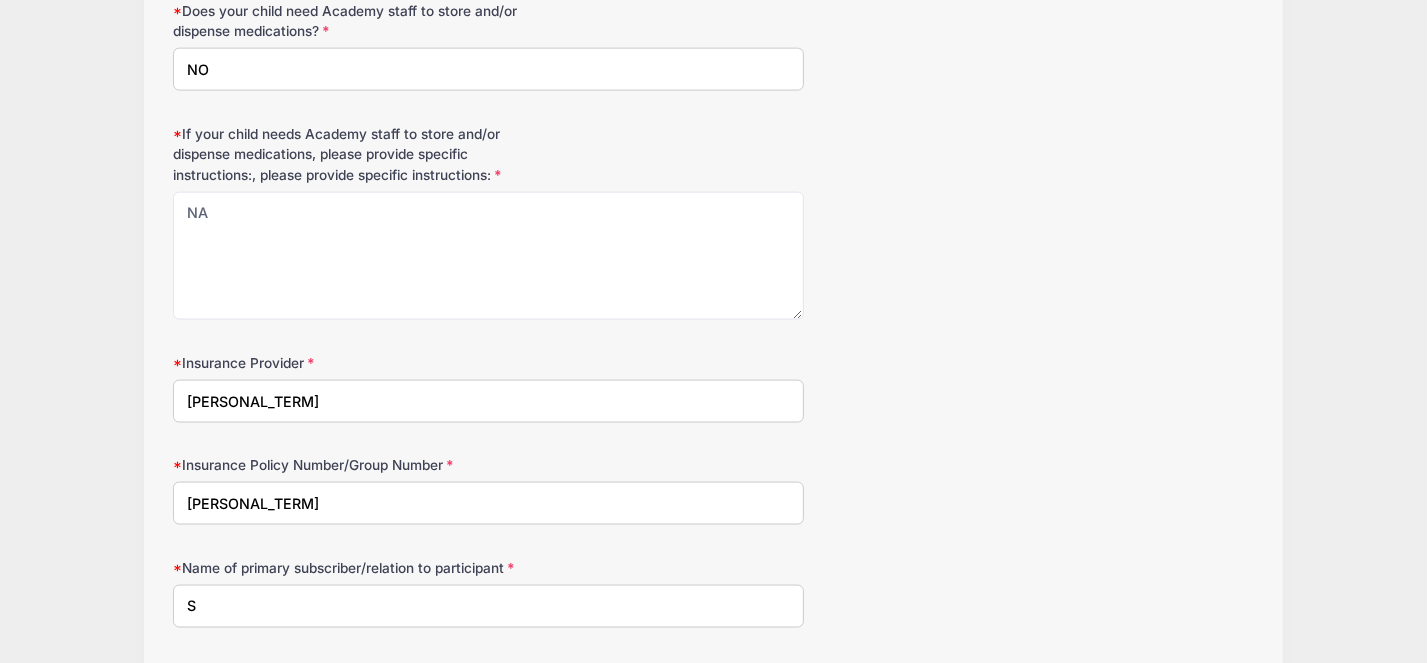 click on "S" at bounding box center (488, 606) 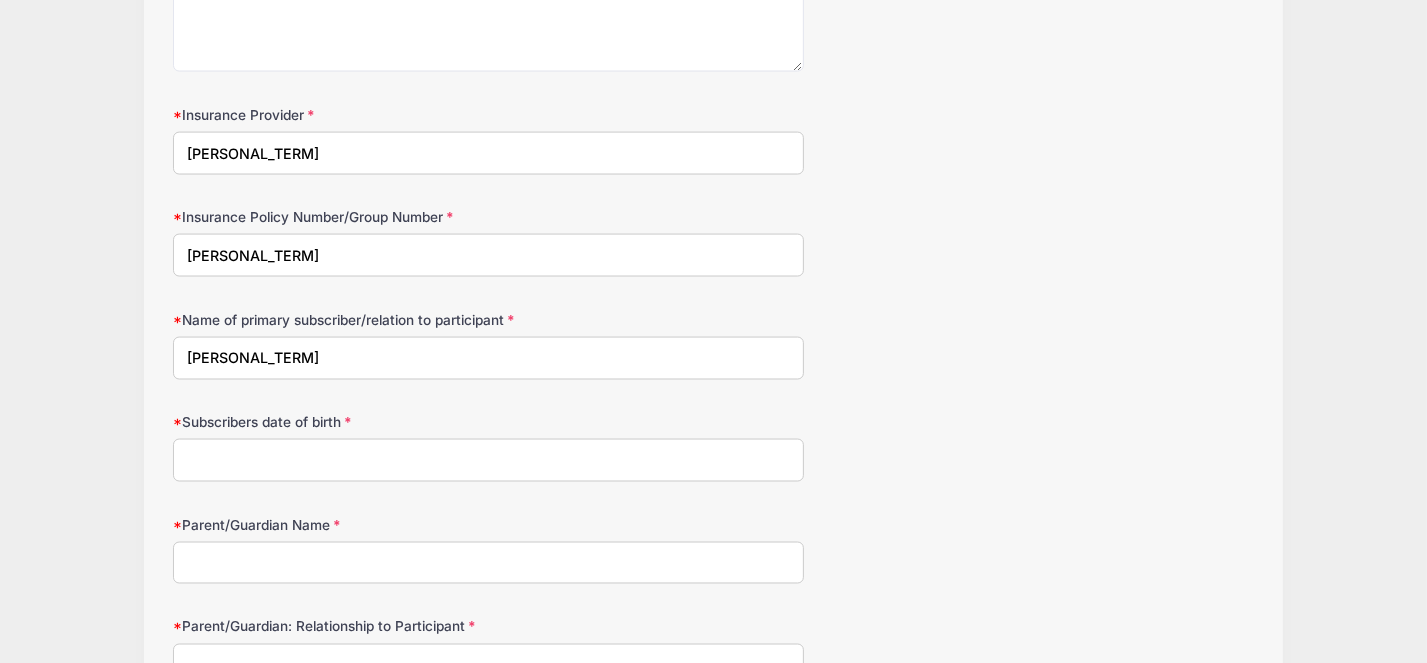 scroll, scrollTop: 3013, scrollLeft: 0, axis: vertical 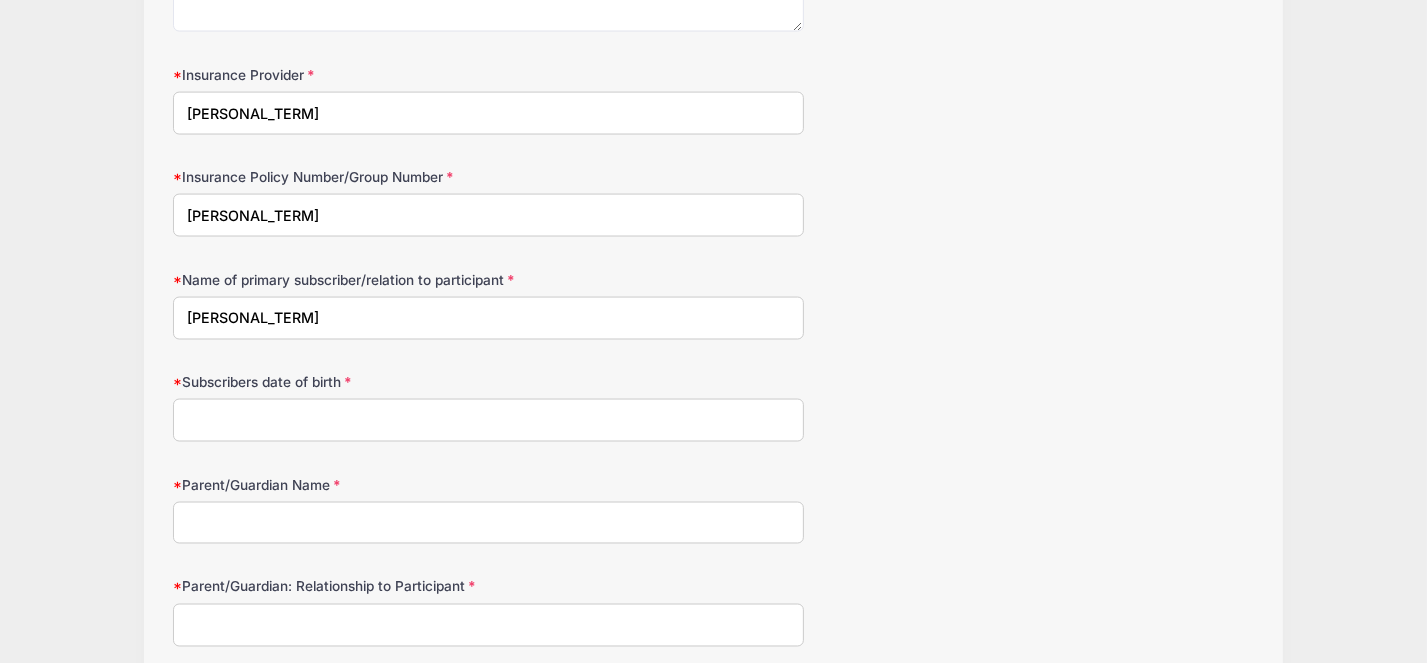 type on "[PERSONAL_TERM]" 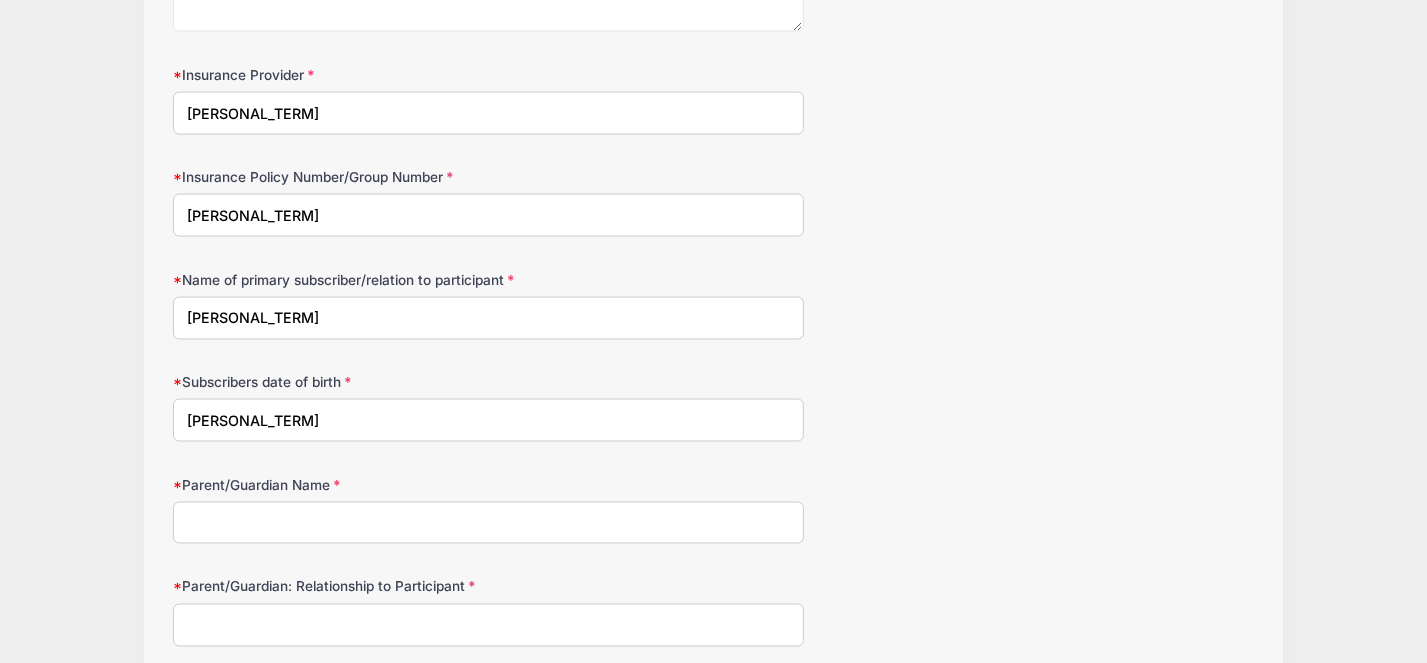 type on "[PERSONAL_TERM]" 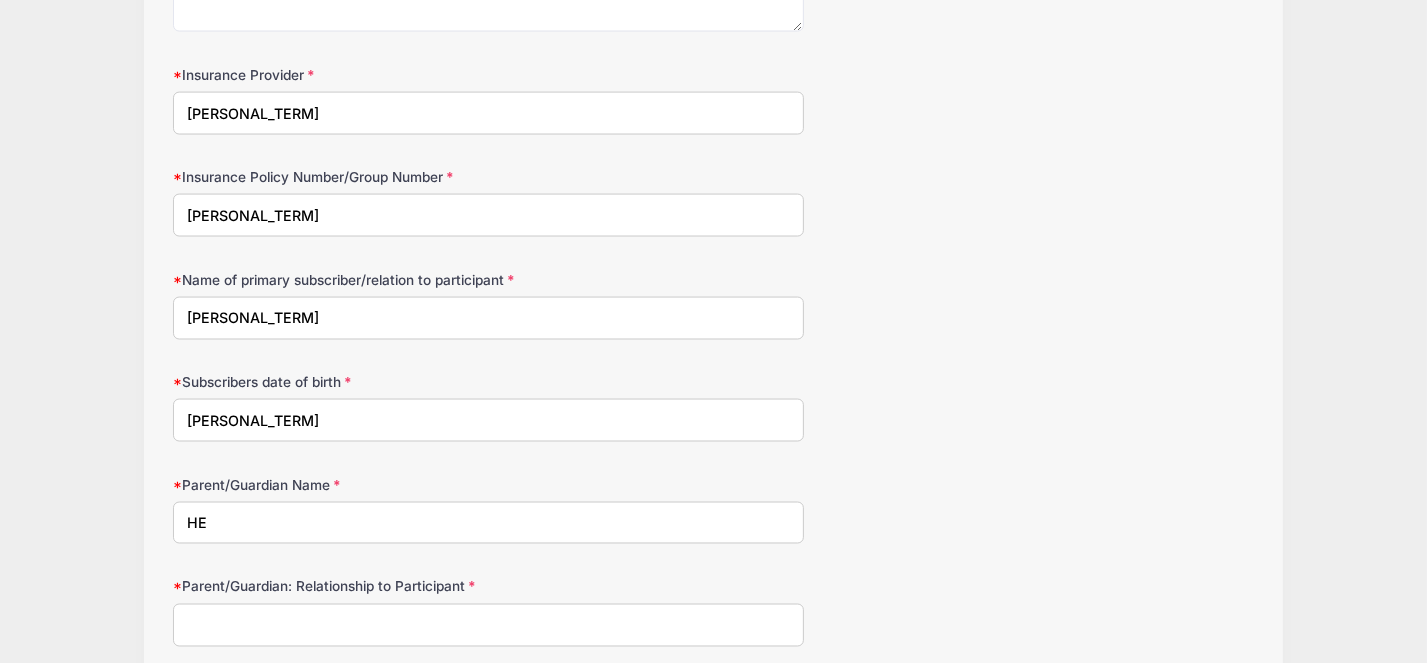 type on "H" 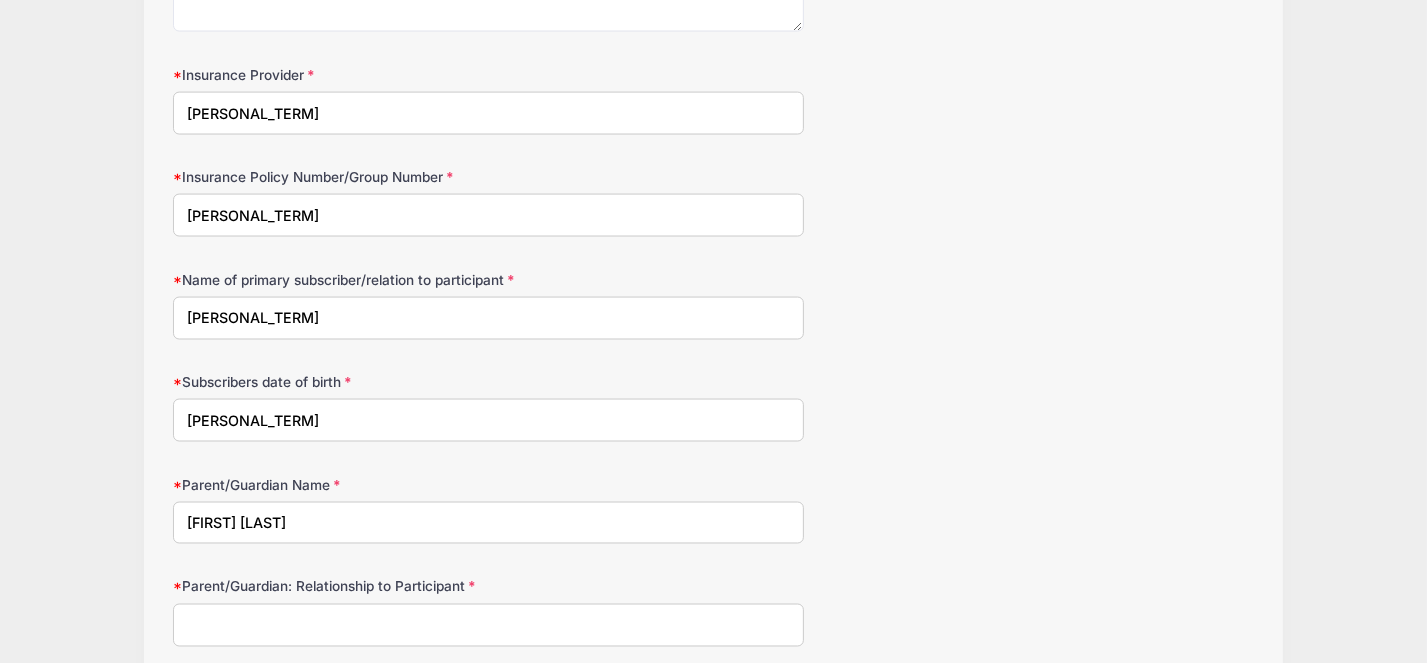 type on "[FIRST] [LAST]" 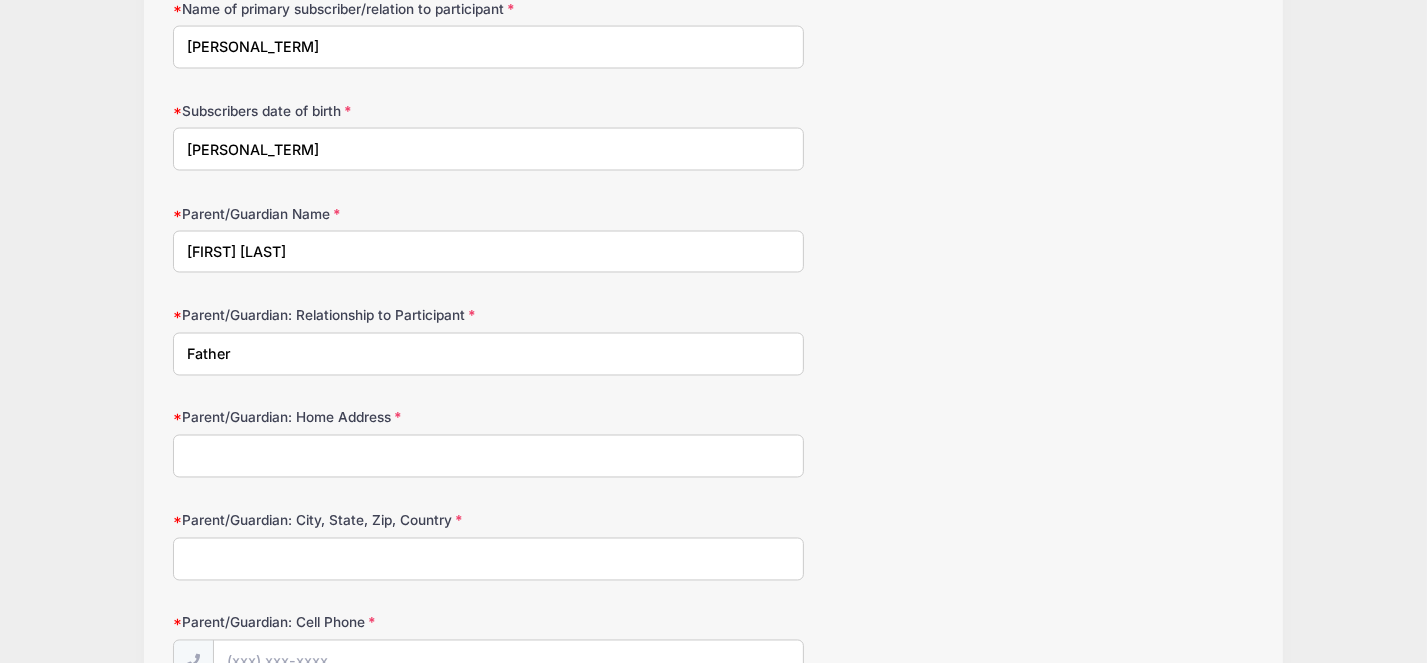 scroll, scrollTop: 3285, scrollLeft: 0, axis: vertical 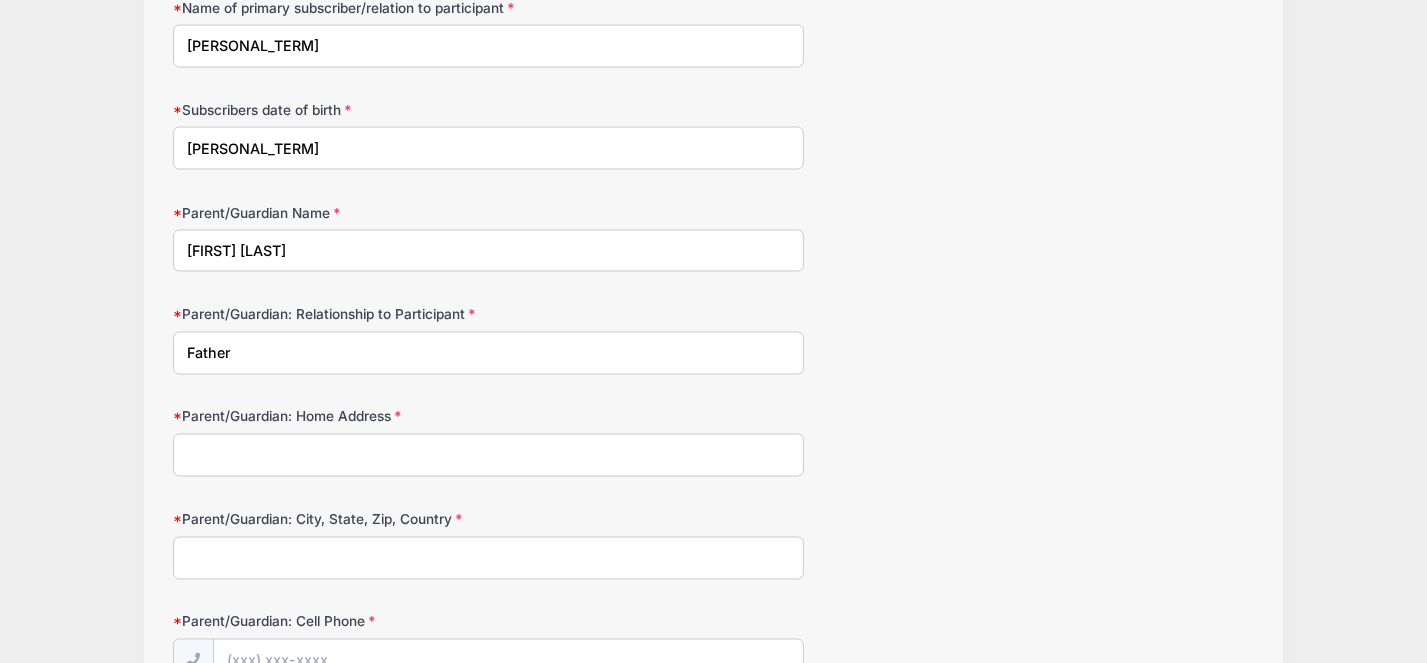 type on "Father" 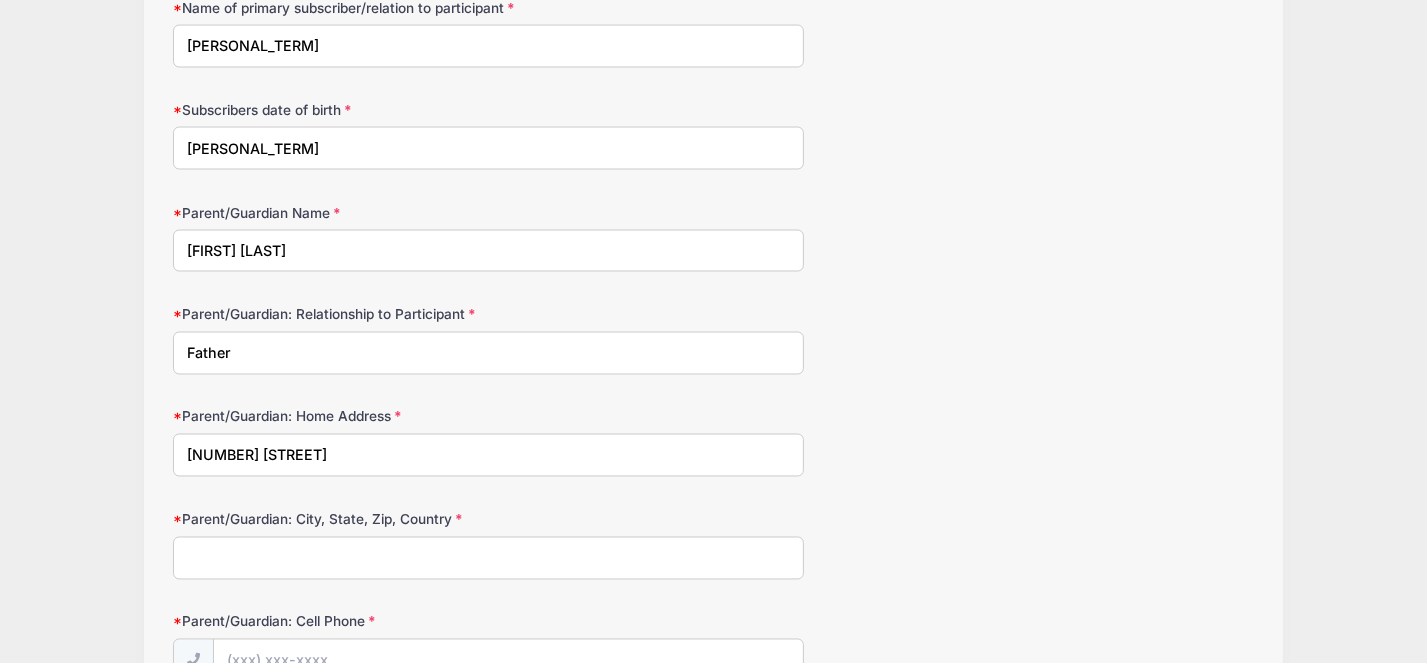 type on "[NUMBER] [STREET]" 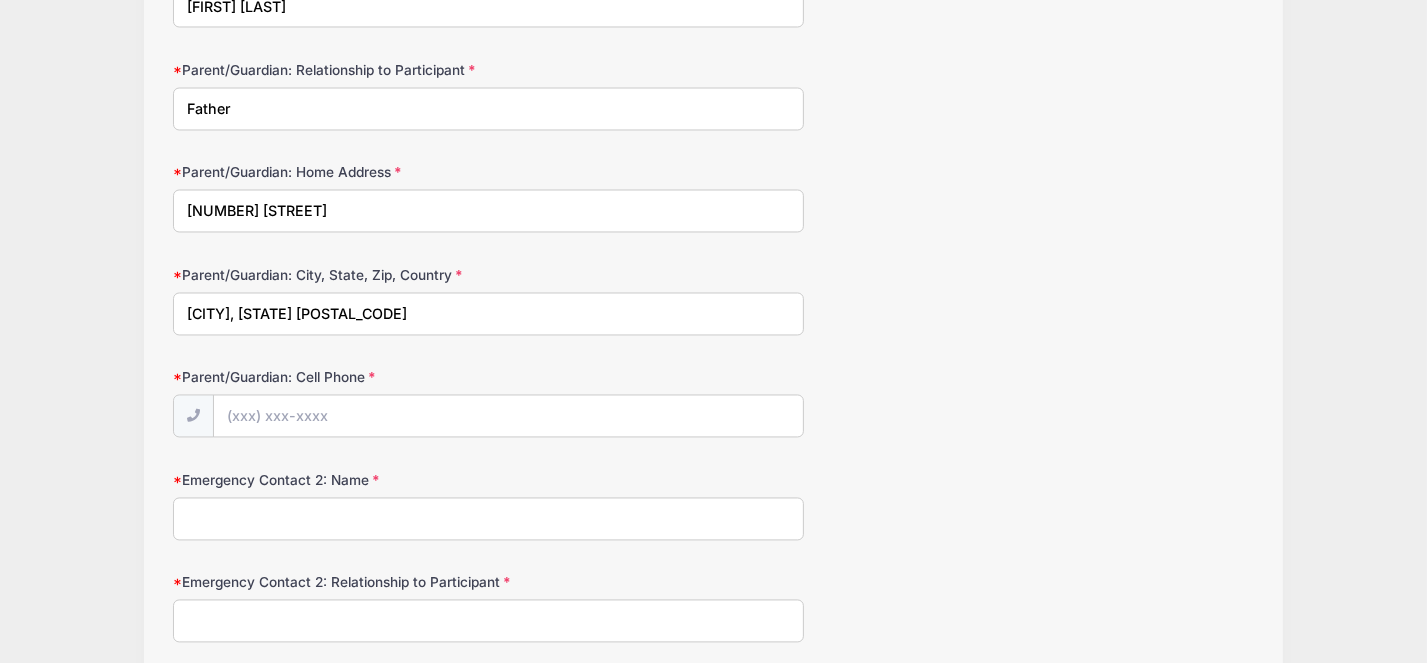 scroll, scrollTop: 3536, scrollLeft: 0, axis: vertical 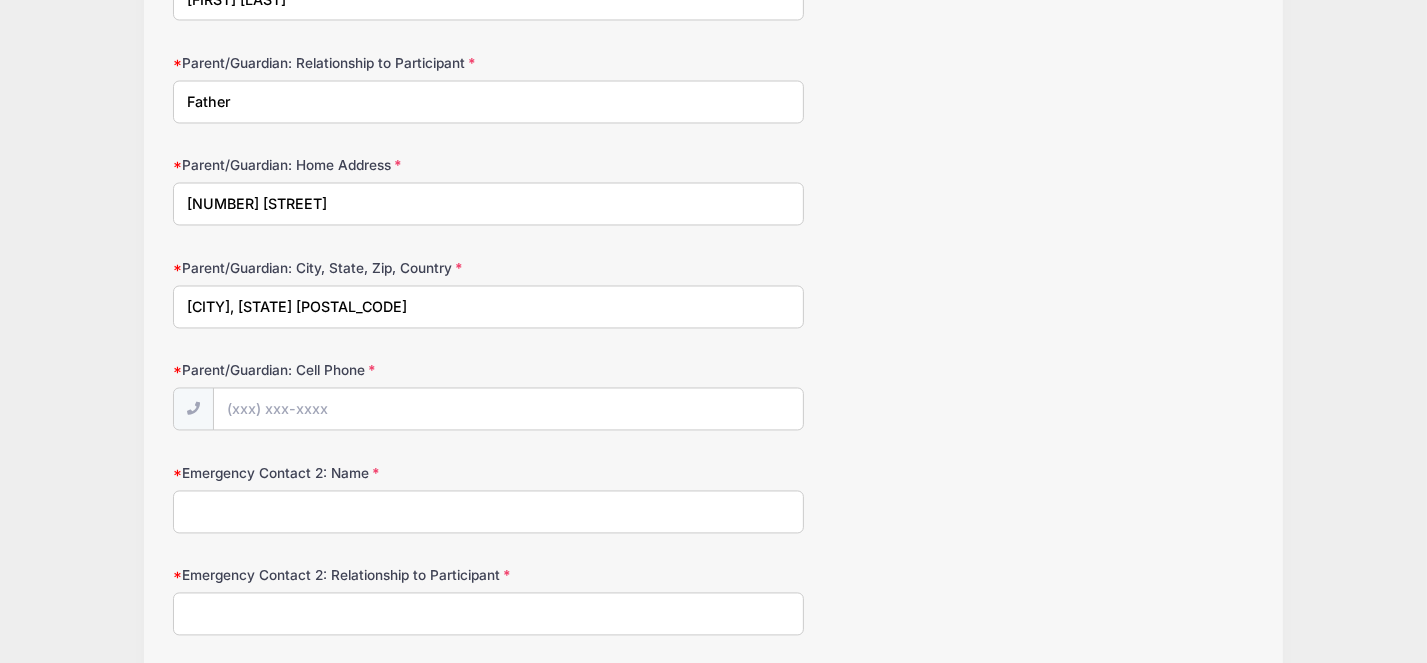 type on "[CITY], [STATE] [POSTAL_CODE]" 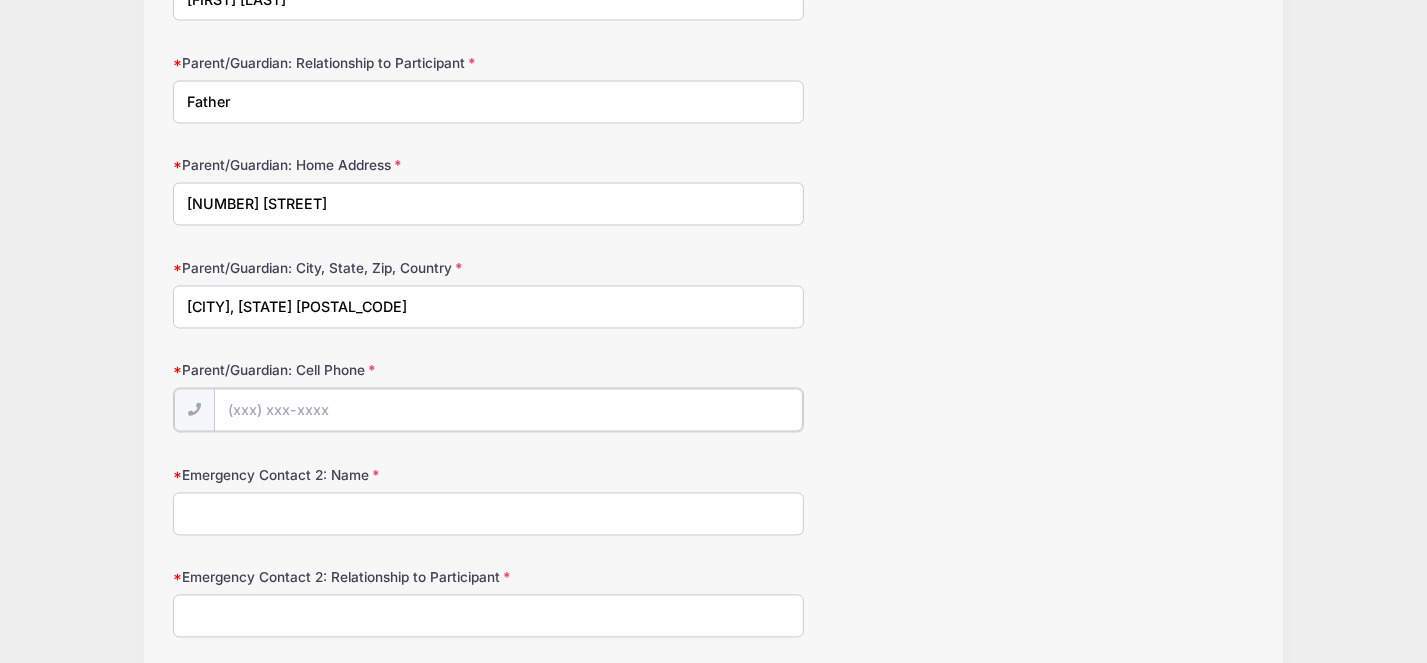 click on "Parent/Guardian: Cell Phone" at bounding box center (508, 410) 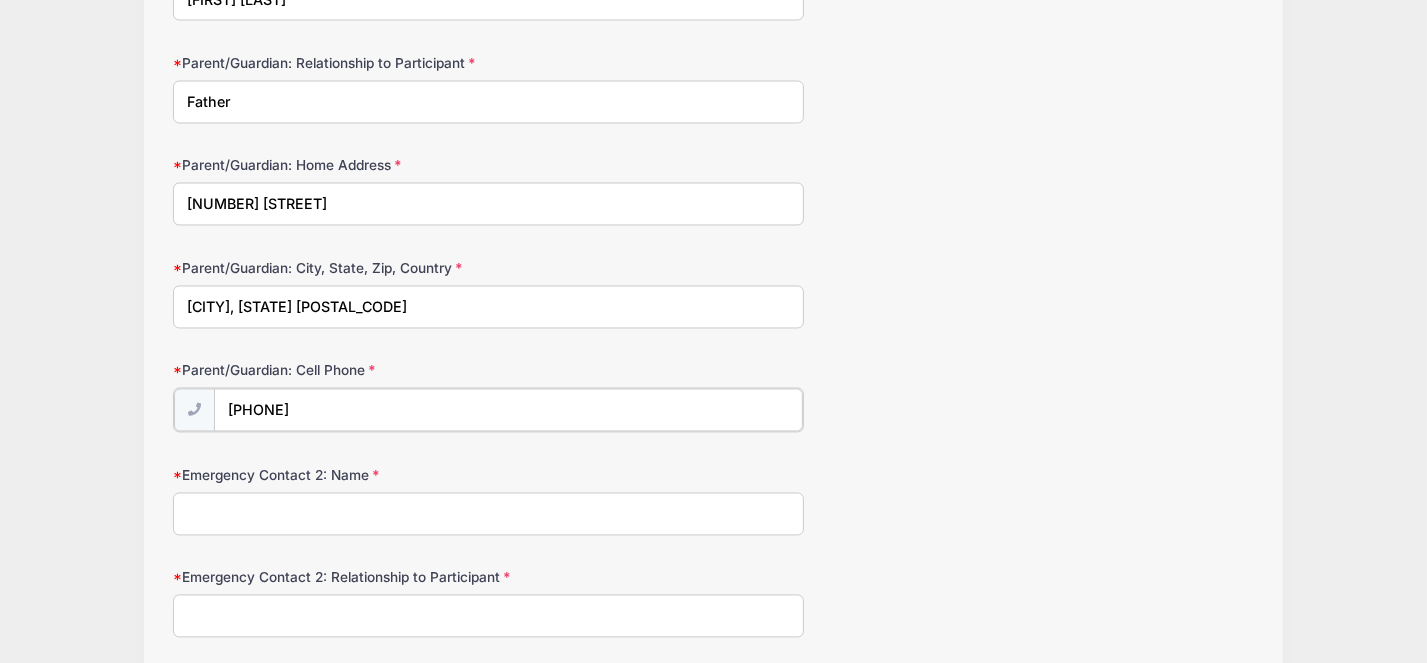type on "[PHONE]" 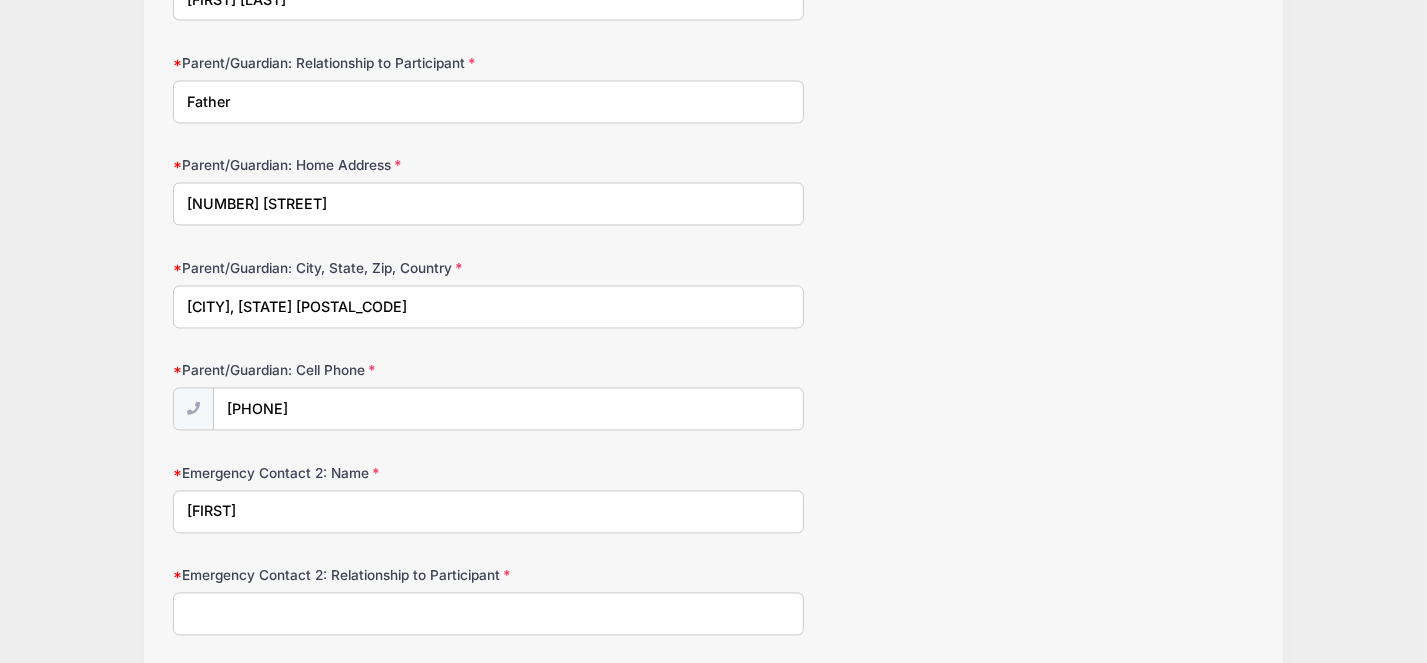 type on "h" 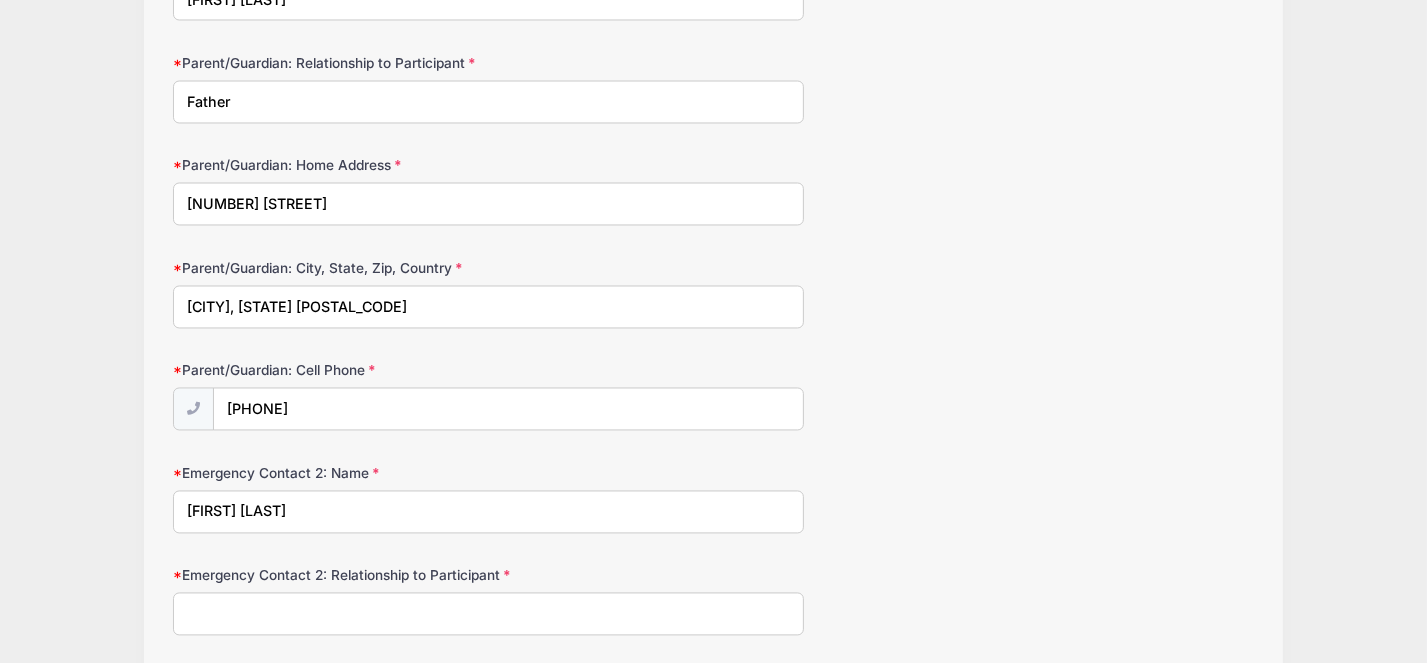 type on "[FIRST] [LAST]" 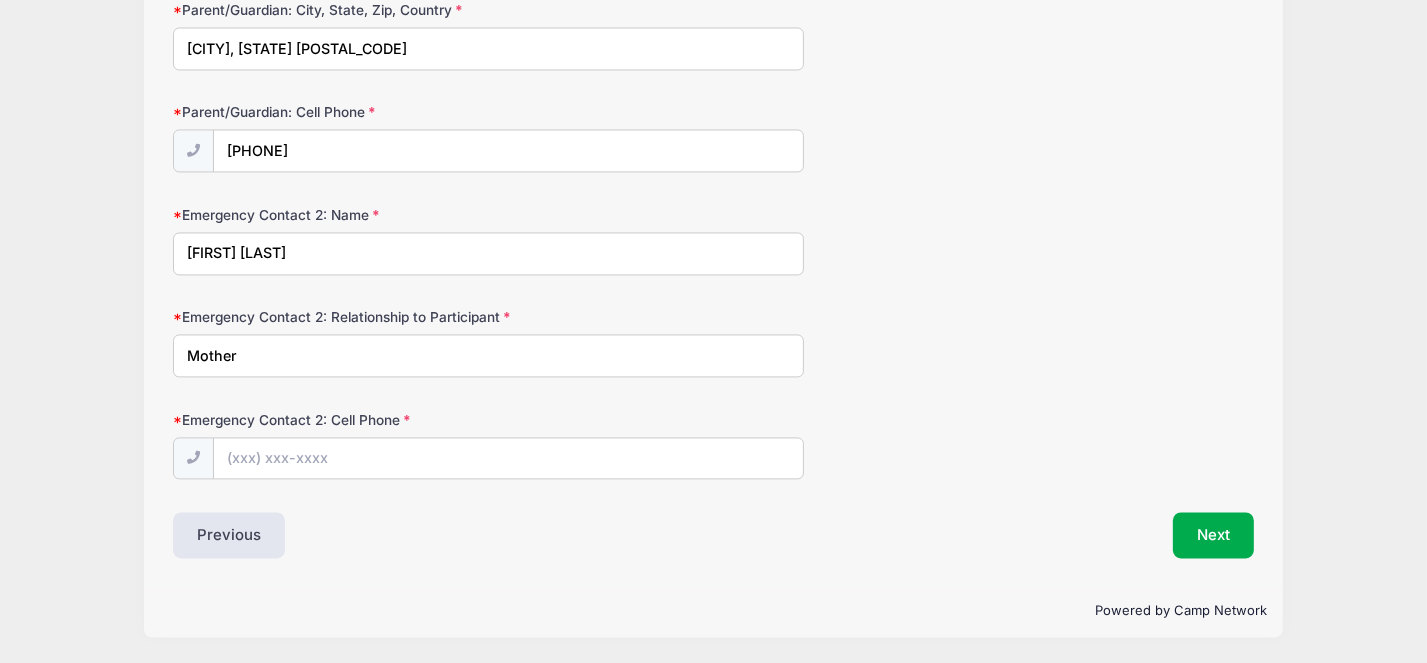 scroll, scrollTop: 3799, scrollLeft: 0, axis: vertical 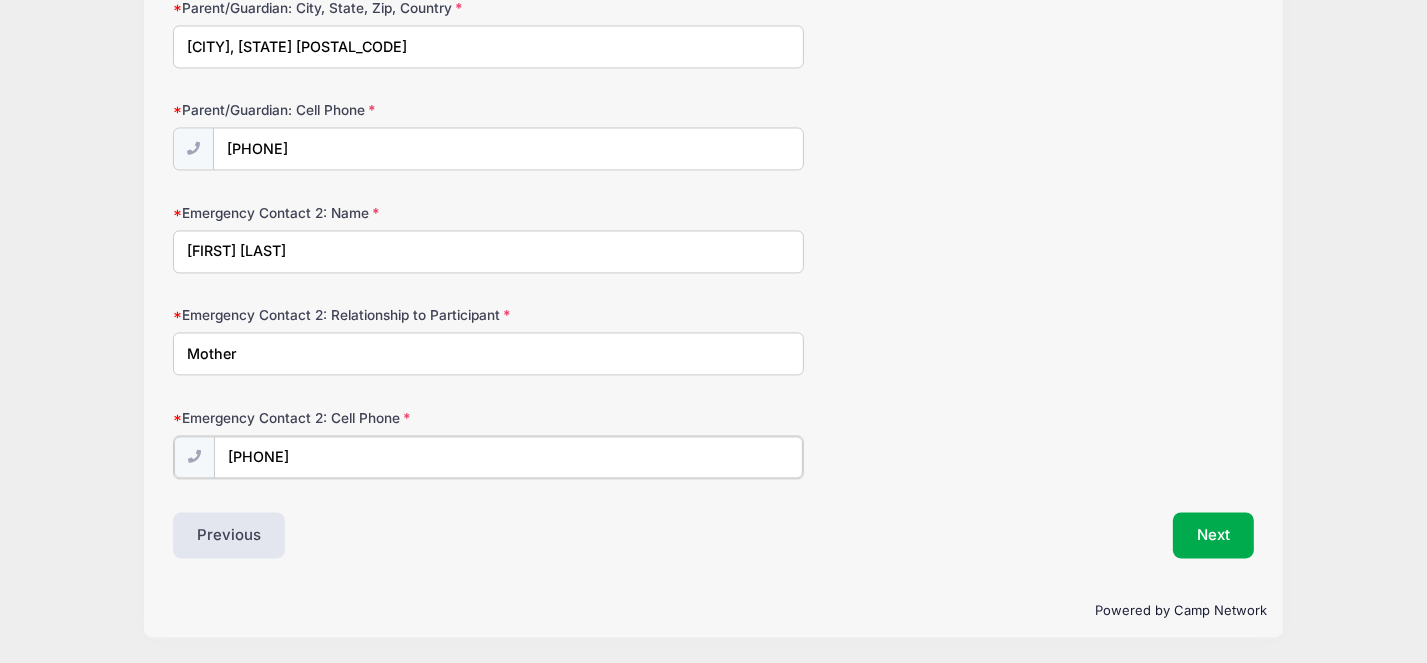 type on "[PHONE]" 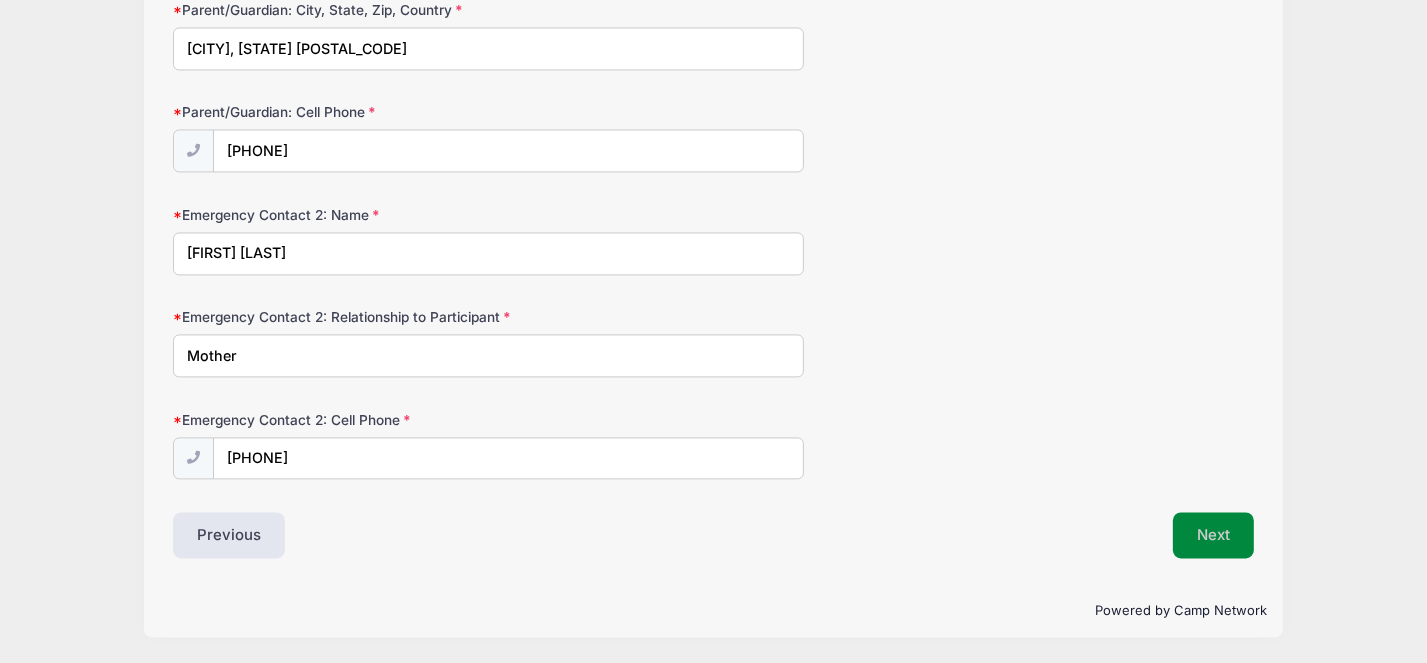 type 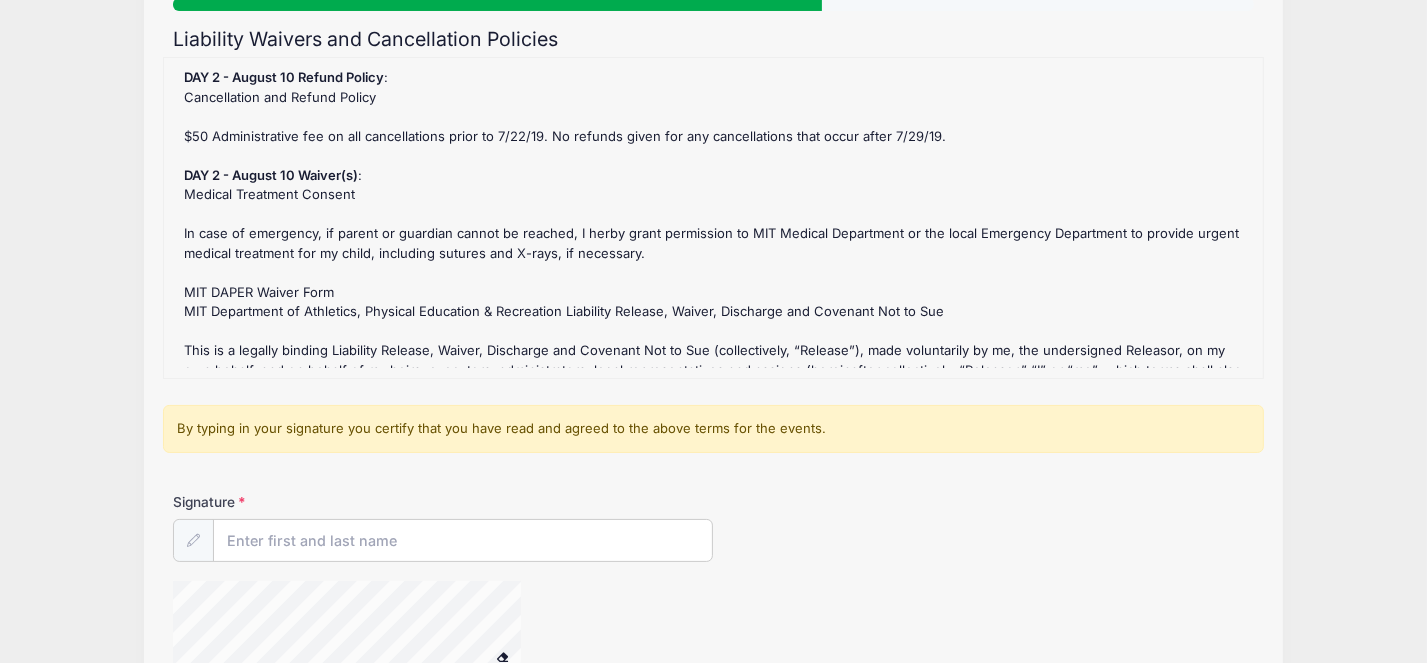 scroll, scrollTop: 0, scrollLeft: 0, axis: both 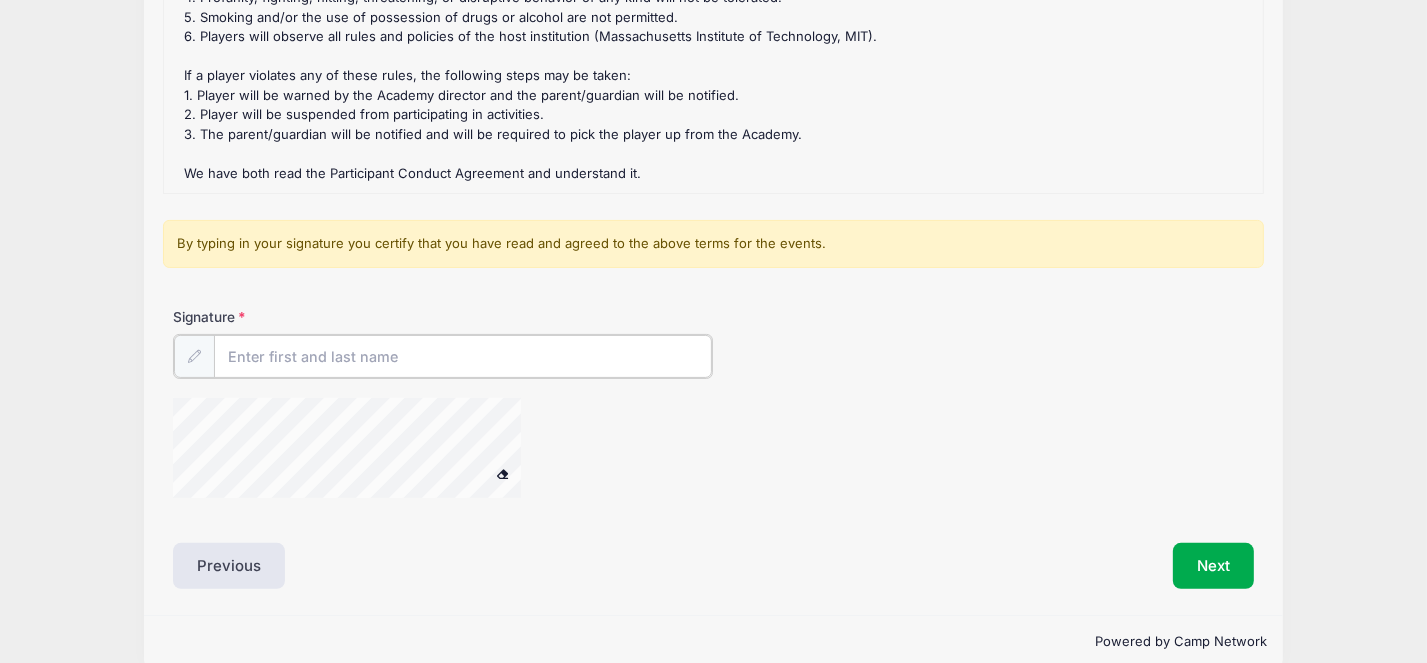 click on "Signature" at bounding box center [463, 356] 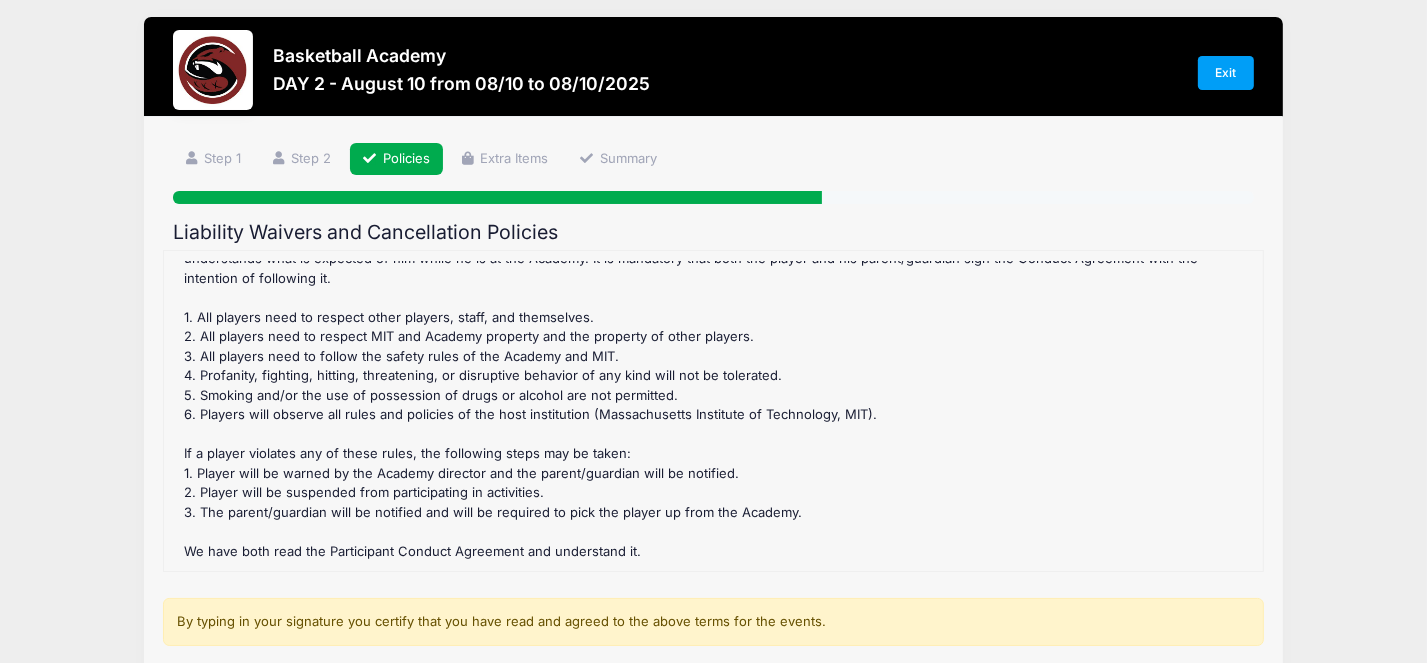 scroll, scrollTop: 0, scrollLeft: 0, axis: both 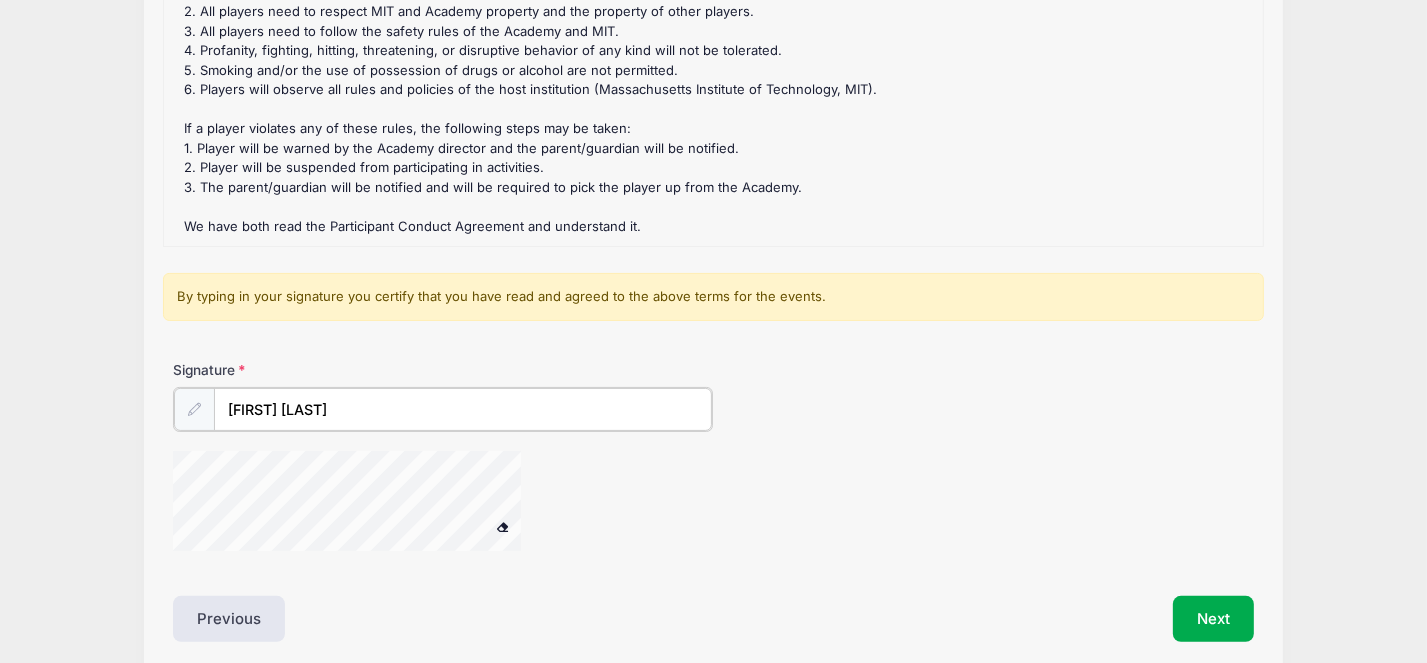 type on "[FIRST] [LAST]" 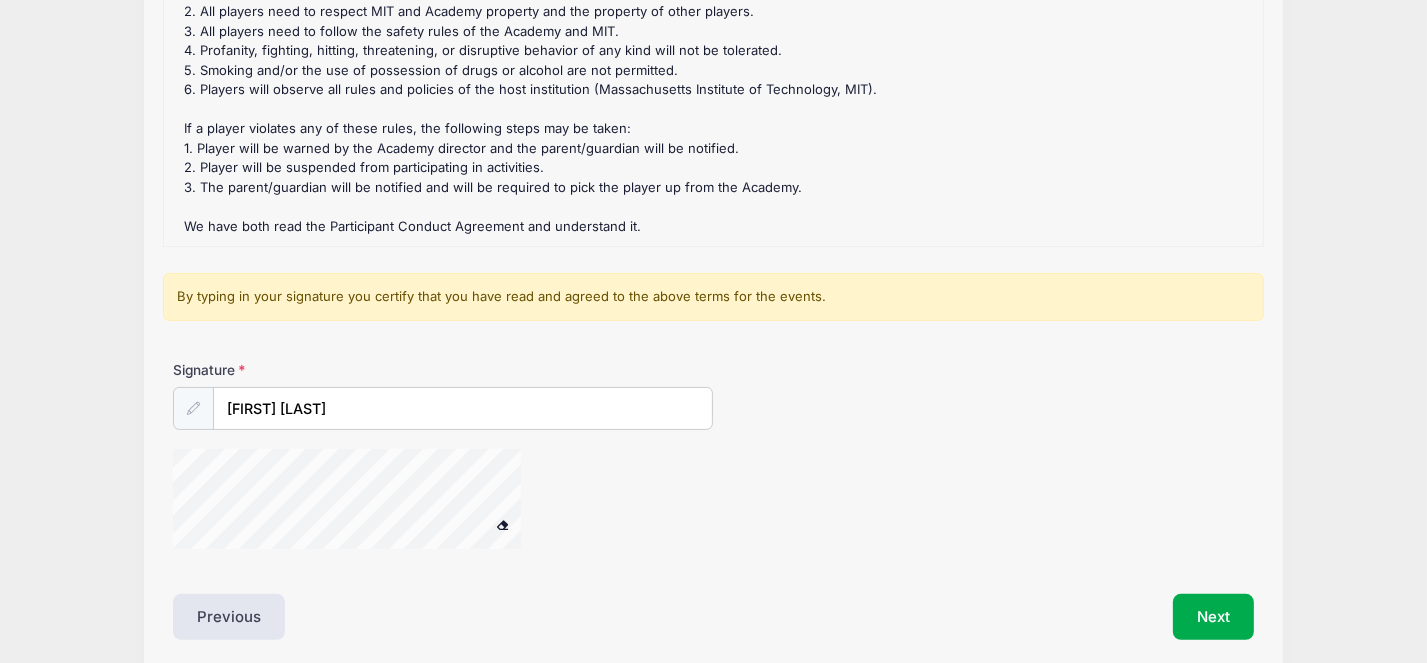type 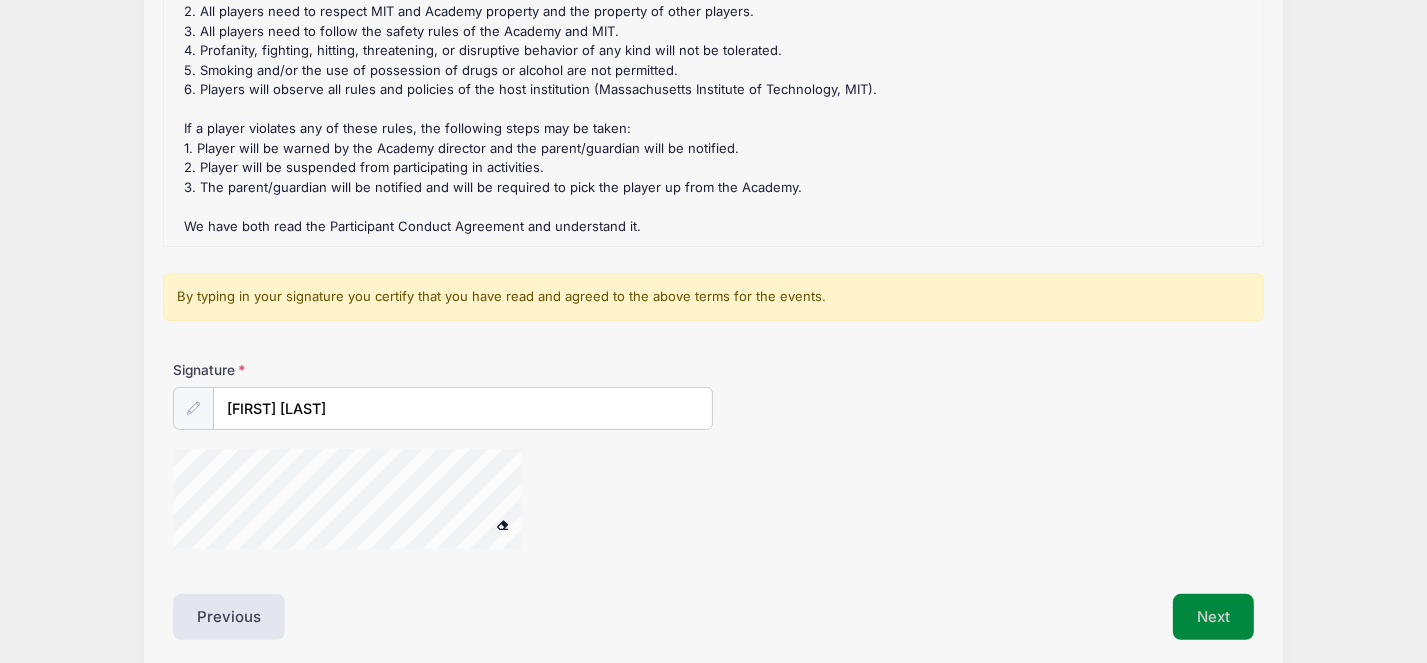 click on "Next" at bounding box center (1213, 617) 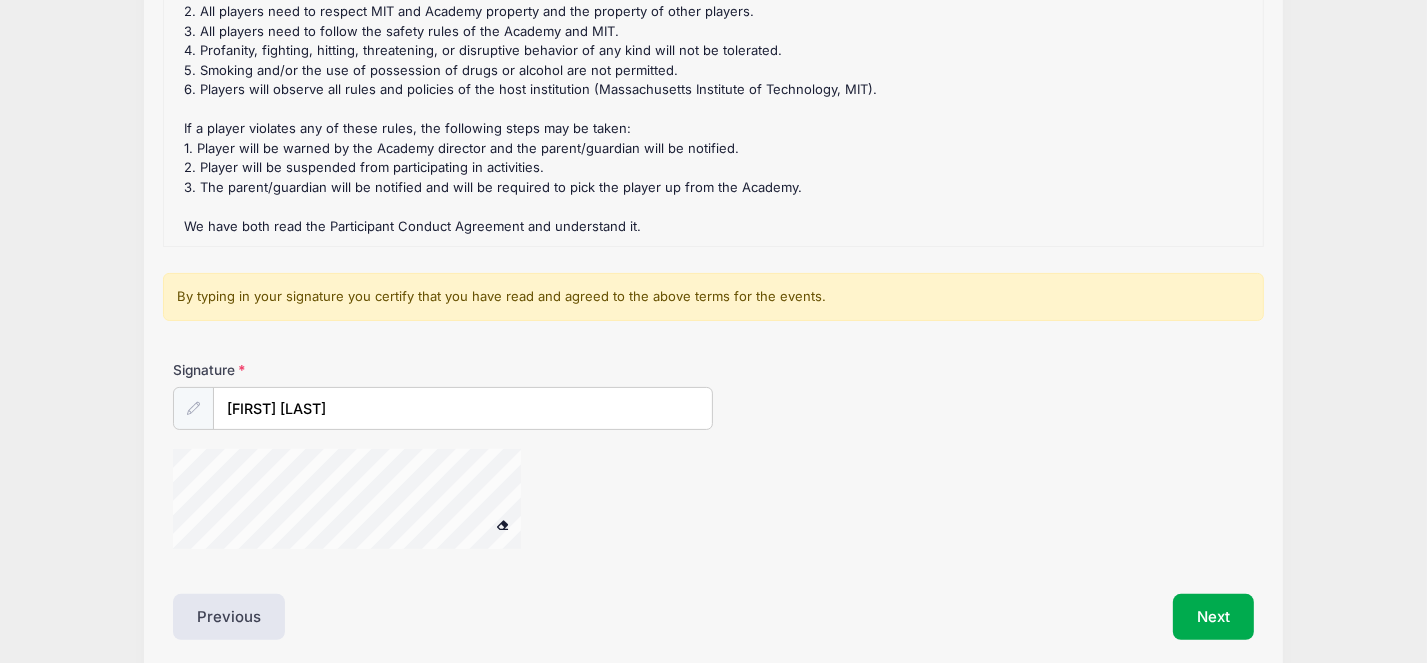 click at bounding box center [193, 408] 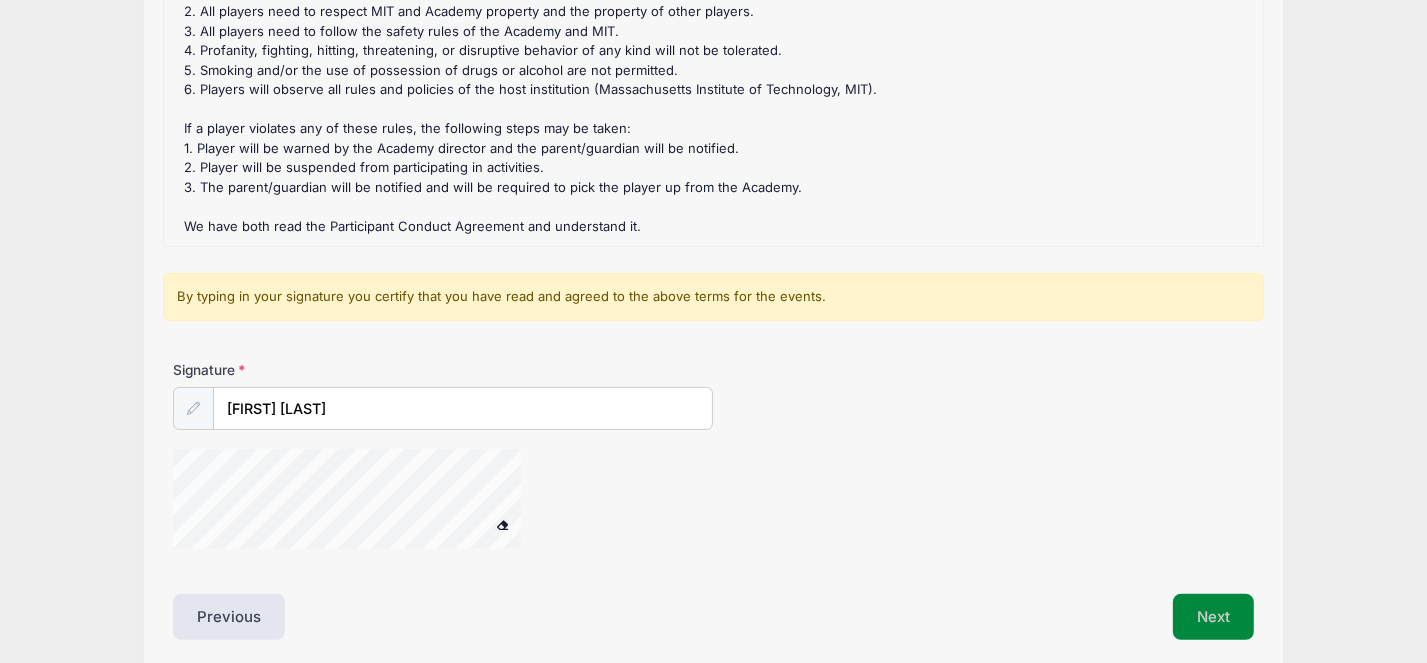 click on "Next" at bounding box center [1213, 617] 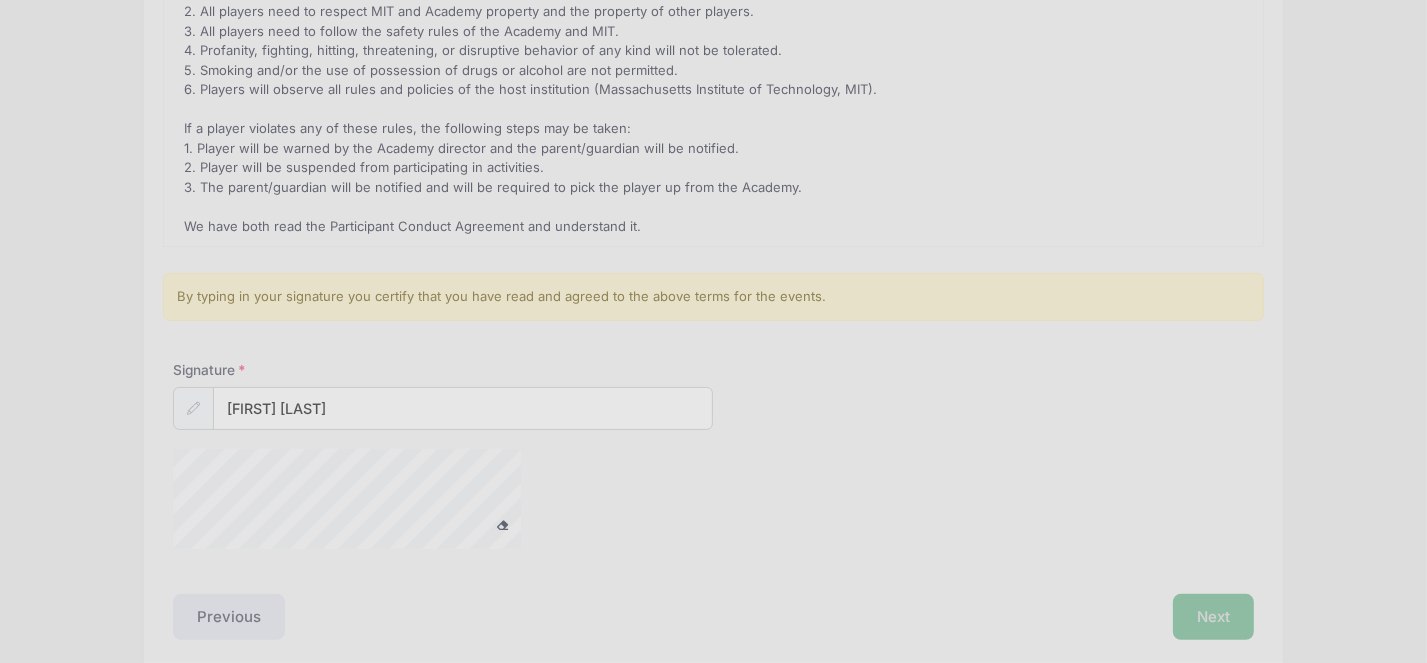 scroll, scrollTop: 0, scrollLeft: 0, axis: both 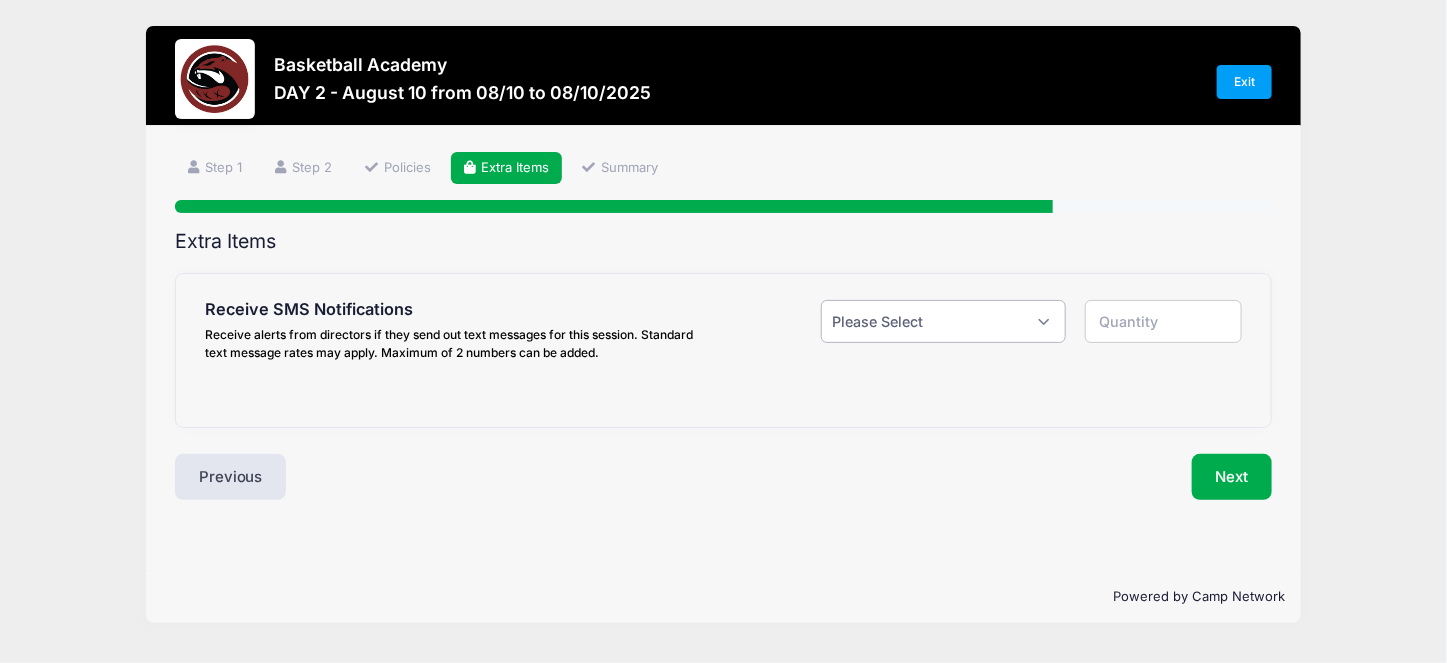 click on "Please Select Yes ($0.00)
No" at bounding box center [943, 321] 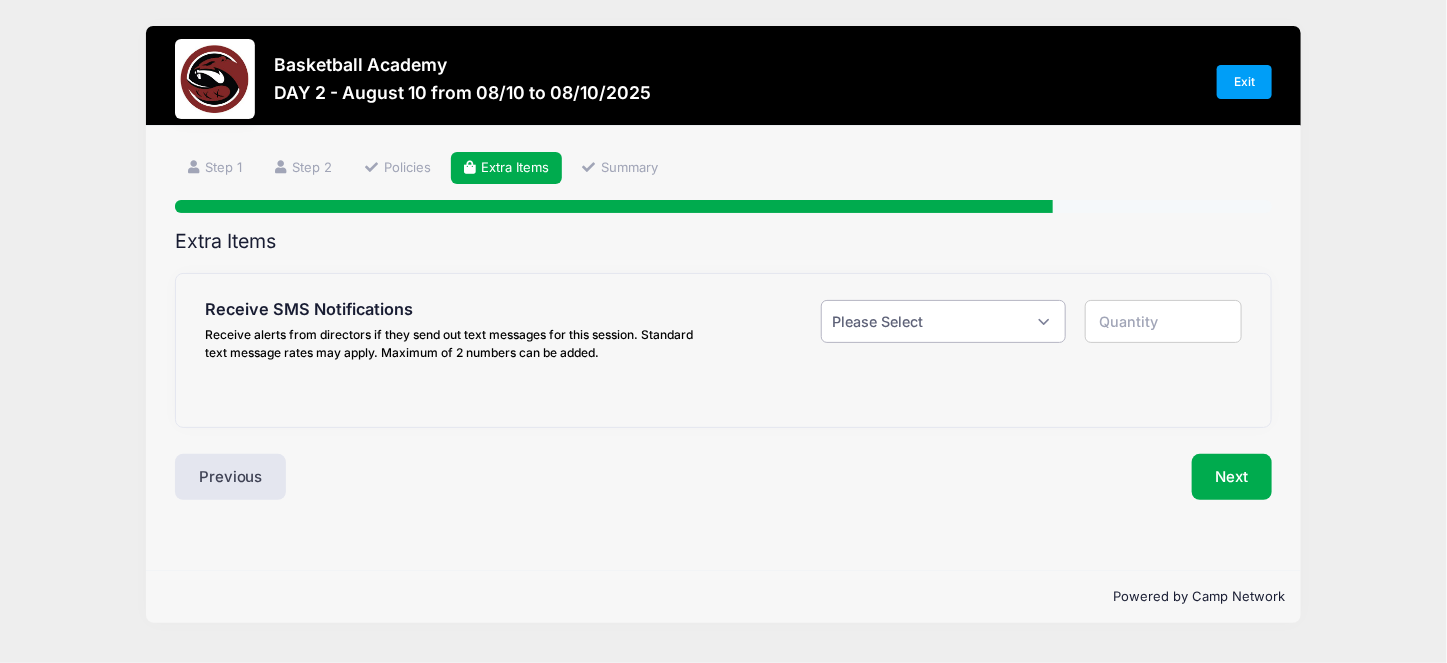 select on "1" 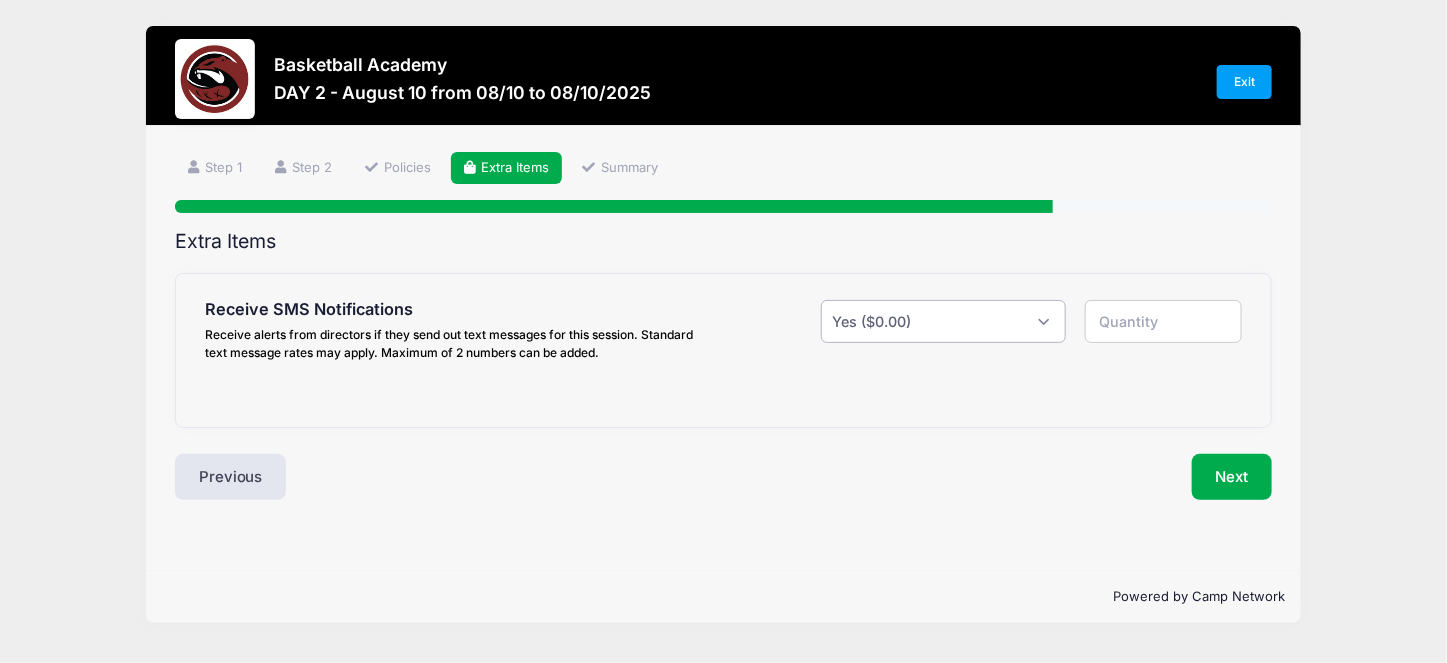 click on "Please Select Yes ($0.00)
No" at bounding box center [943, 321] 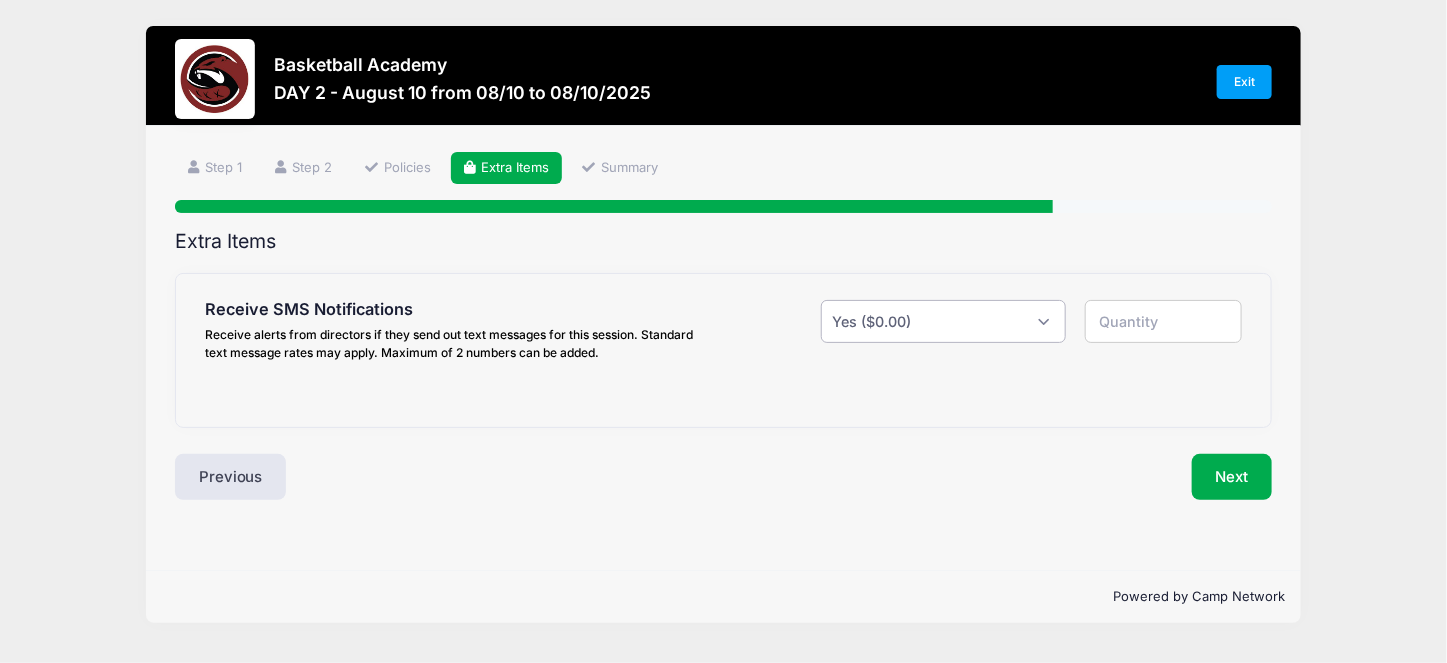 type on "1" 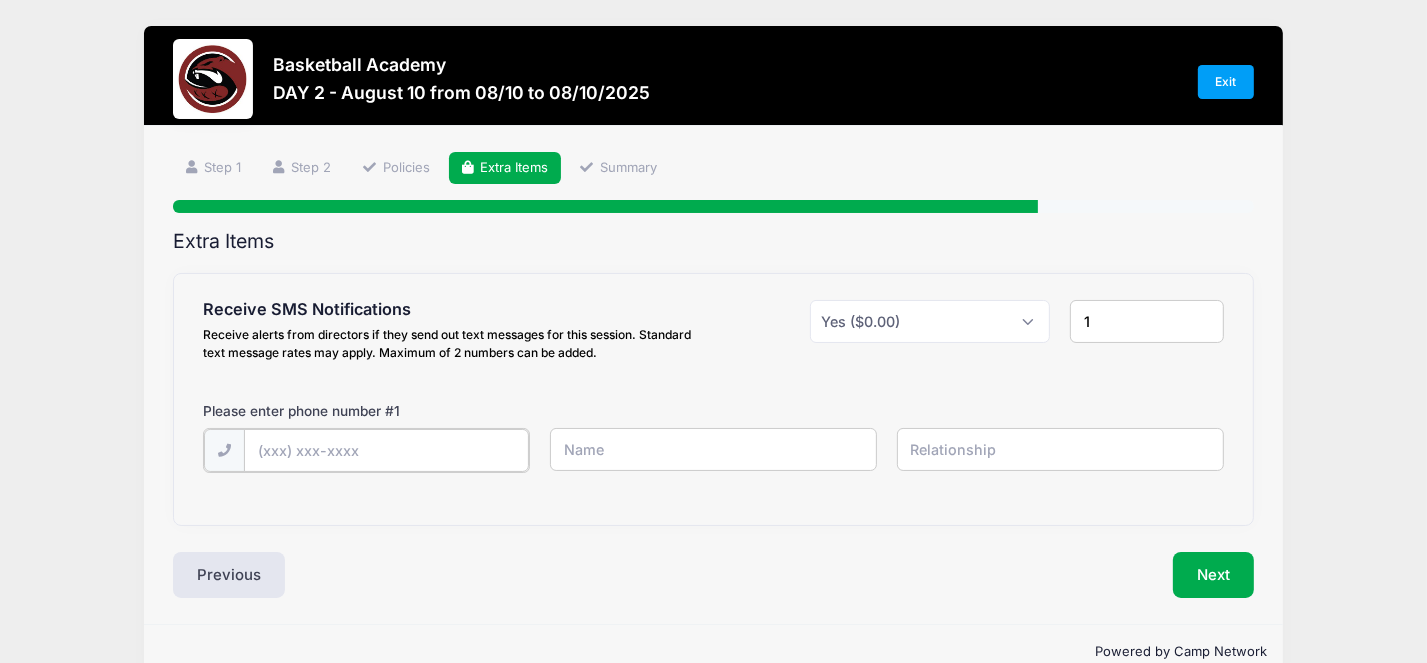 click at bounding box center [0, 0] 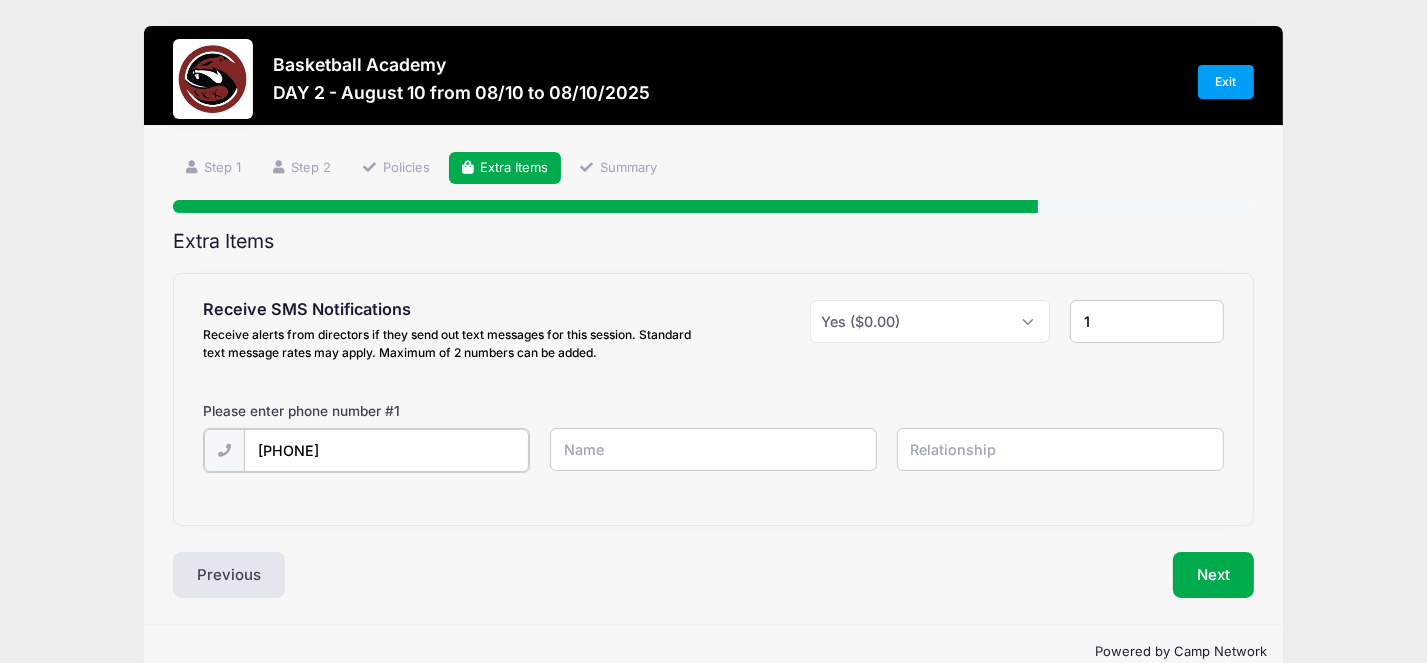 type on "[PHONE]" 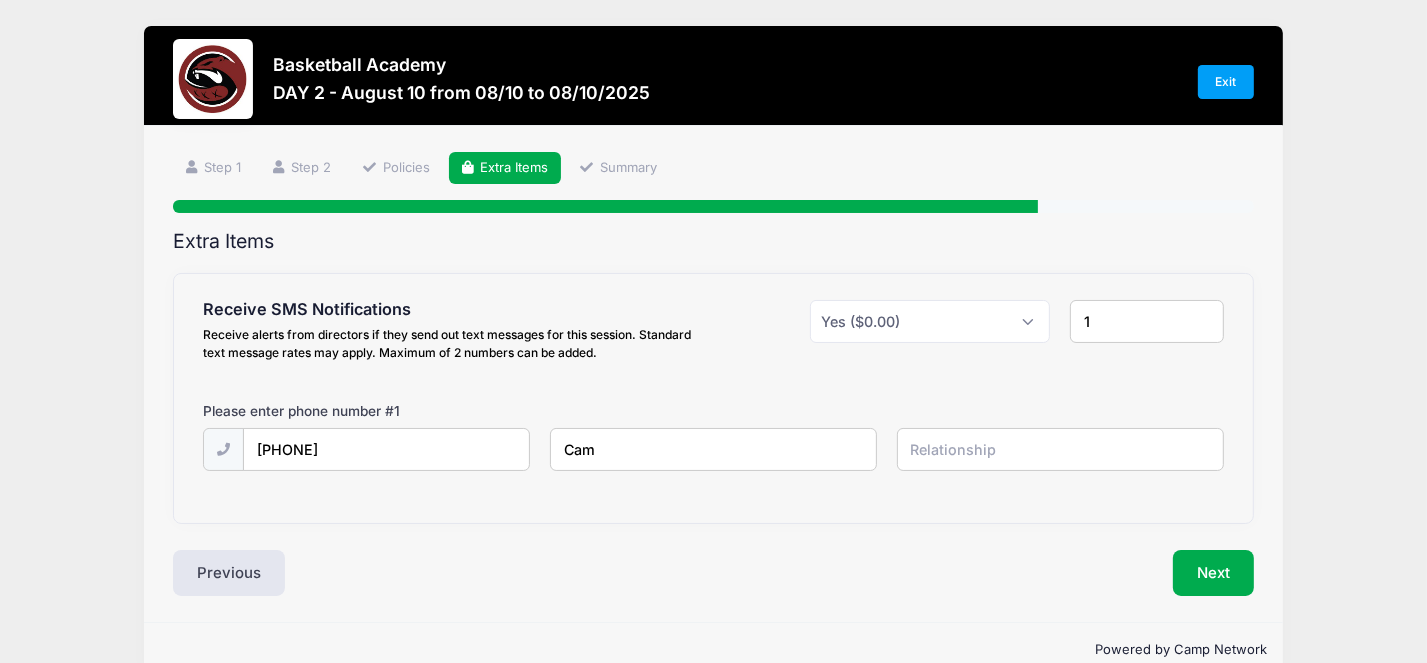 type on "Cam" 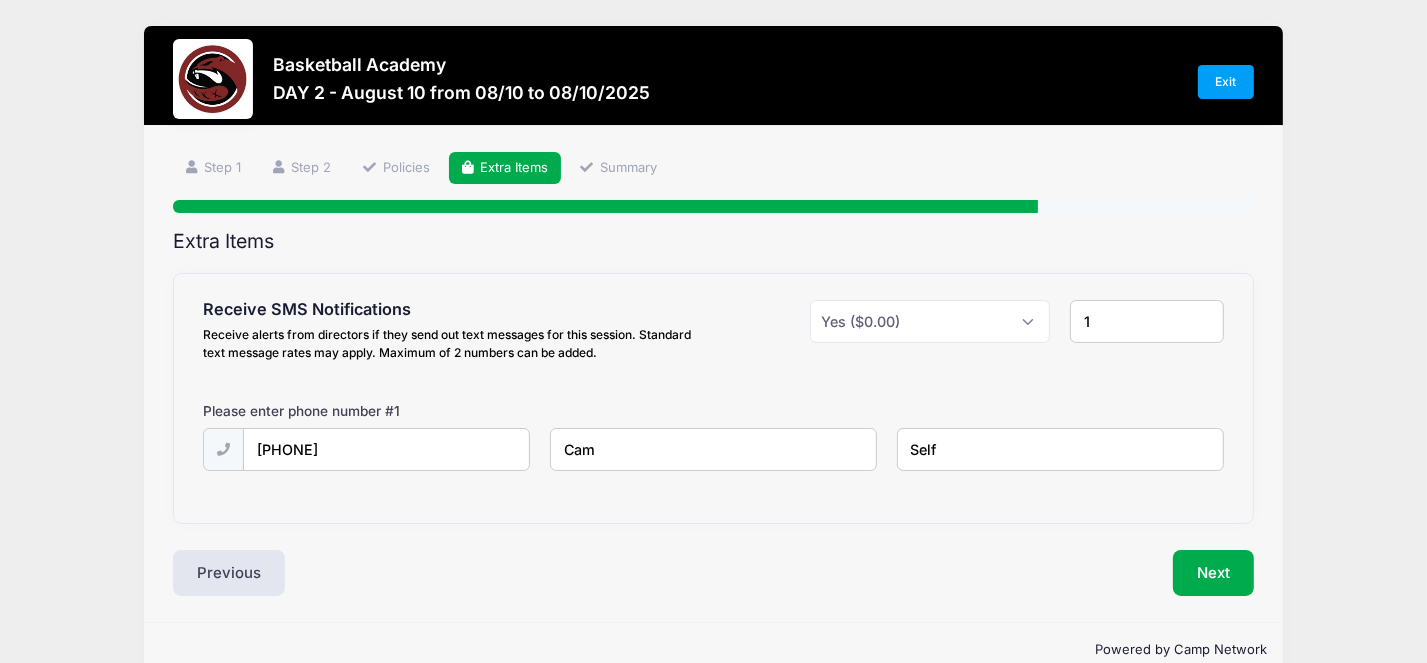type on "Self" 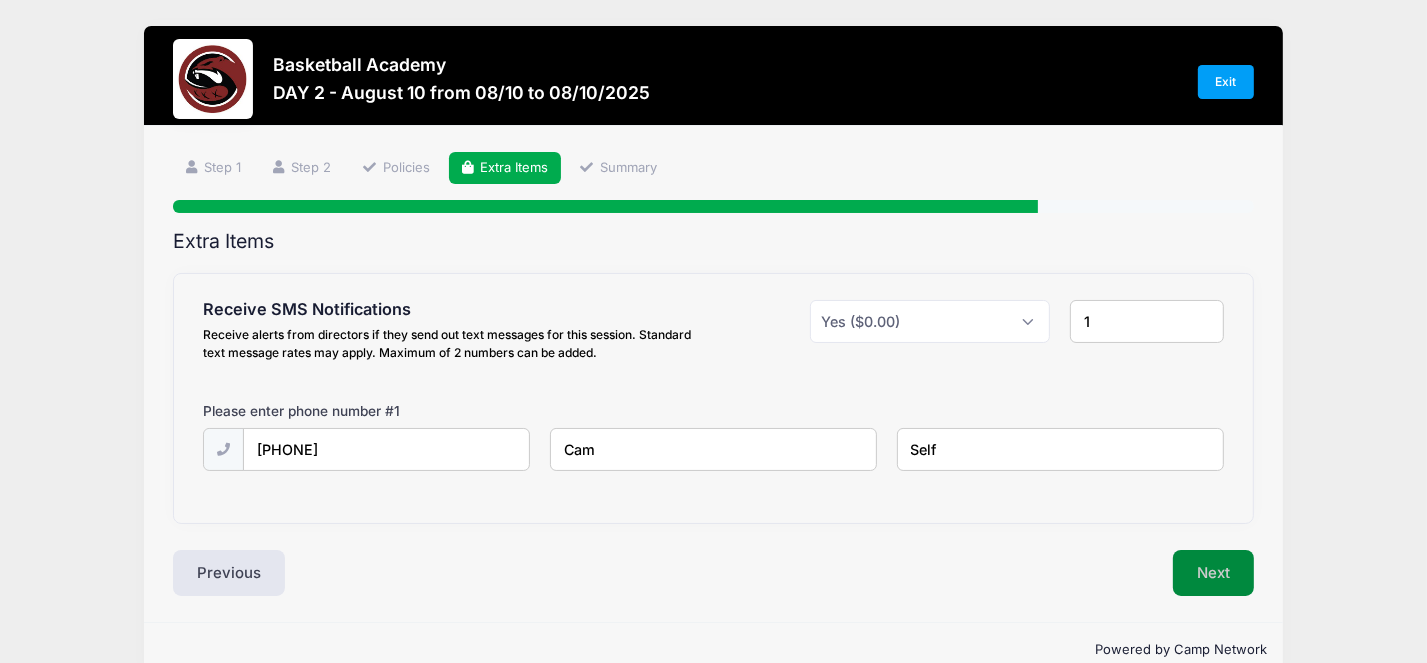 type 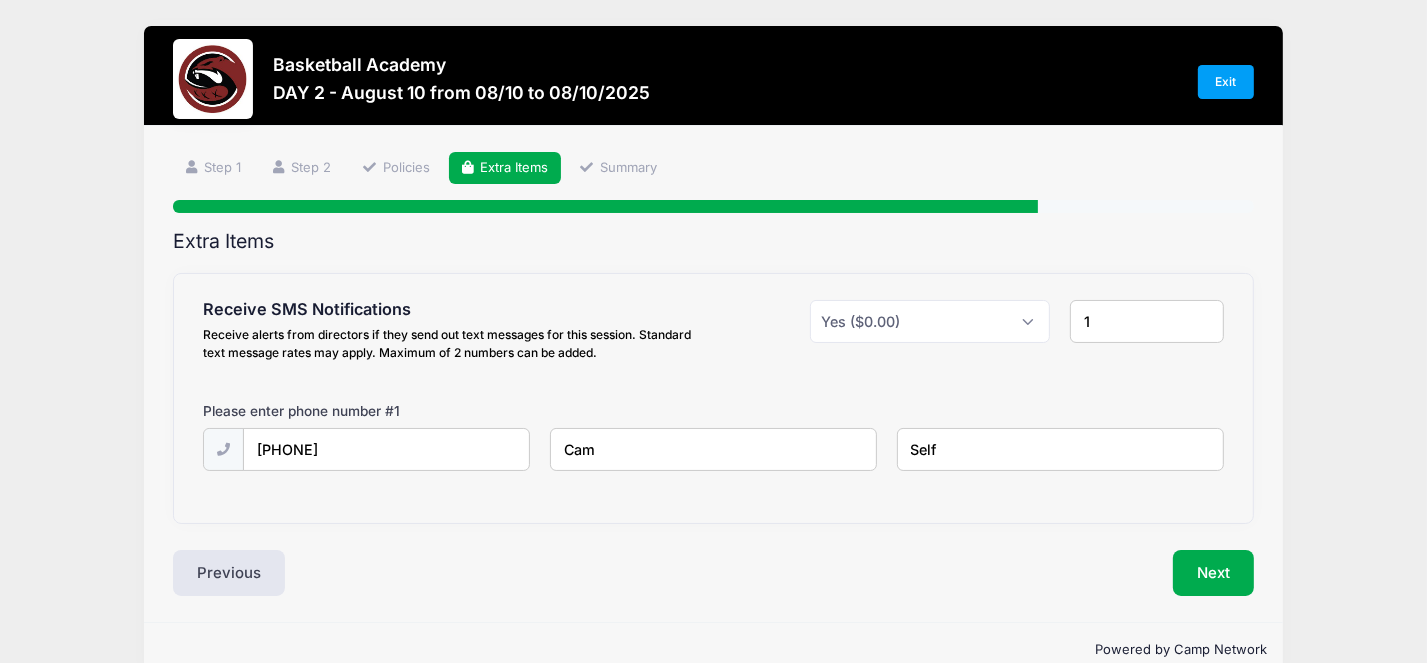 click on "1" at bounding box center (1147, 321) 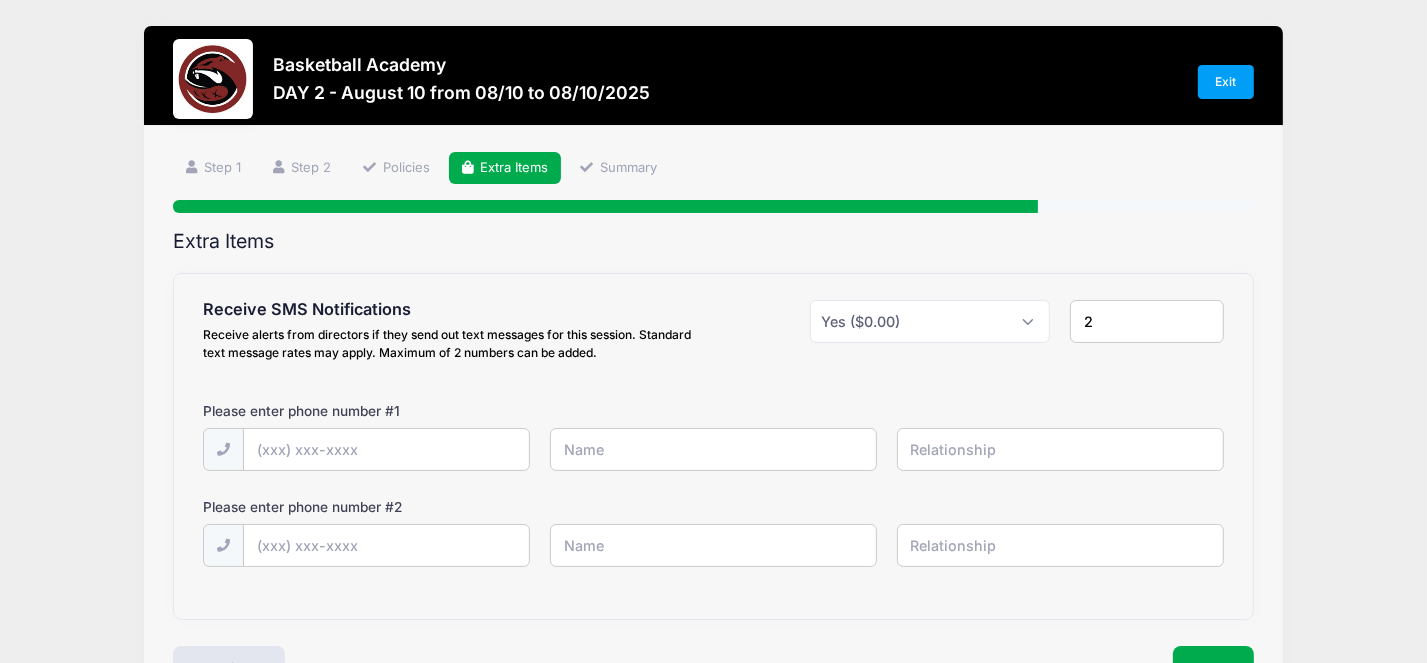 type on "2" 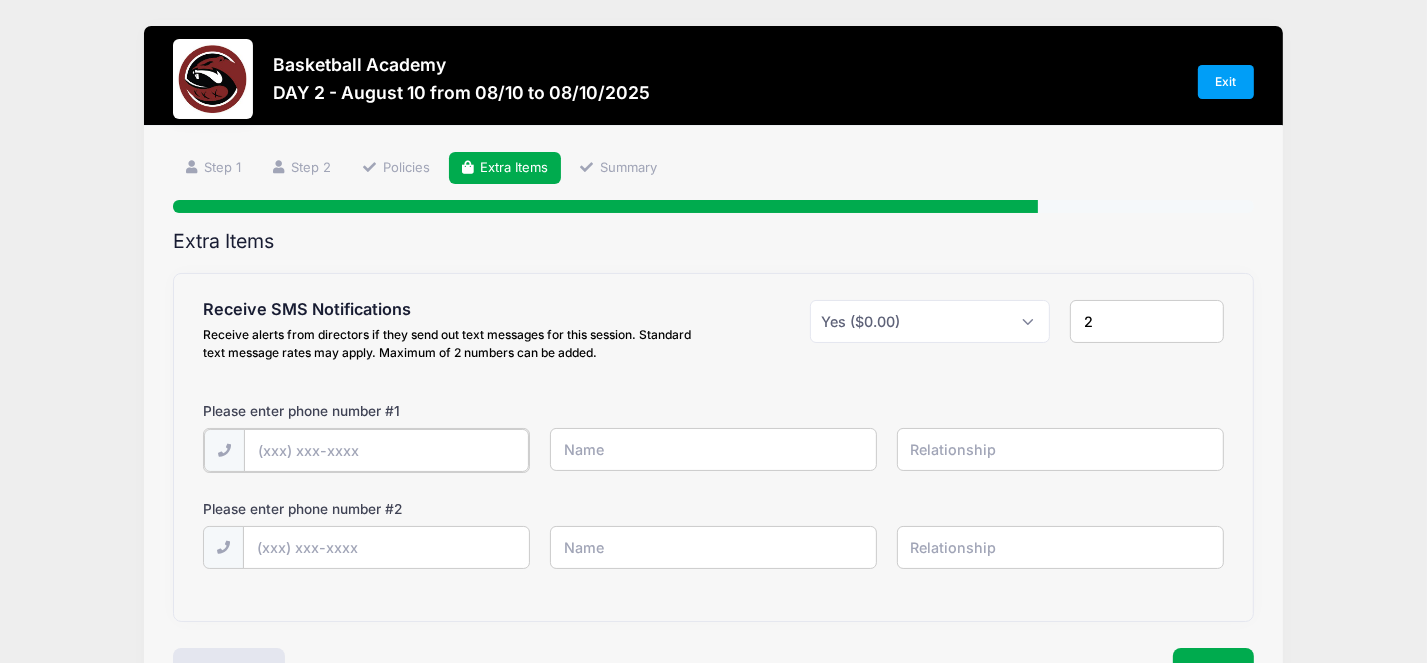 click at bounding box center (0, 0) 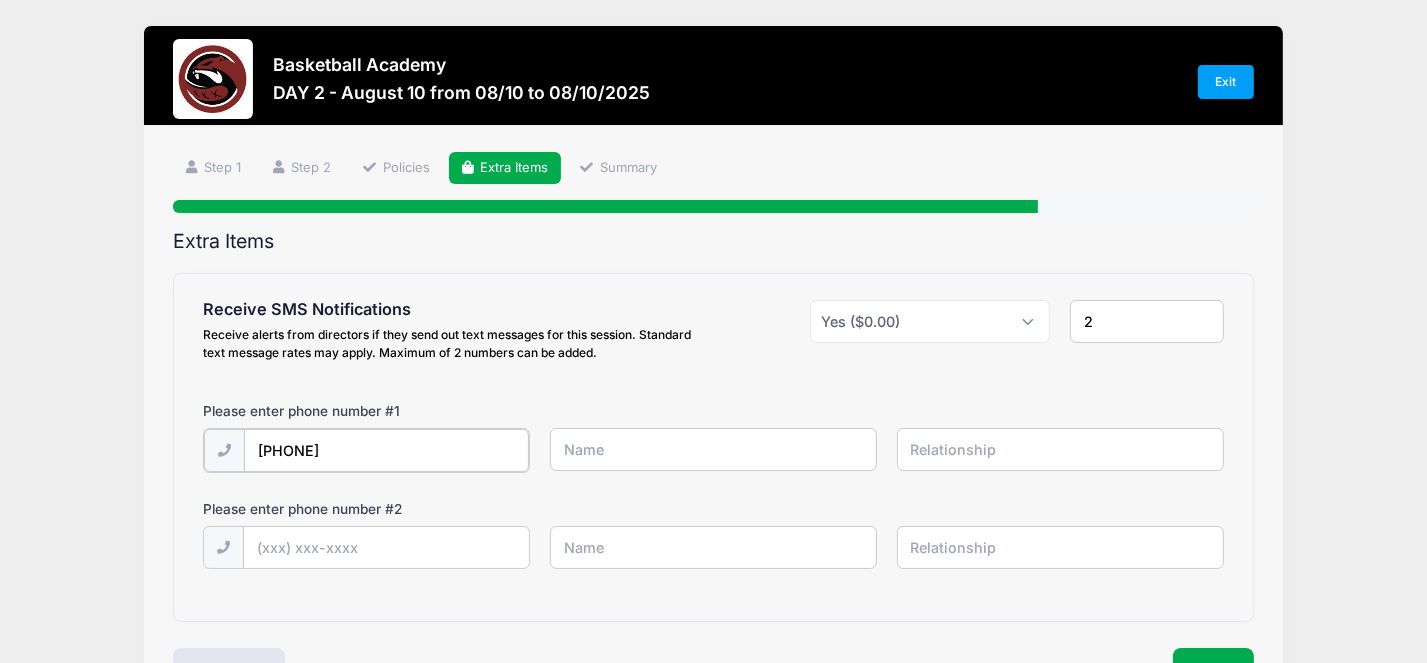 type on "[PHONE]" 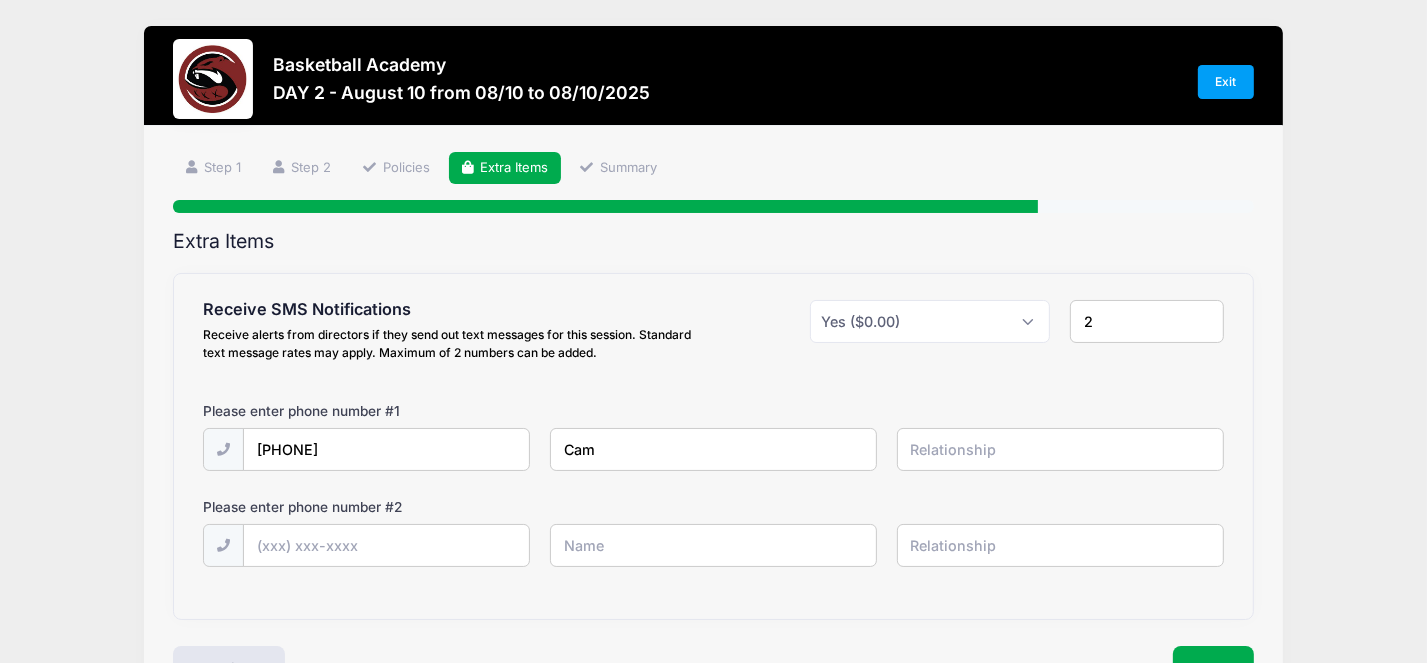 type on "Cam" 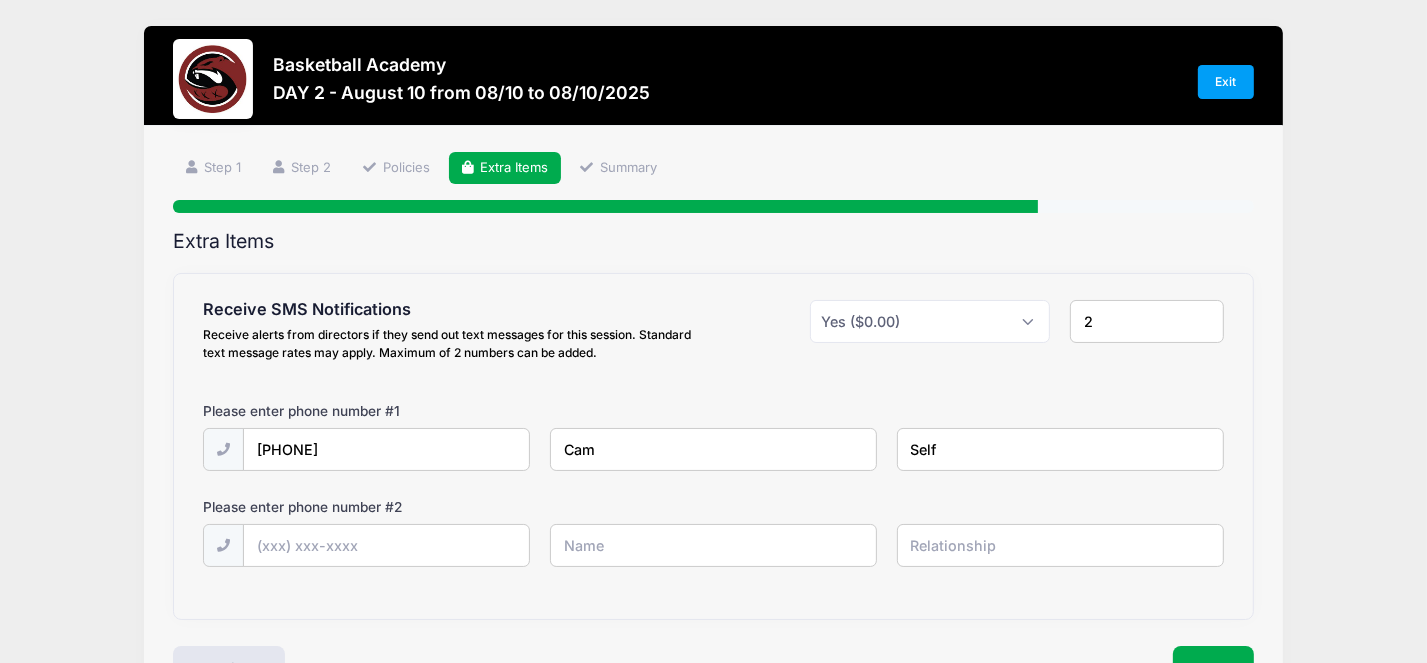 type on "Self" 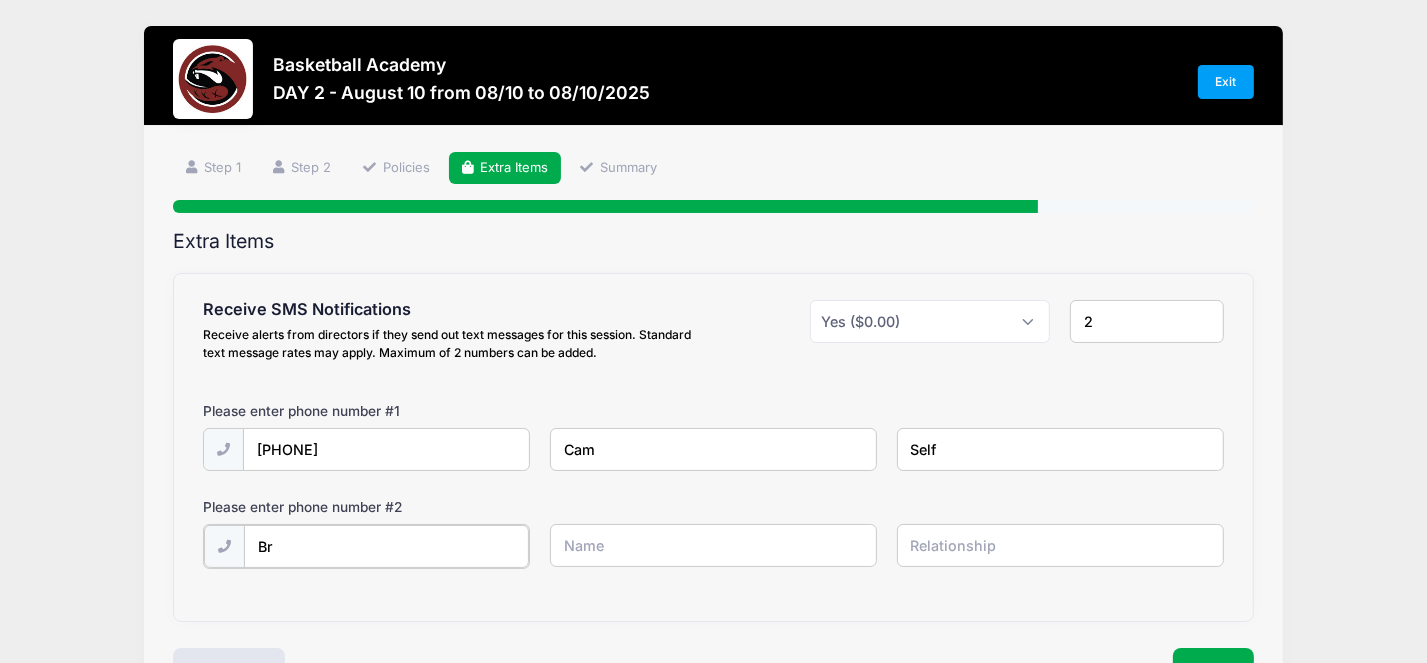 type on "B" 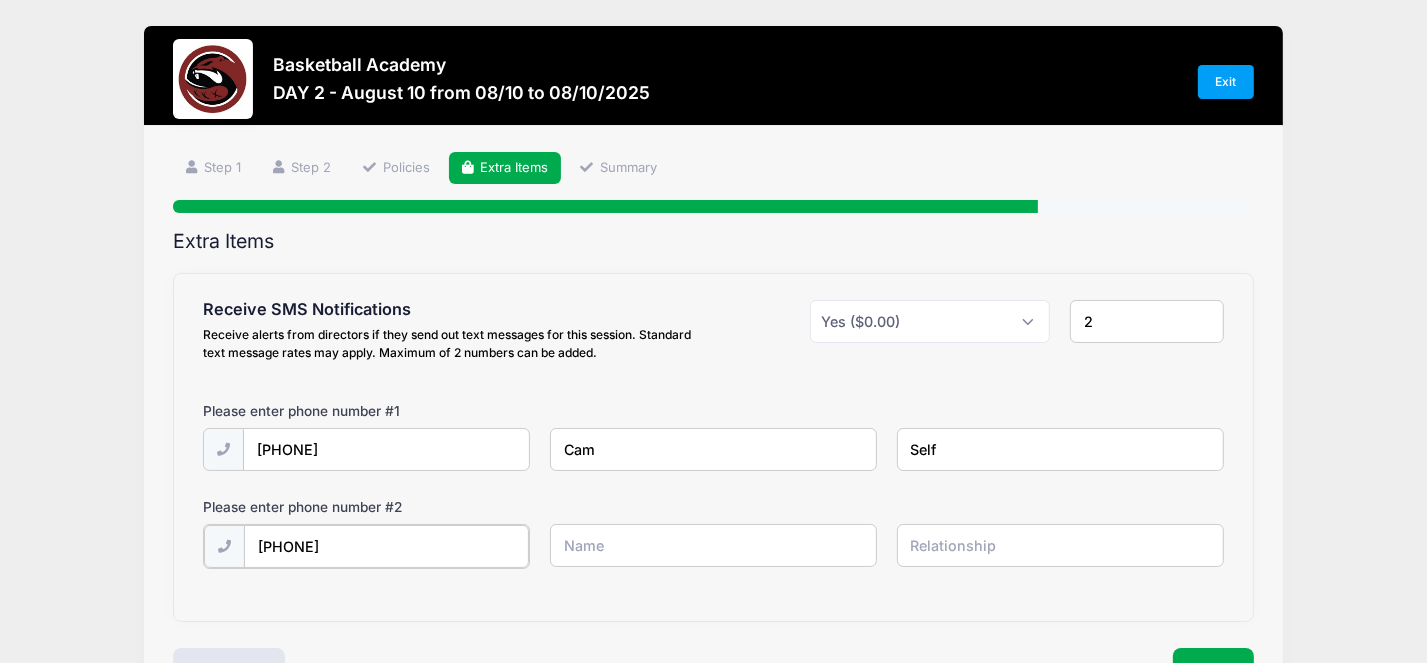 type on "[PHONE]" 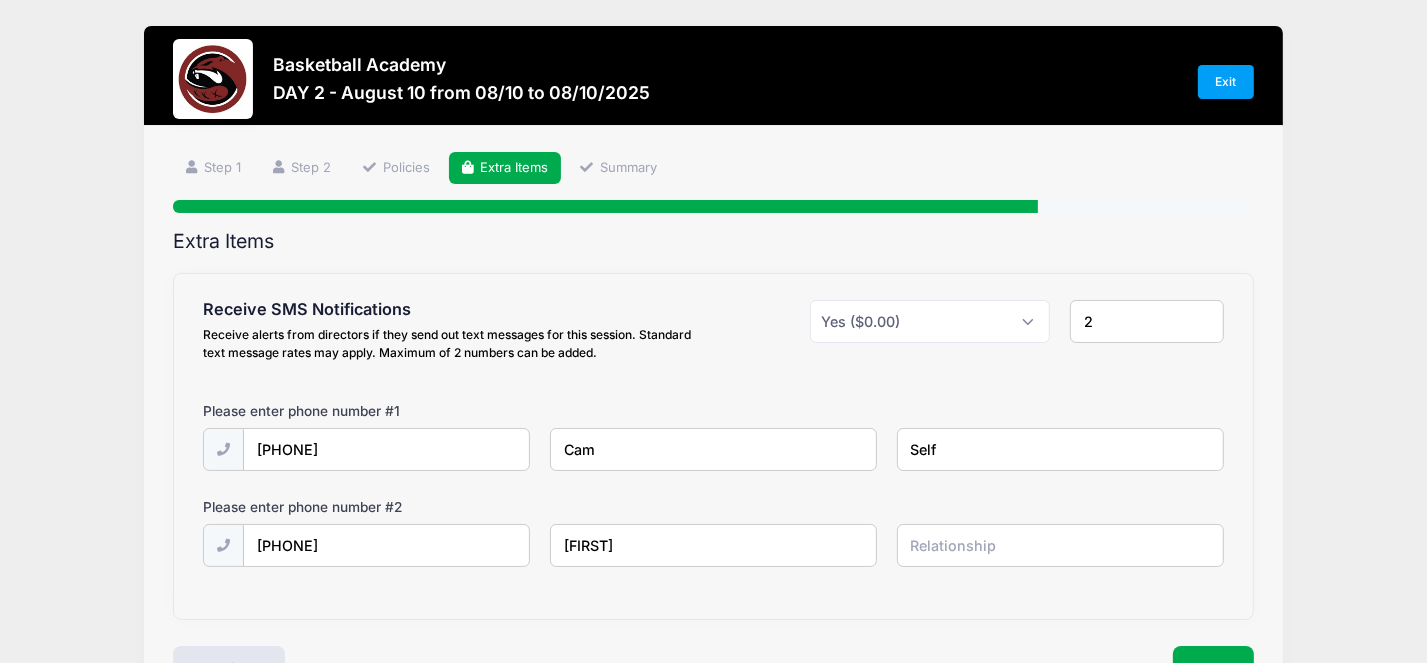 type on "[FIRST]" 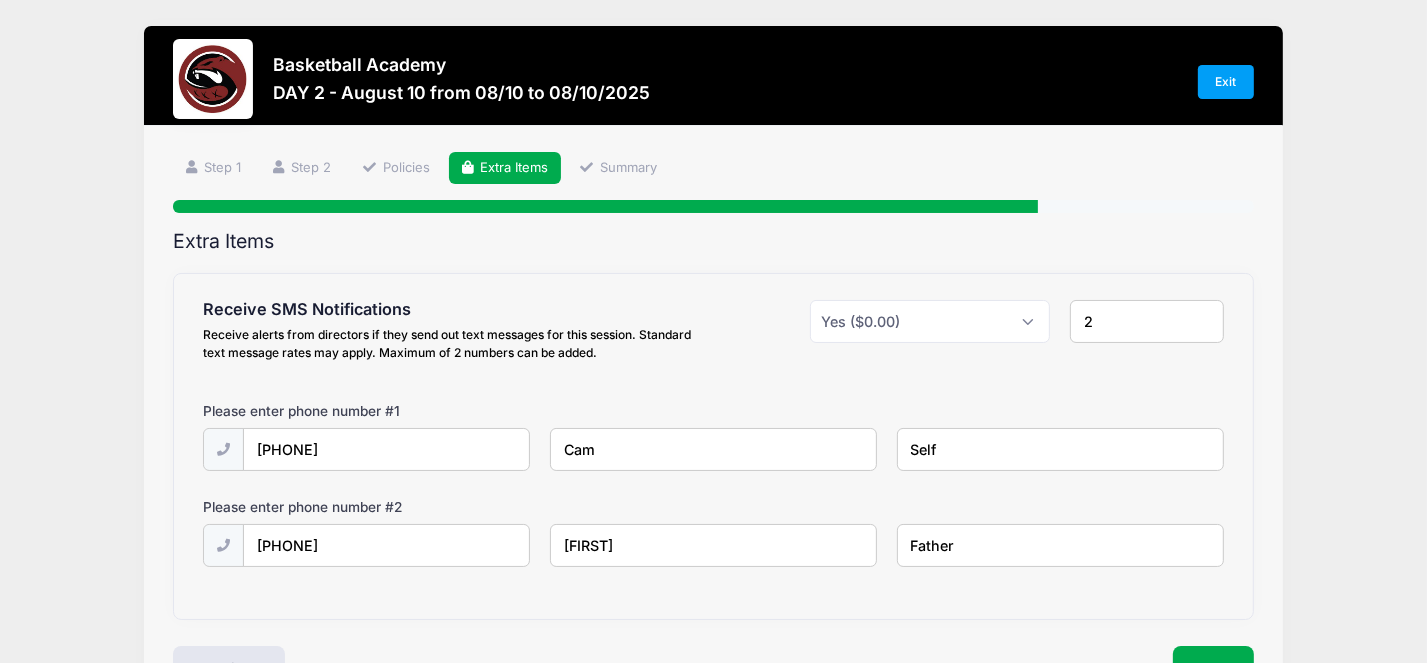 scroll, scrollTop: 134, scrollLeft: 0, axis: vertical 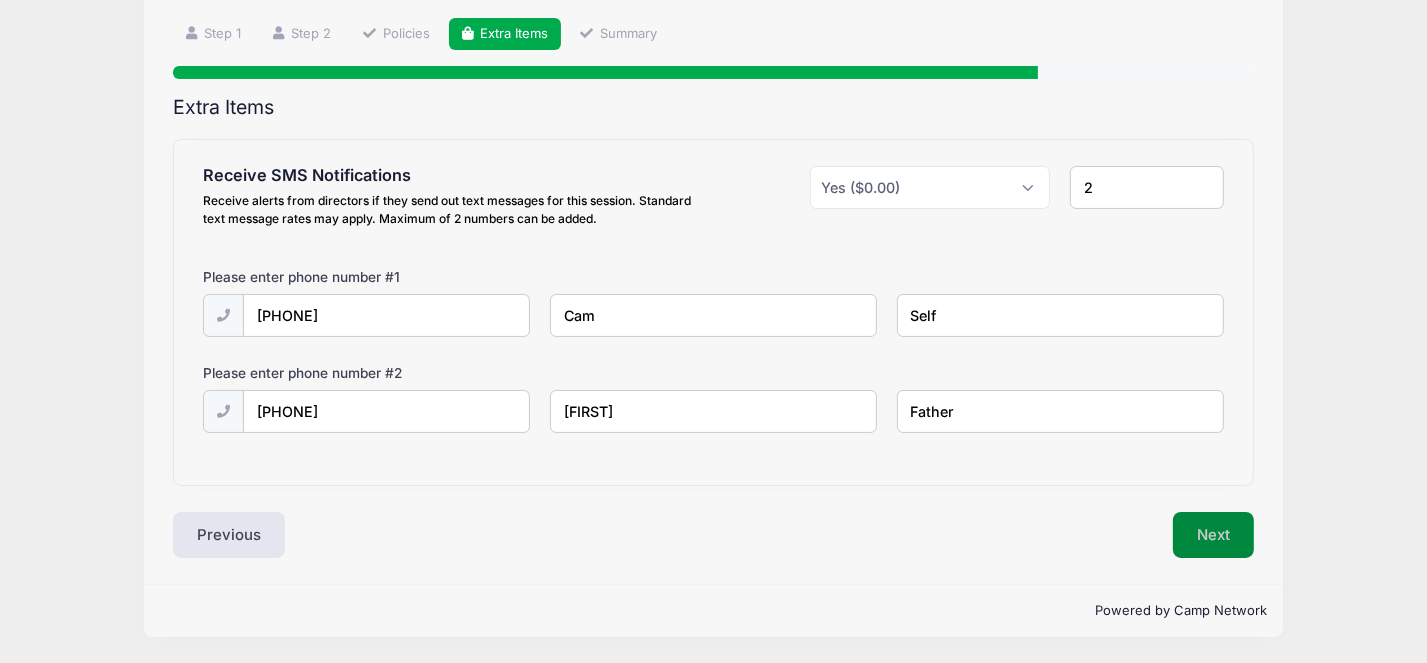 type on "Father" 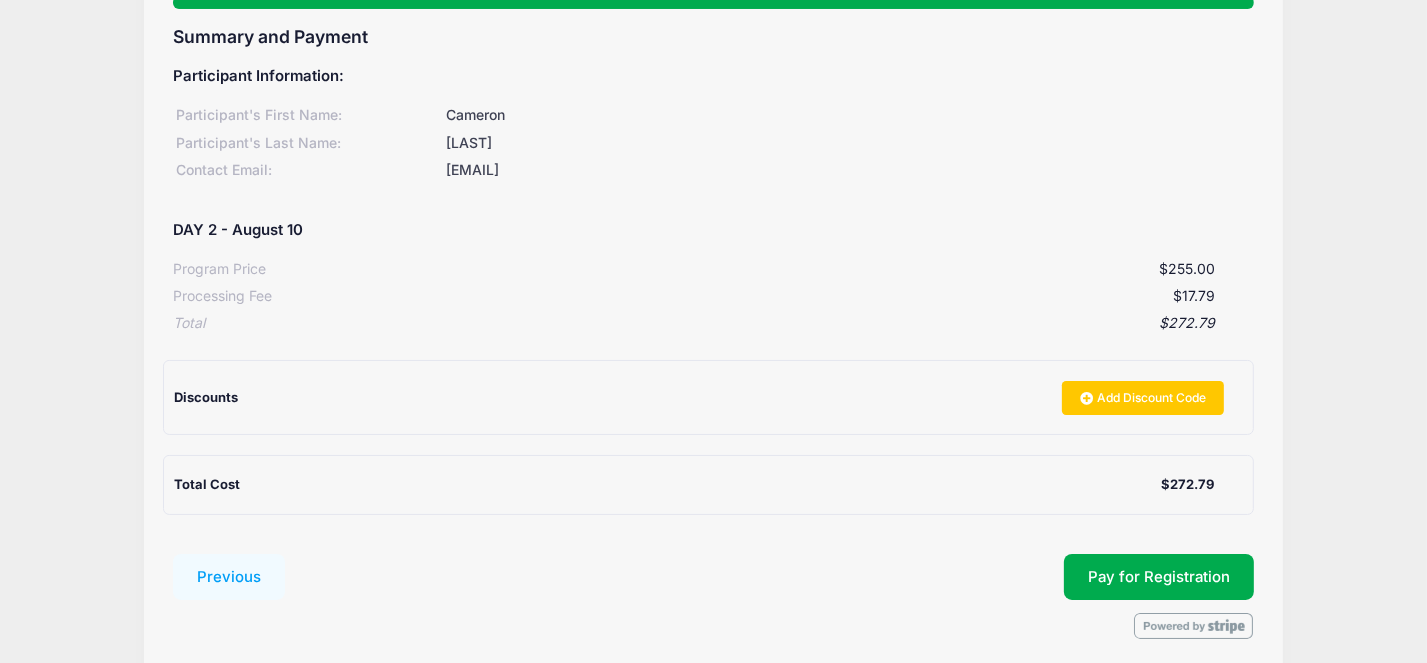 scroll, scrollTop: 285, scrollLeft: 0, axis: vertical 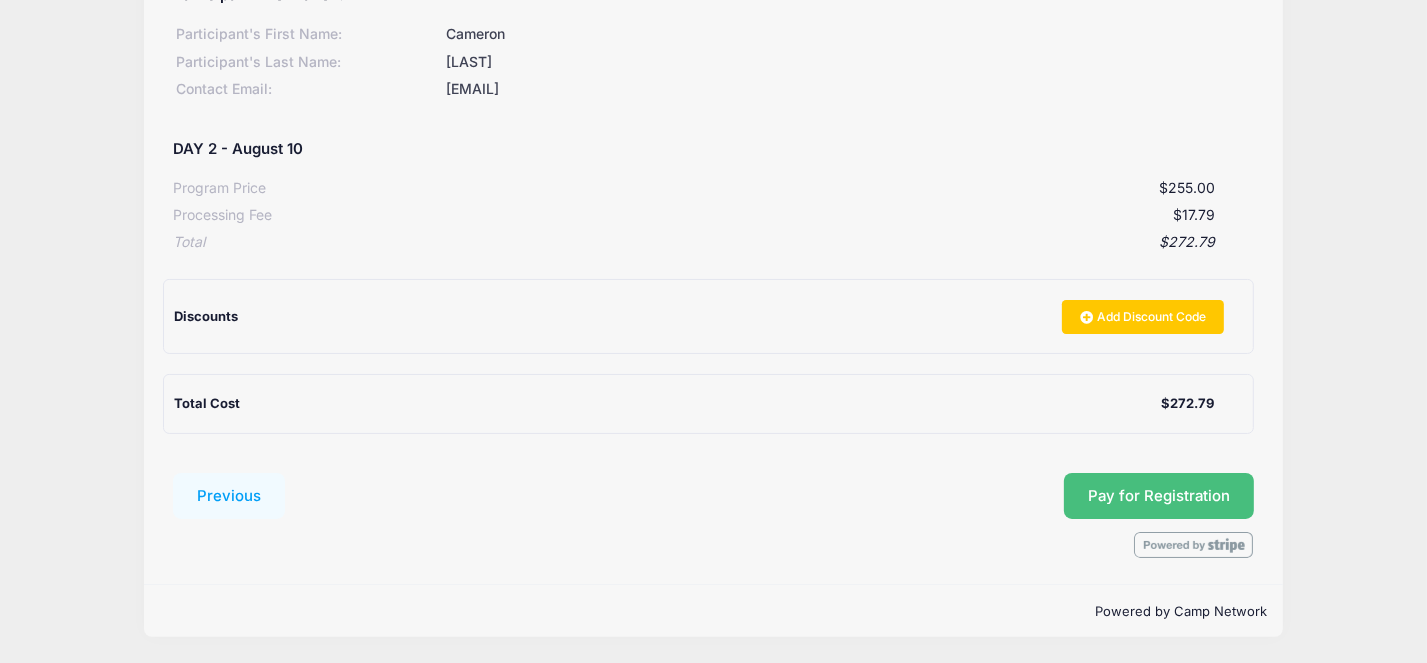 click on "Pay for Registration" at bounding box center (1159, 496) 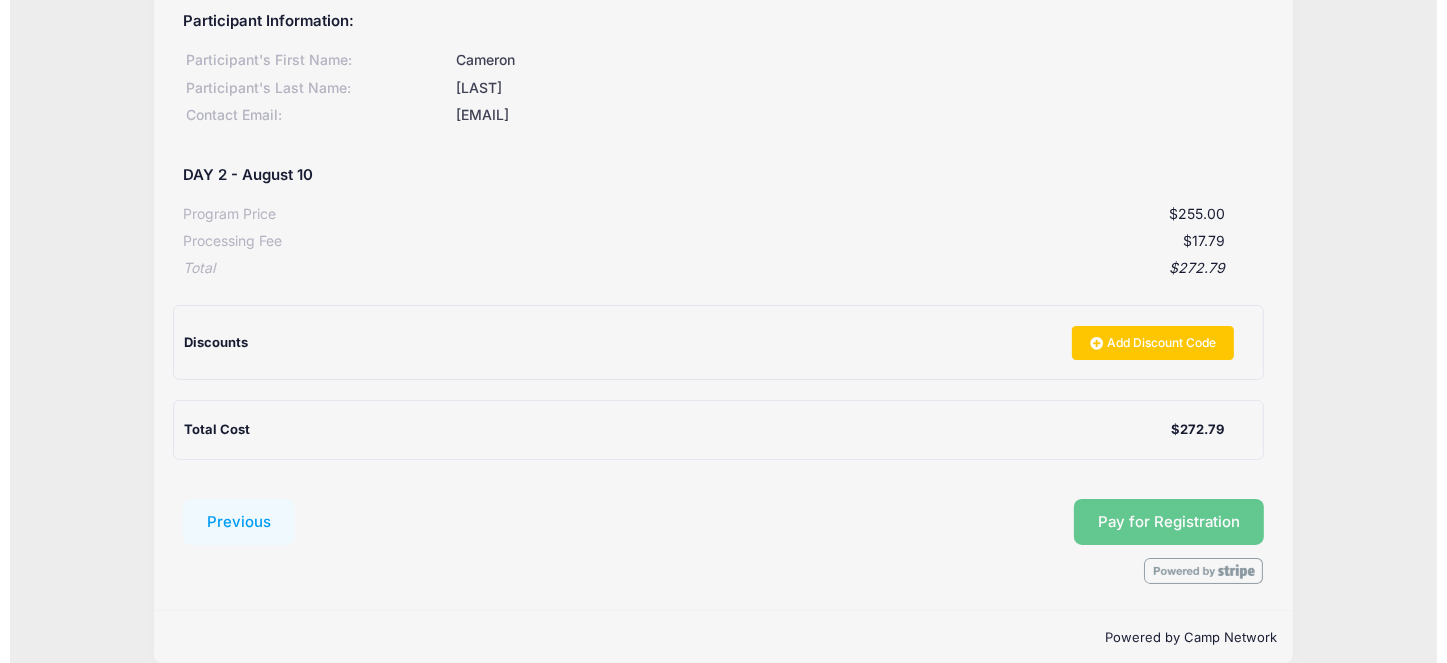 scroll, scrollTop: 251, scrollLeft: 0, axis: vertical 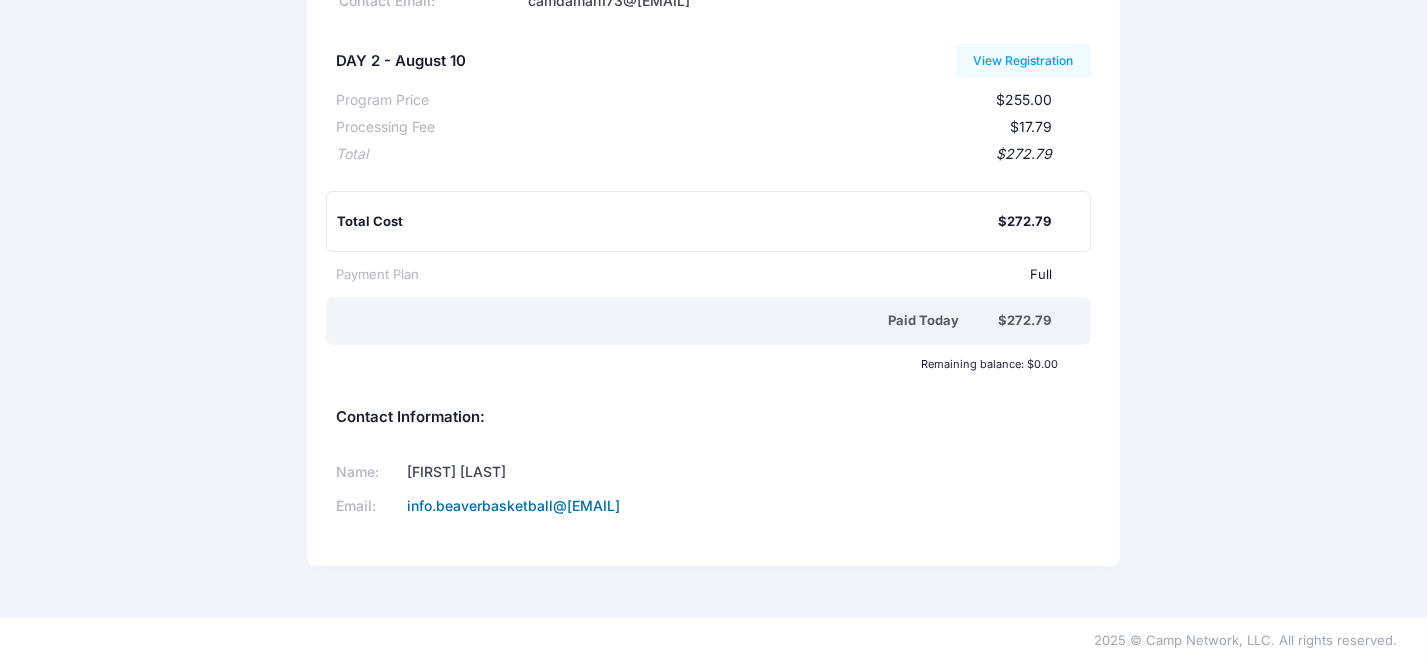 click on "info.beaverbasketball@gmail.com" at bounding box center [513, 505] 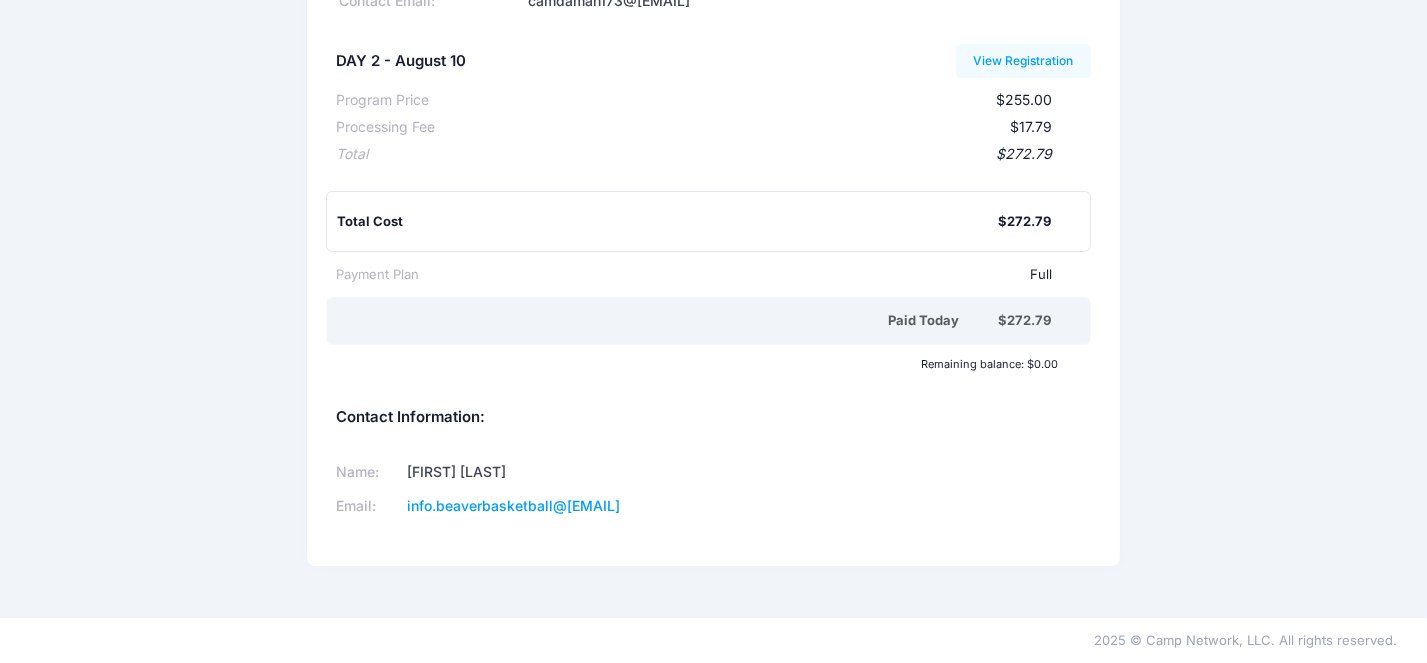 scroll, scrollTop: 0, scrollLeft: 0, axis: both 